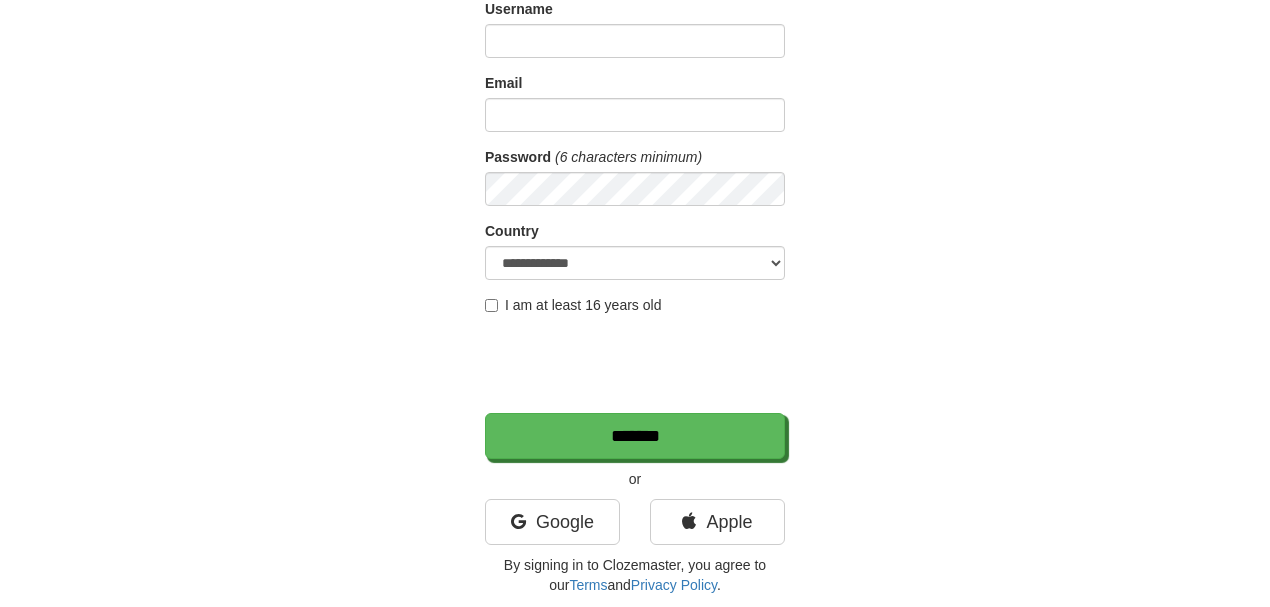 scroll, scrollTop: 200, scrollLeft: 0, axis: vertical 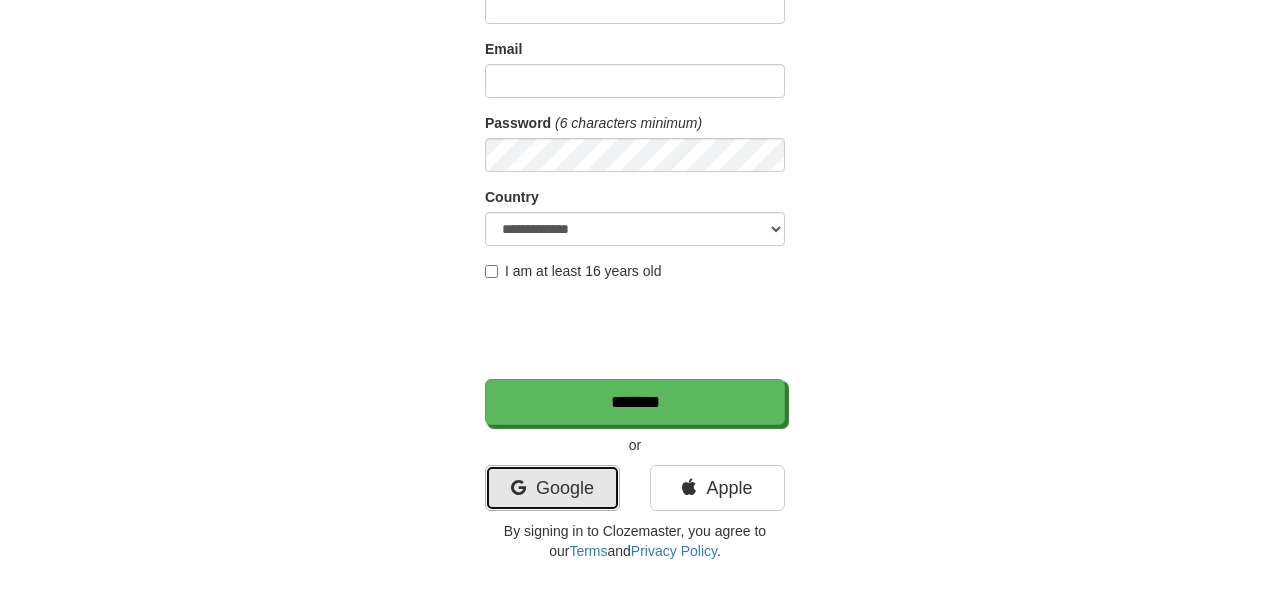 click on "Google" at bounding box center (552, 488) 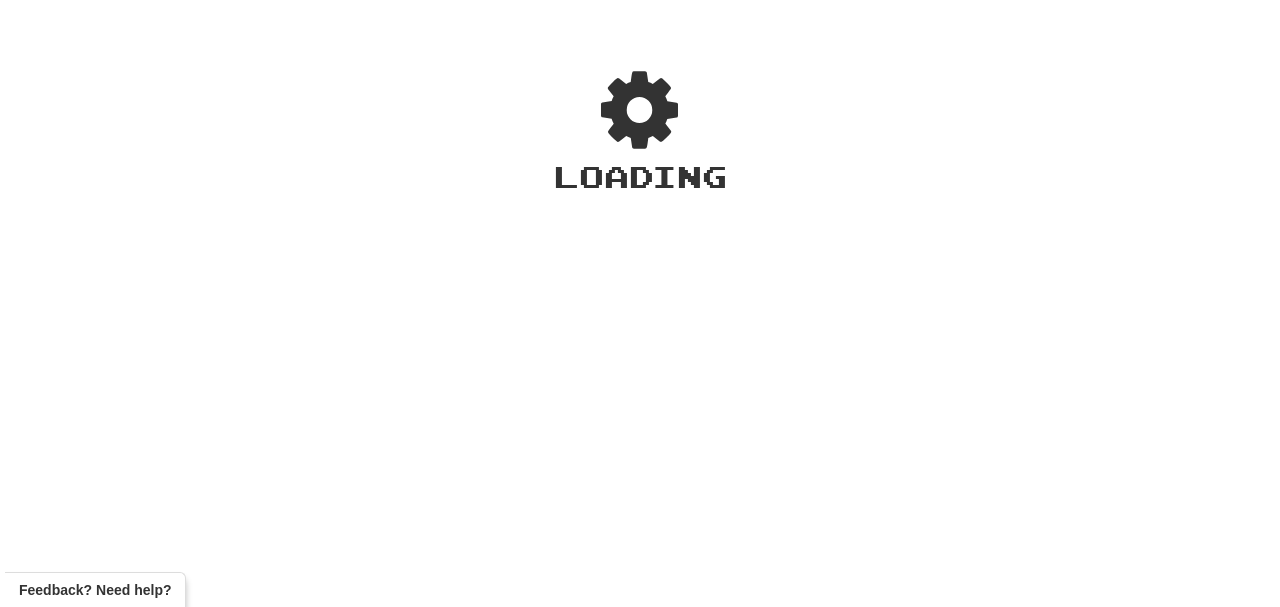 scroll, scrollTop: 0, scrollLeft: 0, axis: both 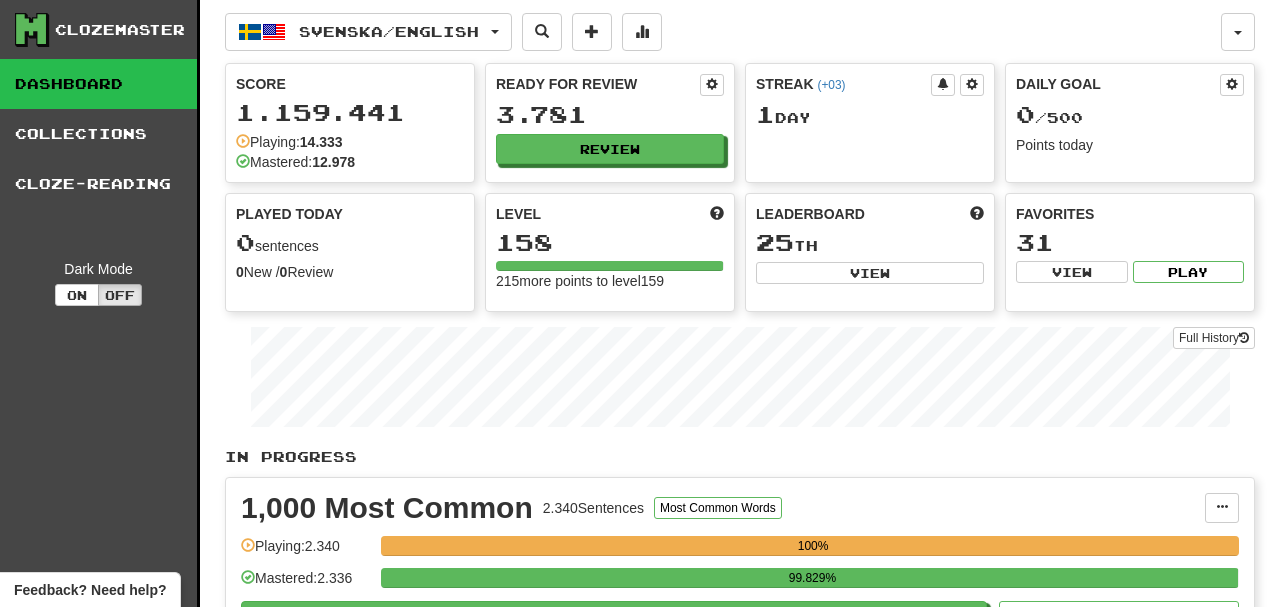 click on "Ready for Review 3.781   Review" at bounding box center [610, 119] 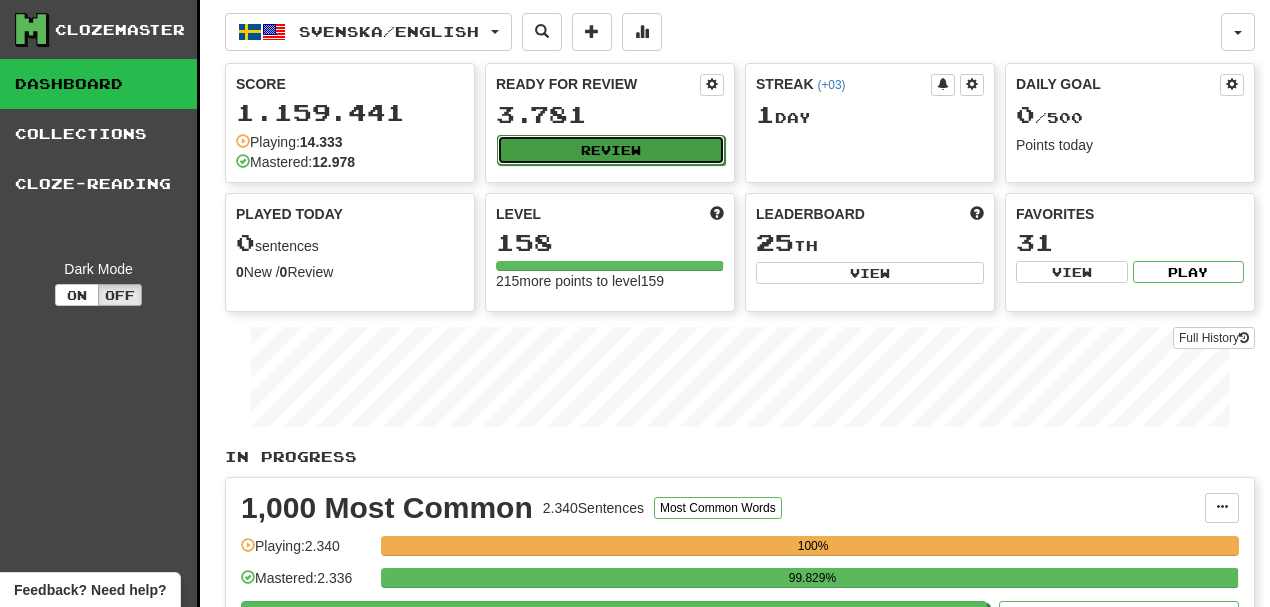 click on "Review" at bounding box center [611, 150] 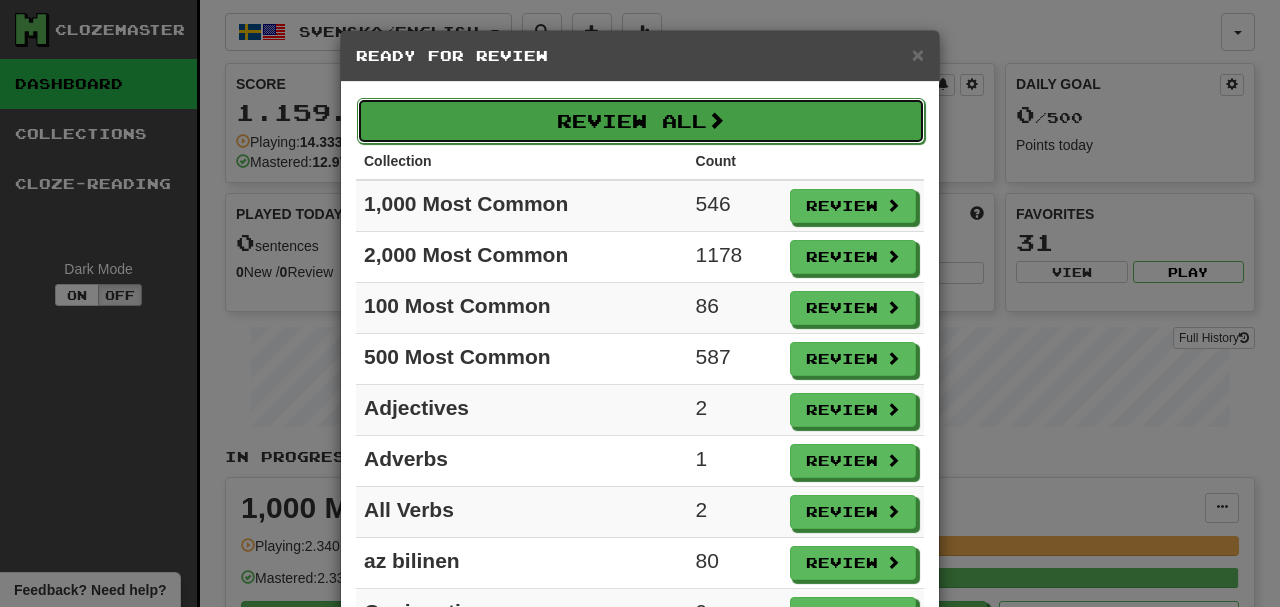 click on "Review All" at bounding box center [641, 121] 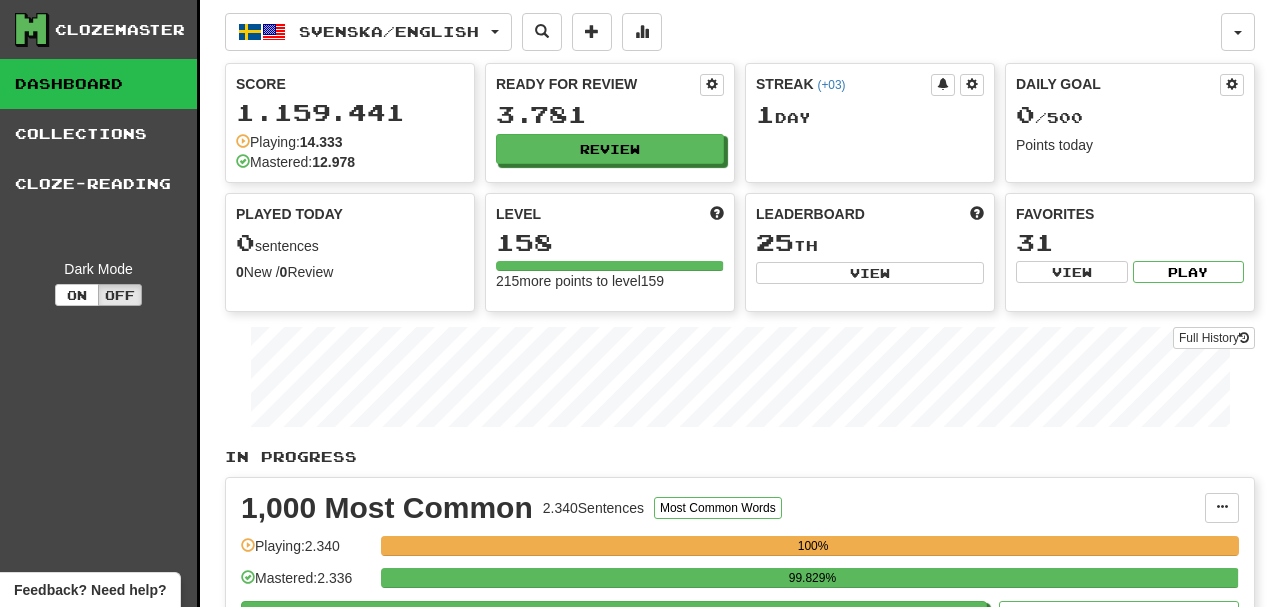select on "**" 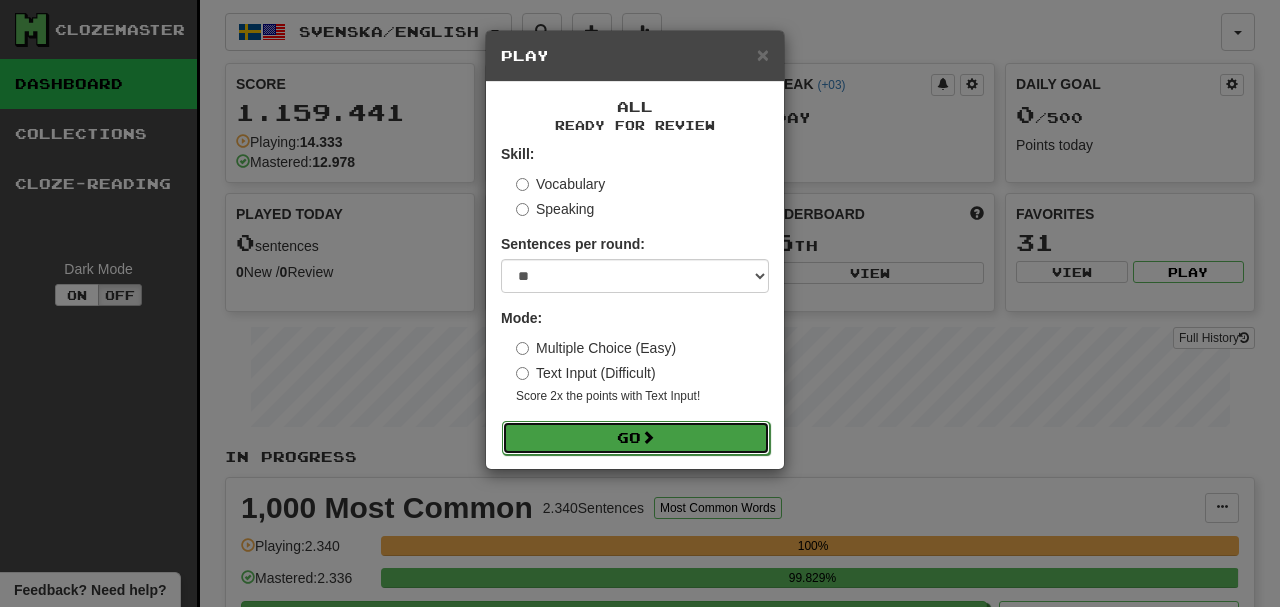 click on "Go" at bounding box center [636, 438] 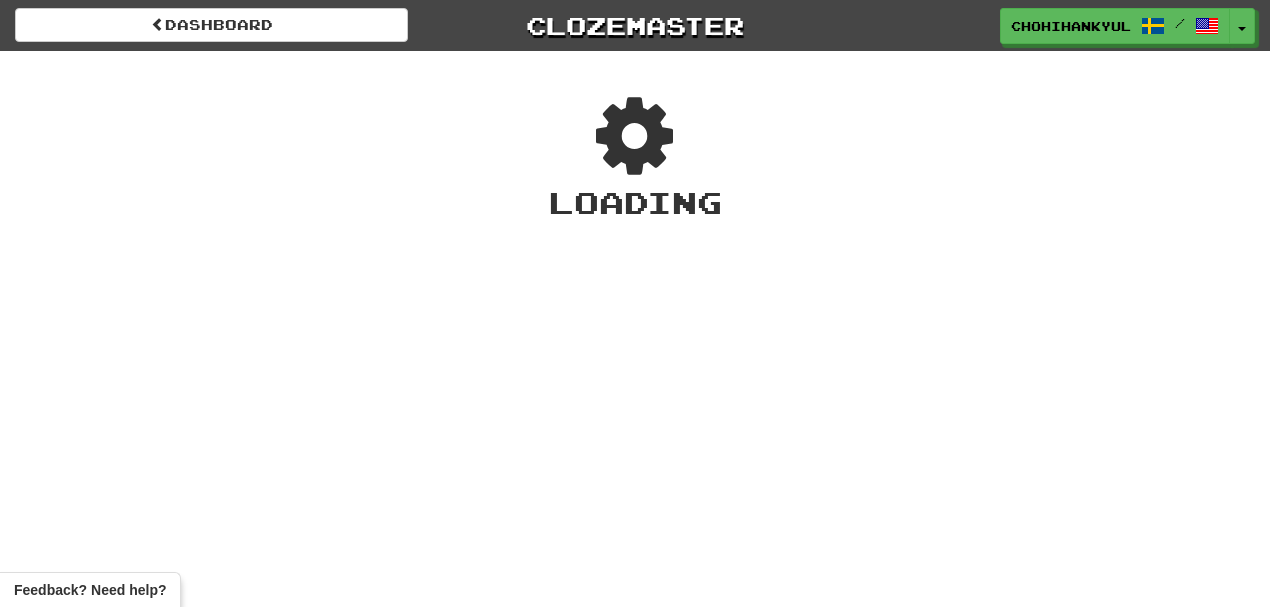 scroll, scrollTop: 0, scrollLeft: 0, axis: both 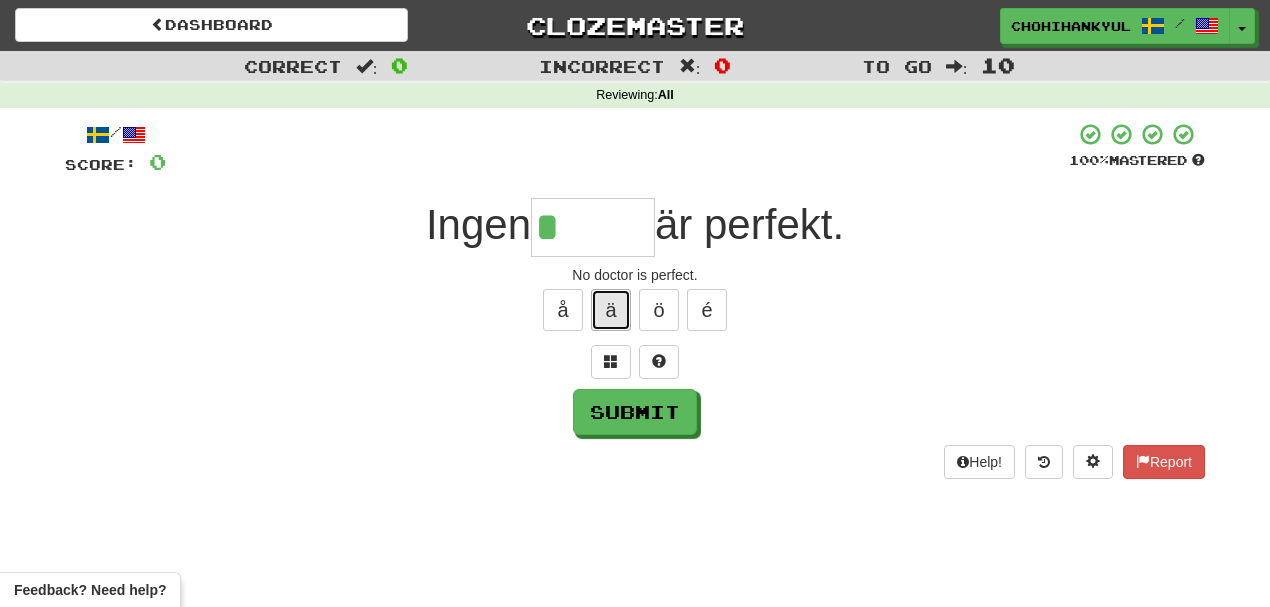 click on "ä" at bounding box center (611, 310) 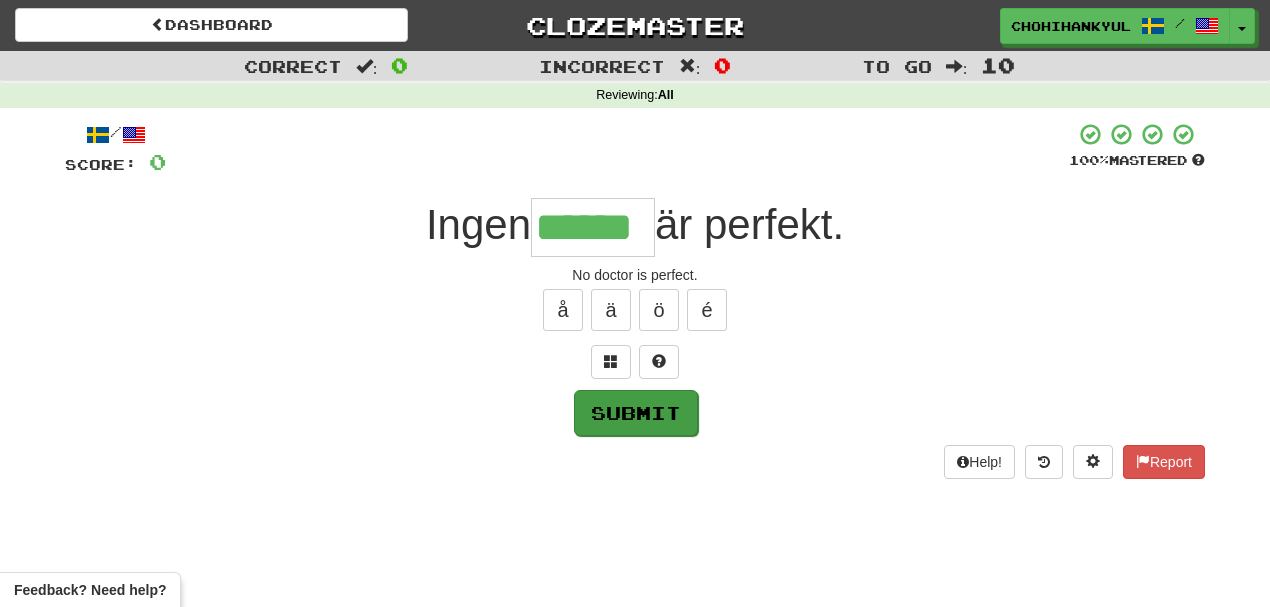 type on "******" 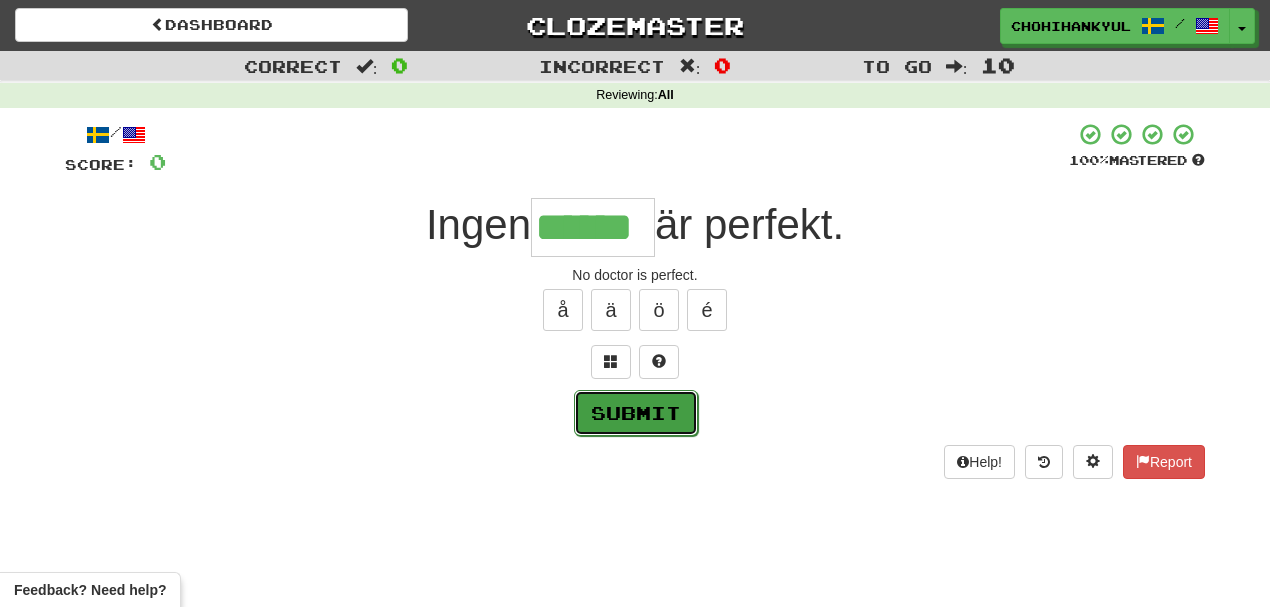 click on "Submit" at bounding box center (636, 413) 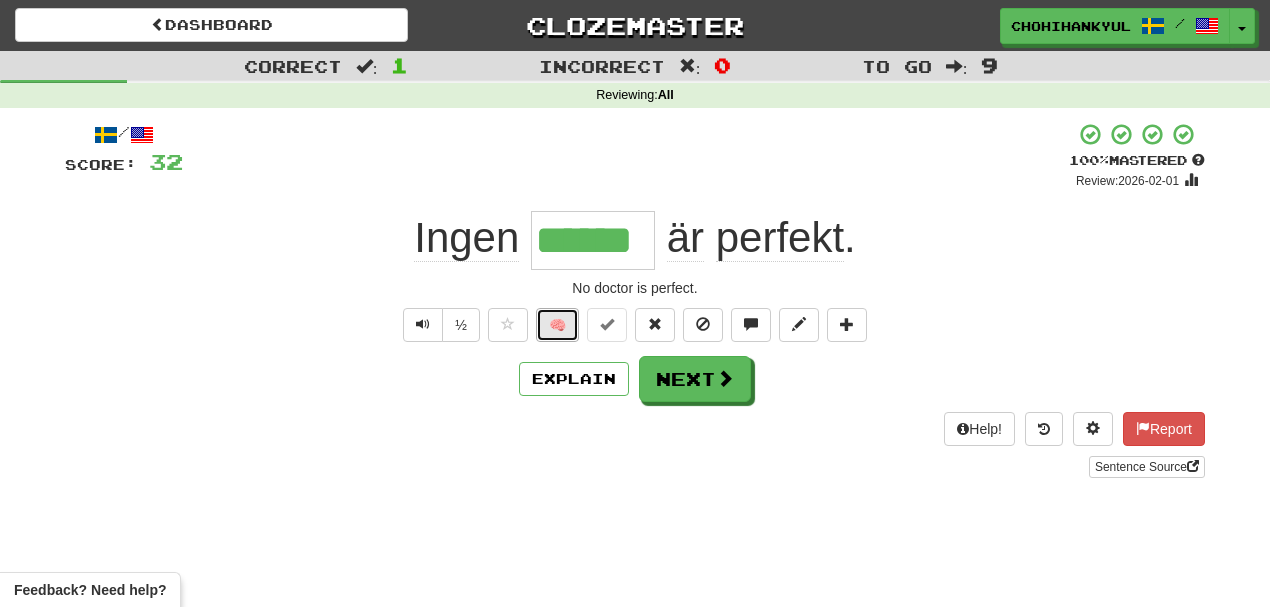 click on "🧠" at bounding box center (557, 325) 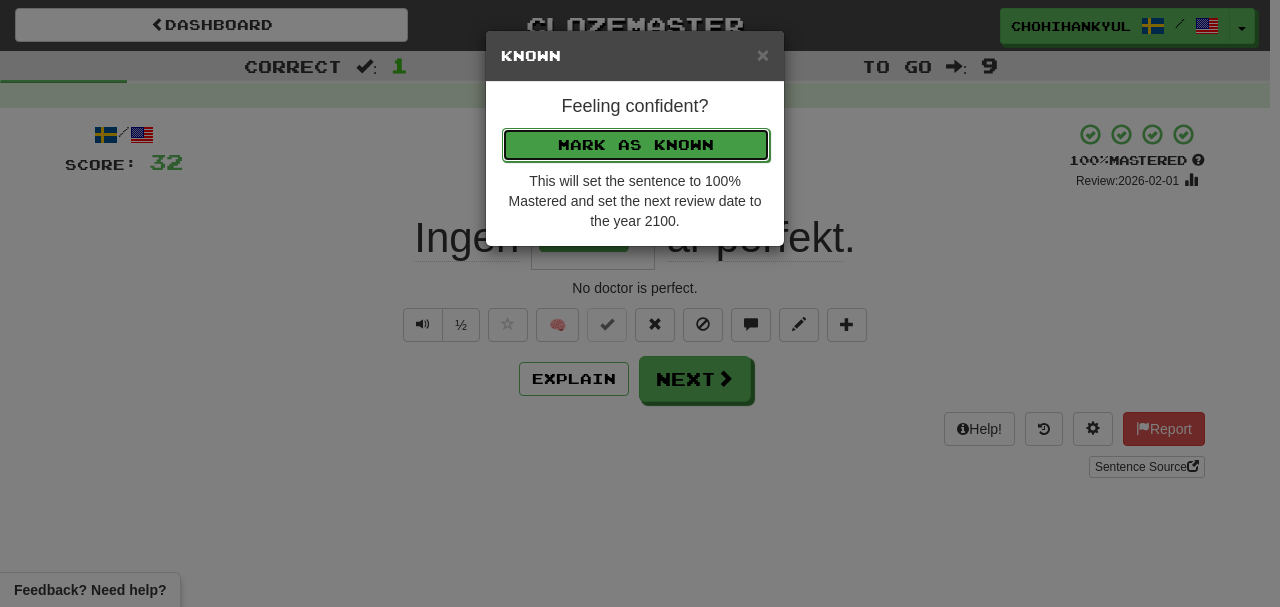 click on "Mark as Known" at bounding box center [636, 145] 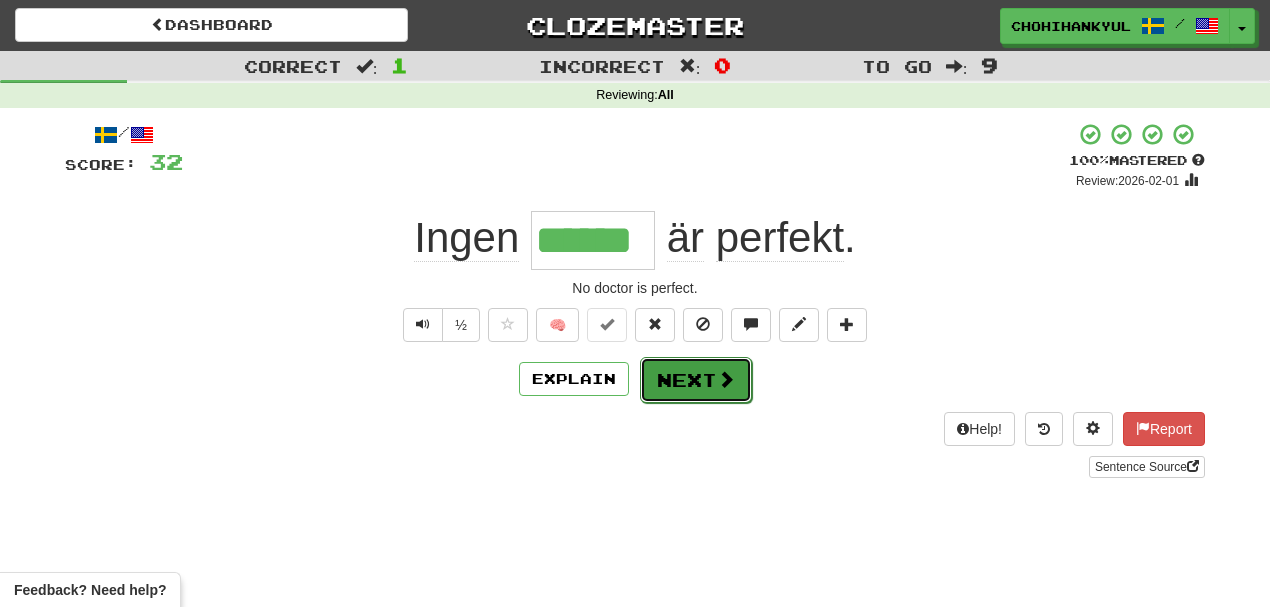 click on "Next" at bounding box center (696, 380) 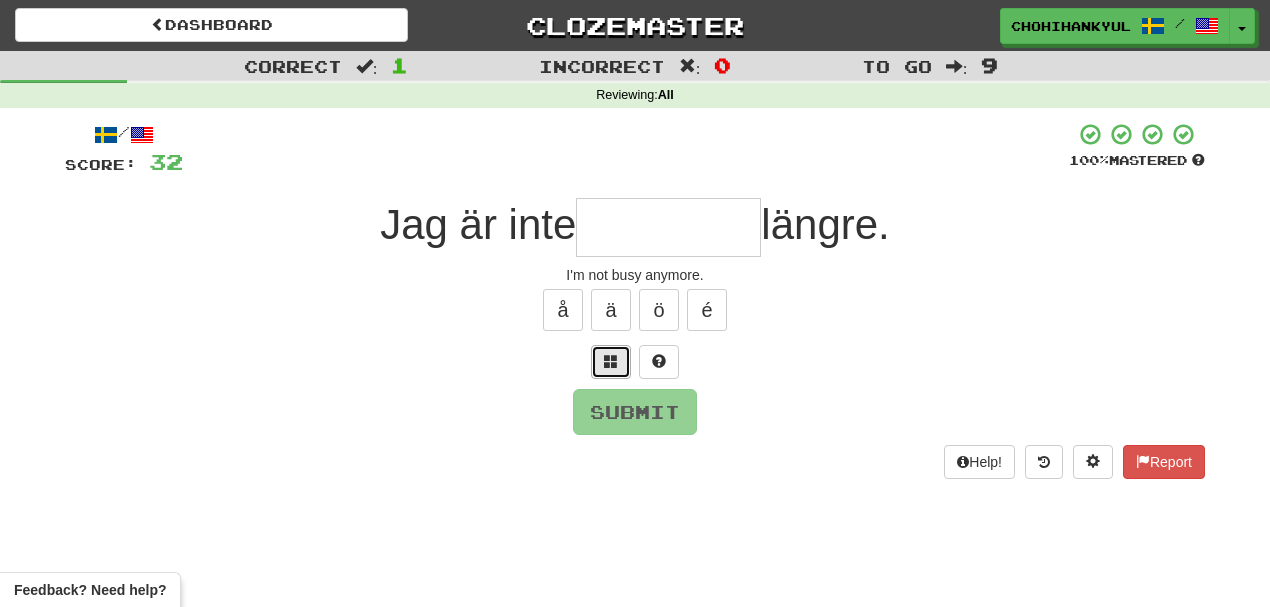 click at bounding box center [611, 362] 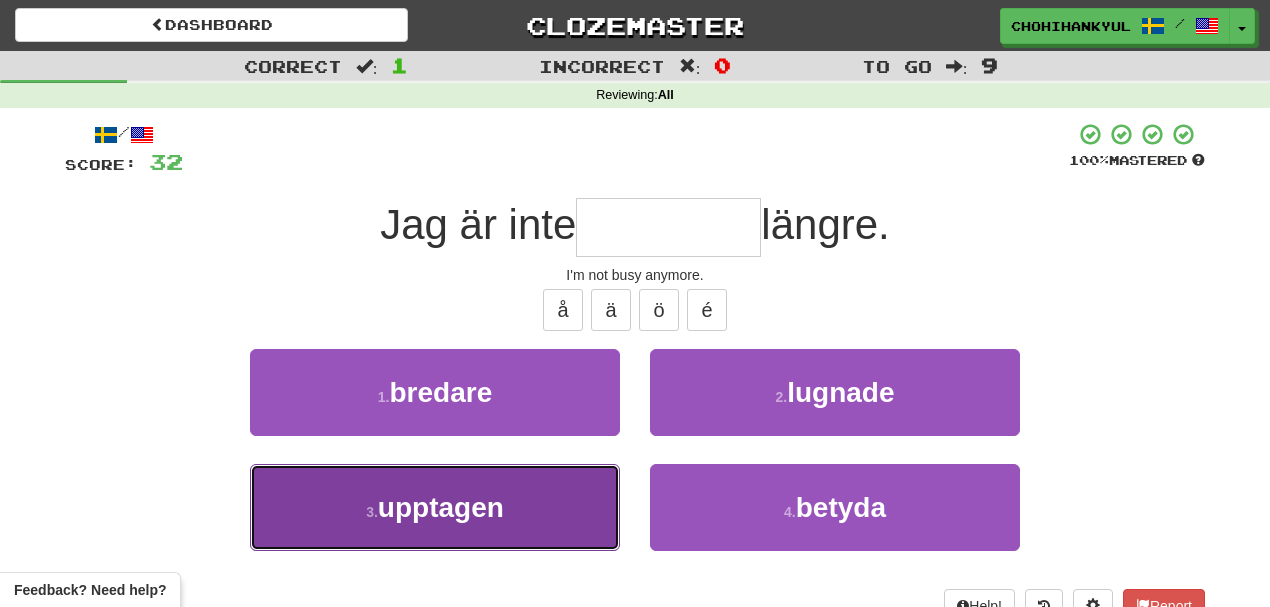 click on "3 . upptagen" at bounding box center (435, 507) 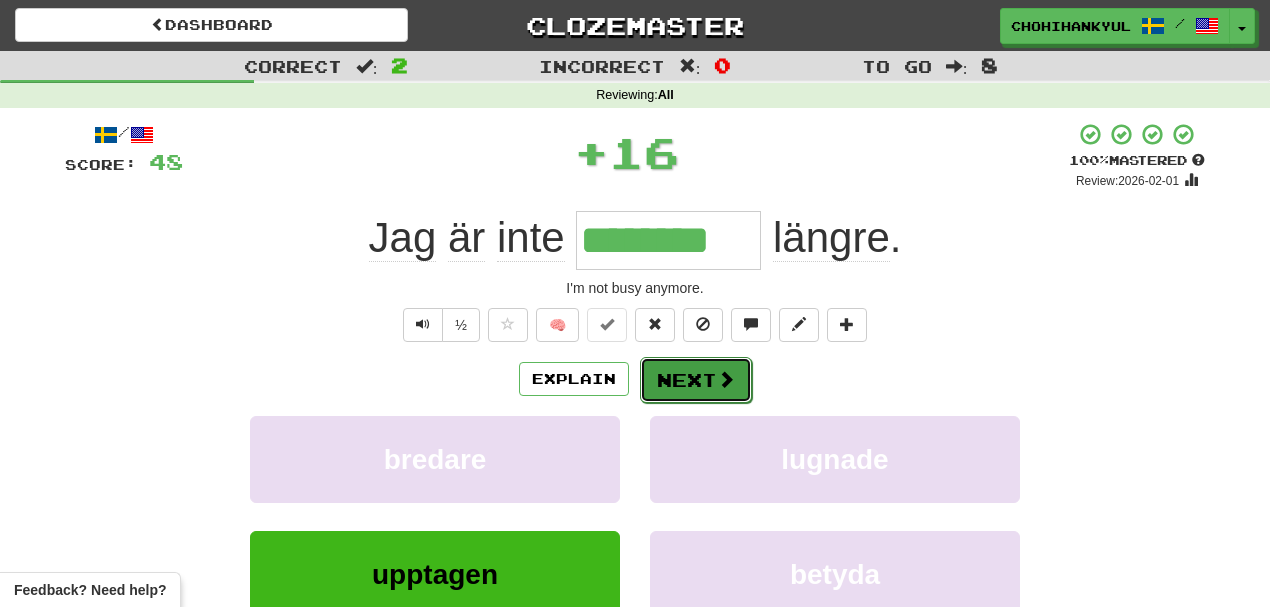 click on "Next" at bounding box center (696, 380) 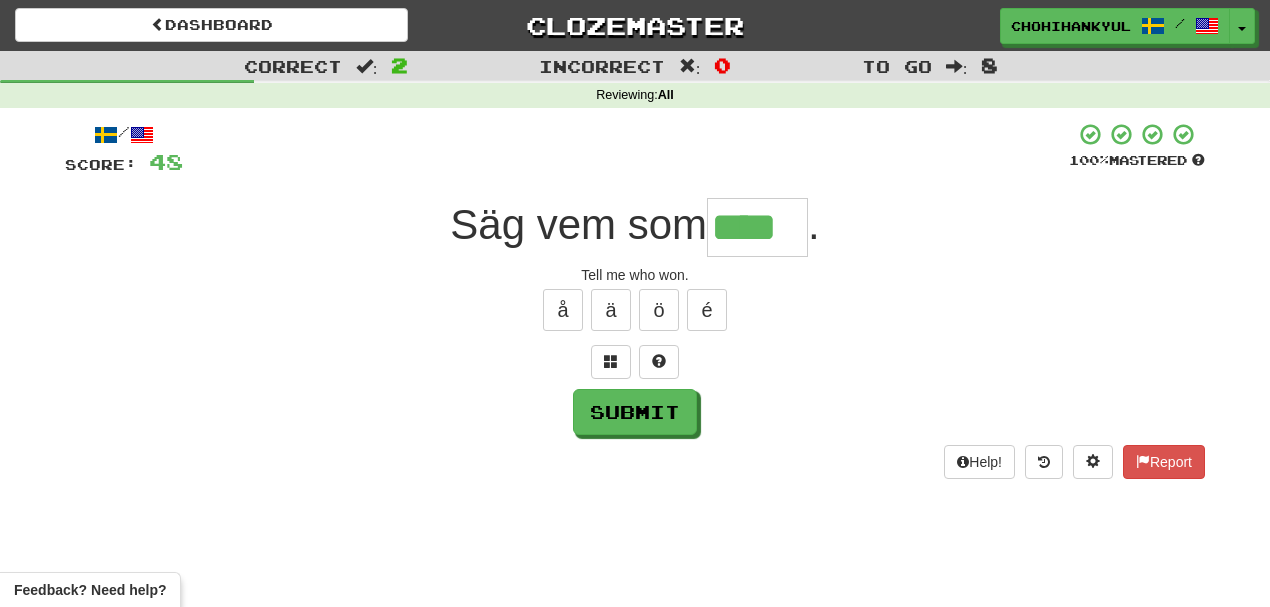 type on "****" 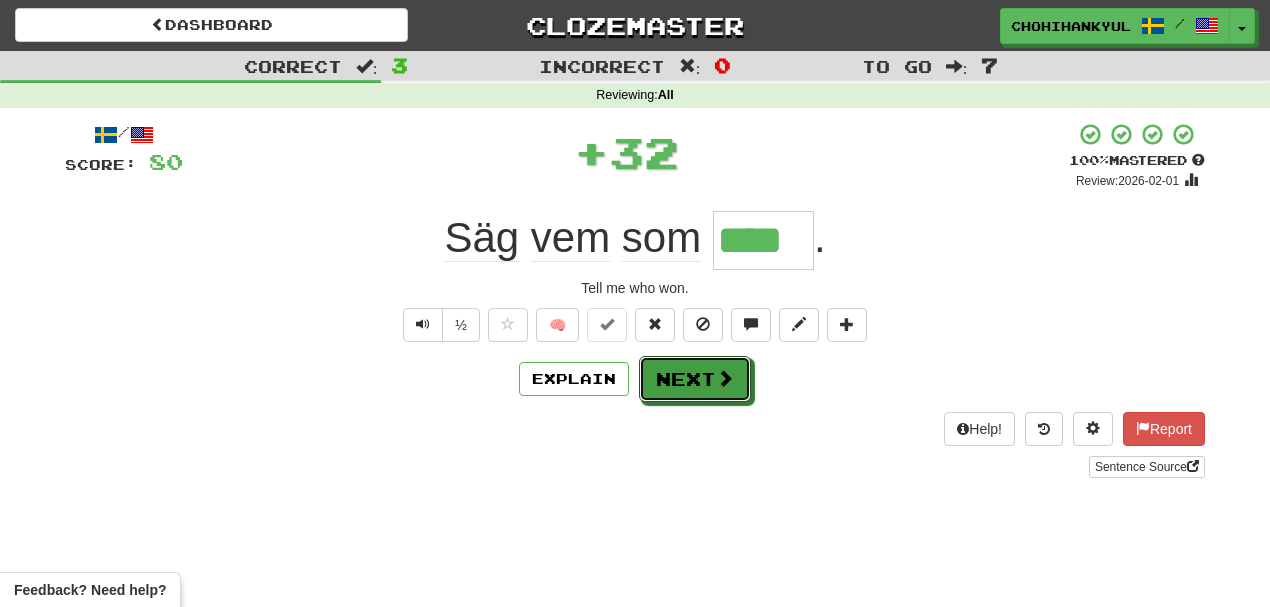 click on "Next" at bounding box center [695, 379] 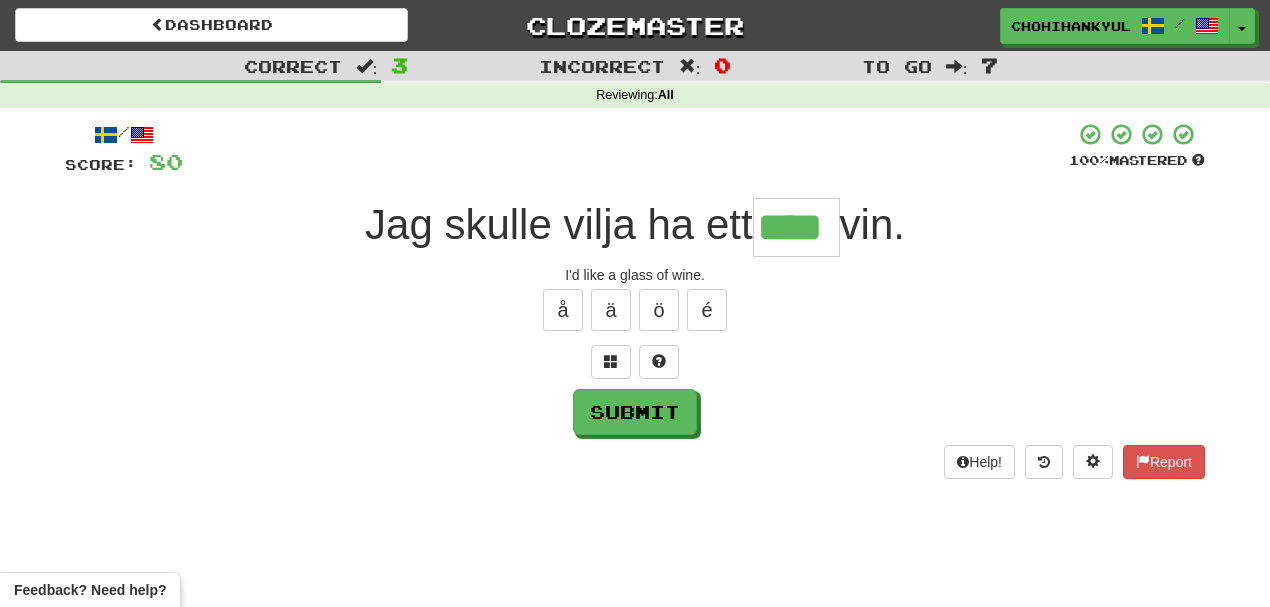 type on "****" 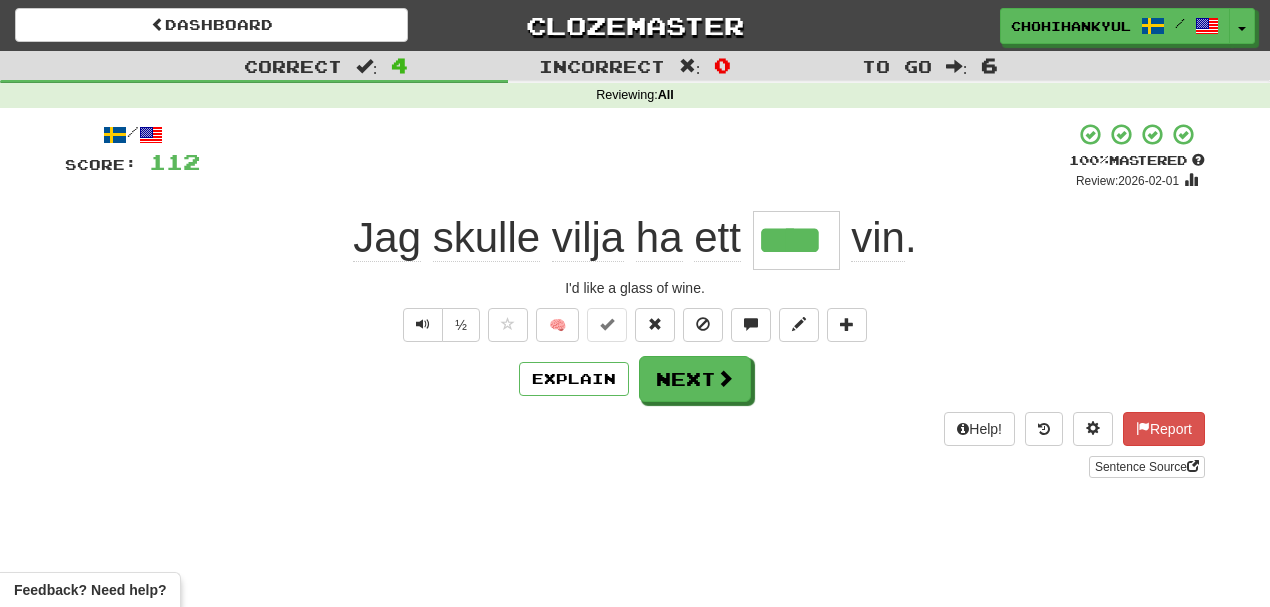 click on "/ Score: 112 + 32 100 % Mastered Review: 2026-02-01 Jag skulle vilja ha ett **** vin . I'd like a glass of wine. ½ 🧠 Explain Next Help! Report Sentence Source" at bounding box center [635, 307] 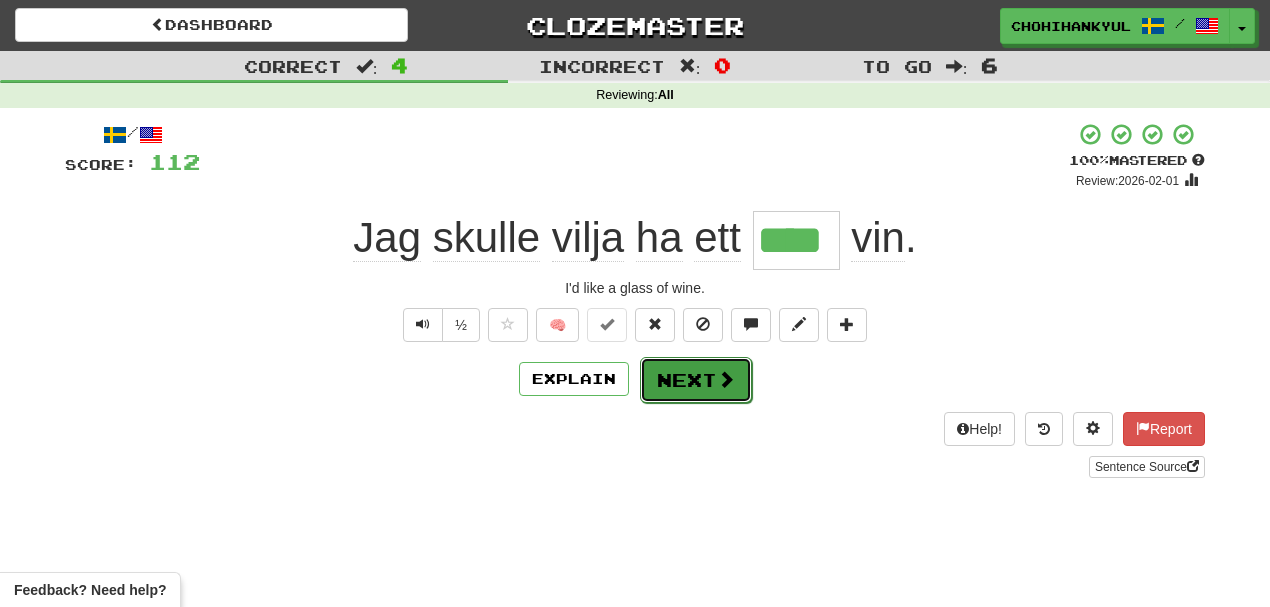 click on "Next" at bounding box center [696, 380] 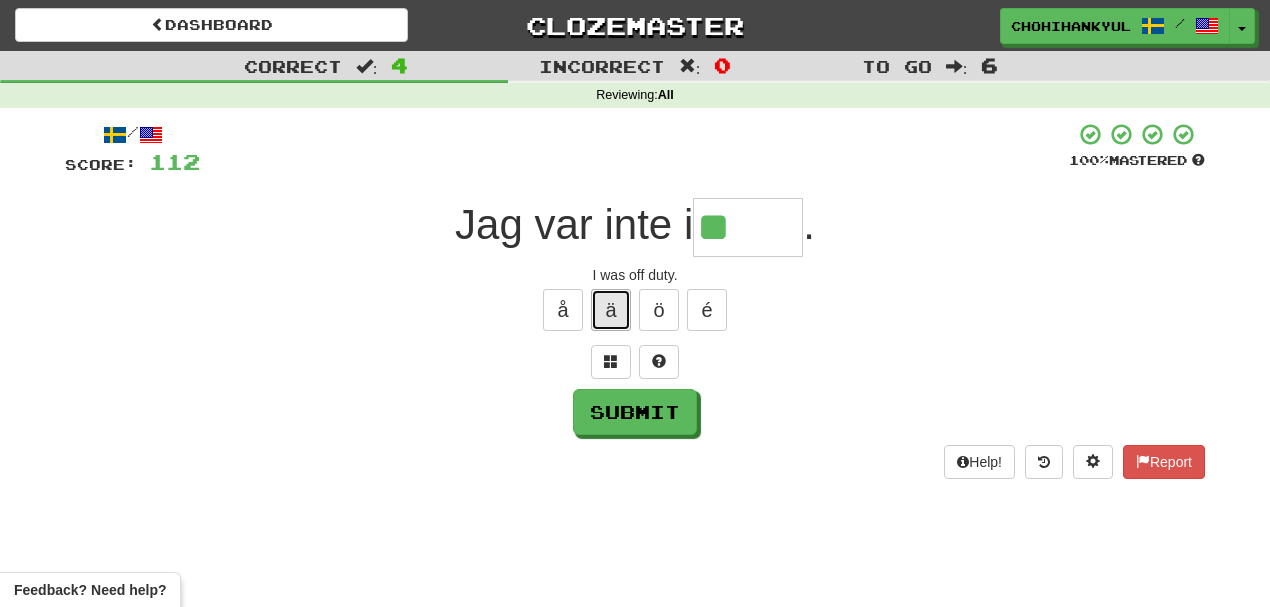 click on "ä" at bounding box center (611, 310) 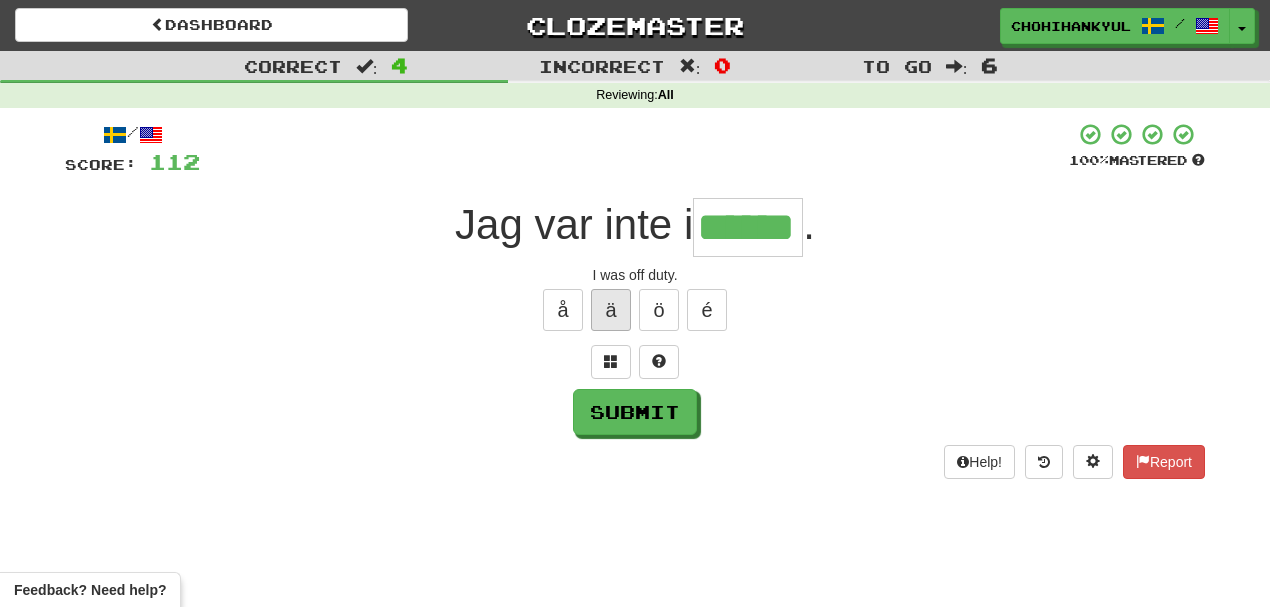 type on "******" 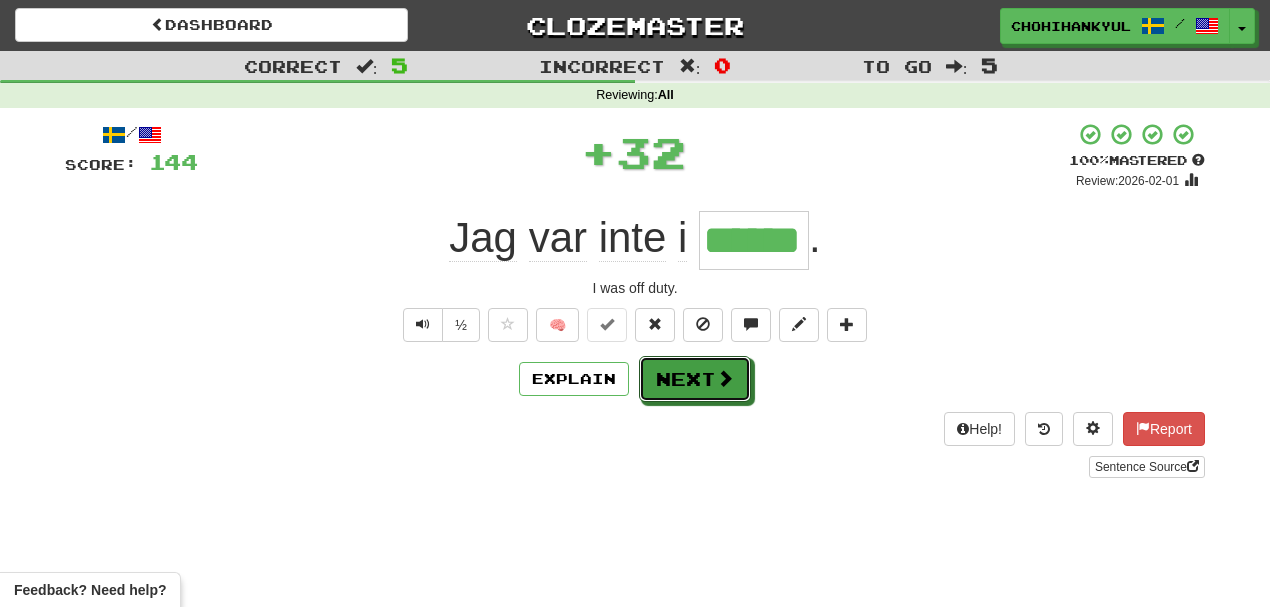 click on "Next" at bounding box center [695, 379] 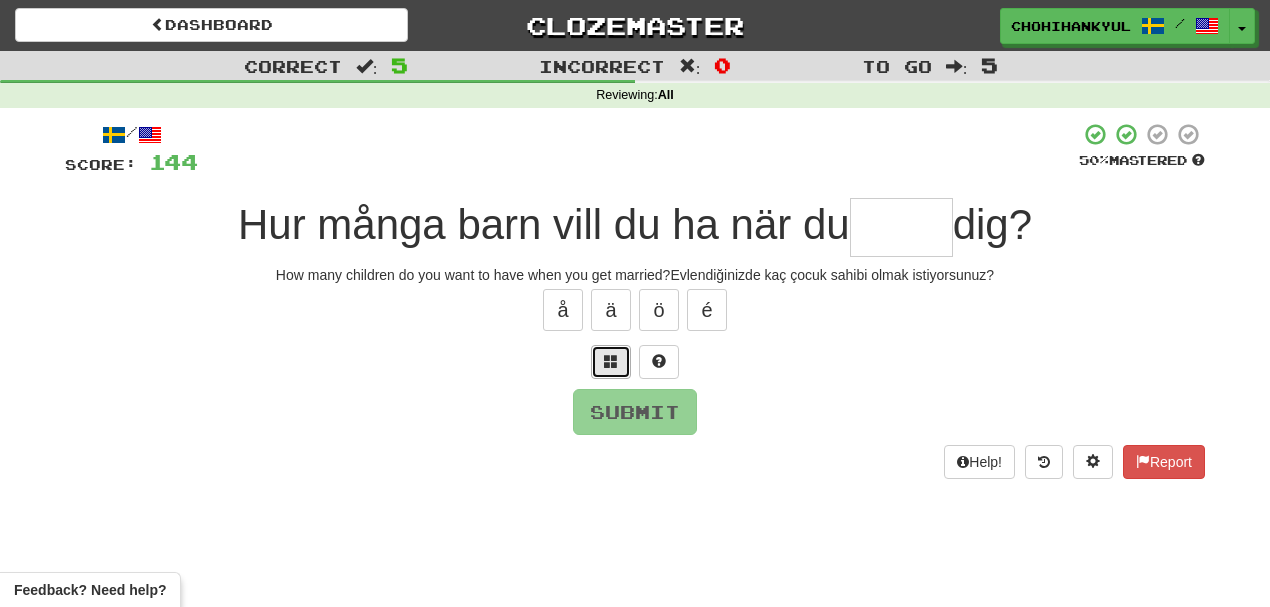 click at bounding box center [611, 362] 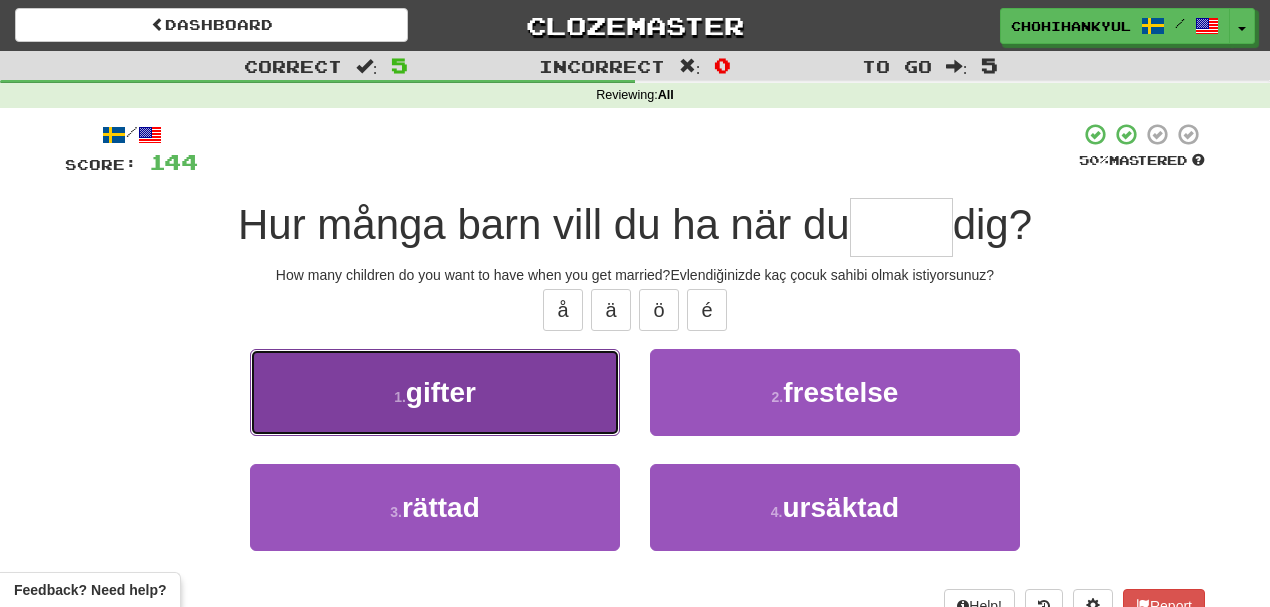 click on "1 . gifter" at bounding box center (435, 392) 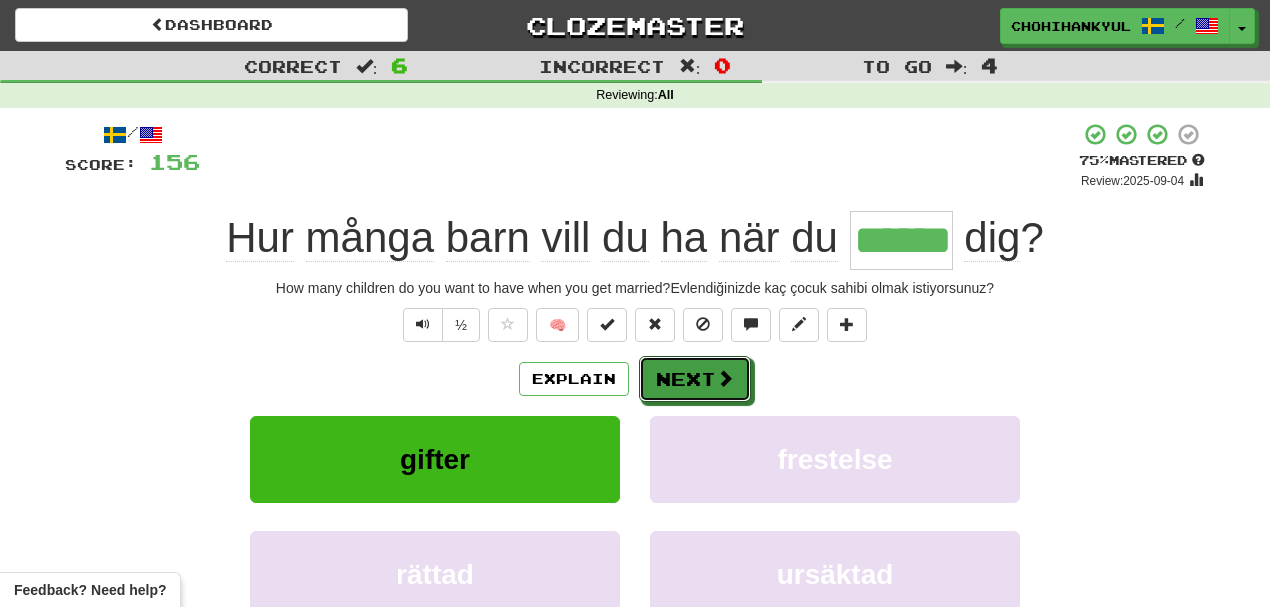 click on "Next" at bounding box center (695, 379) 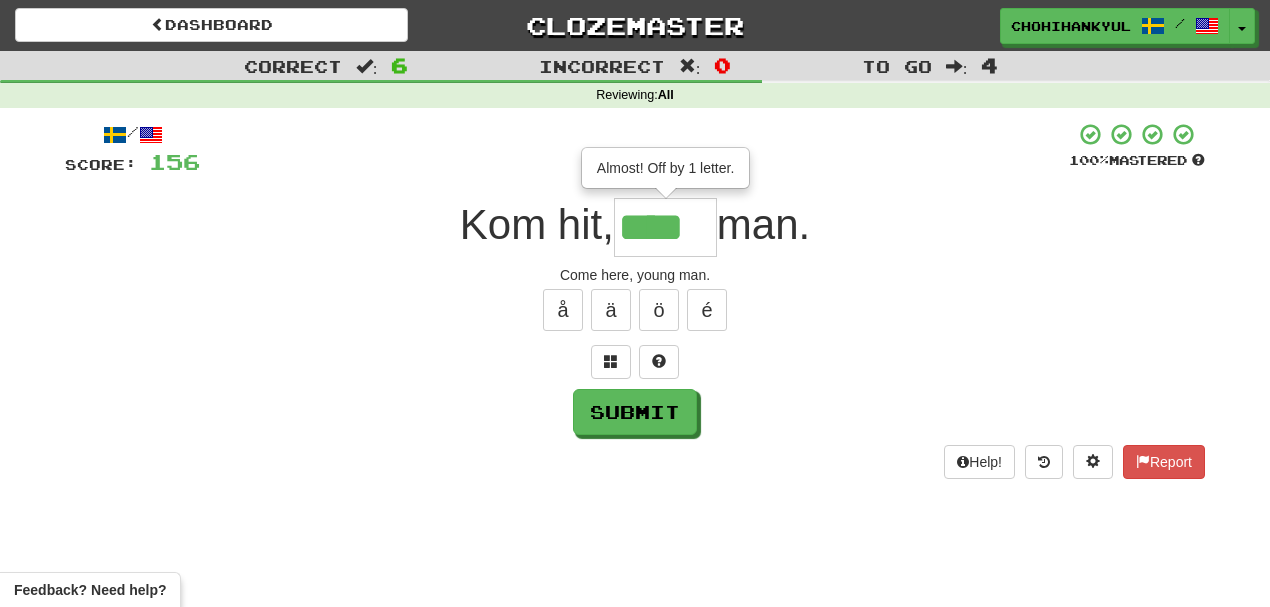 type on "****" 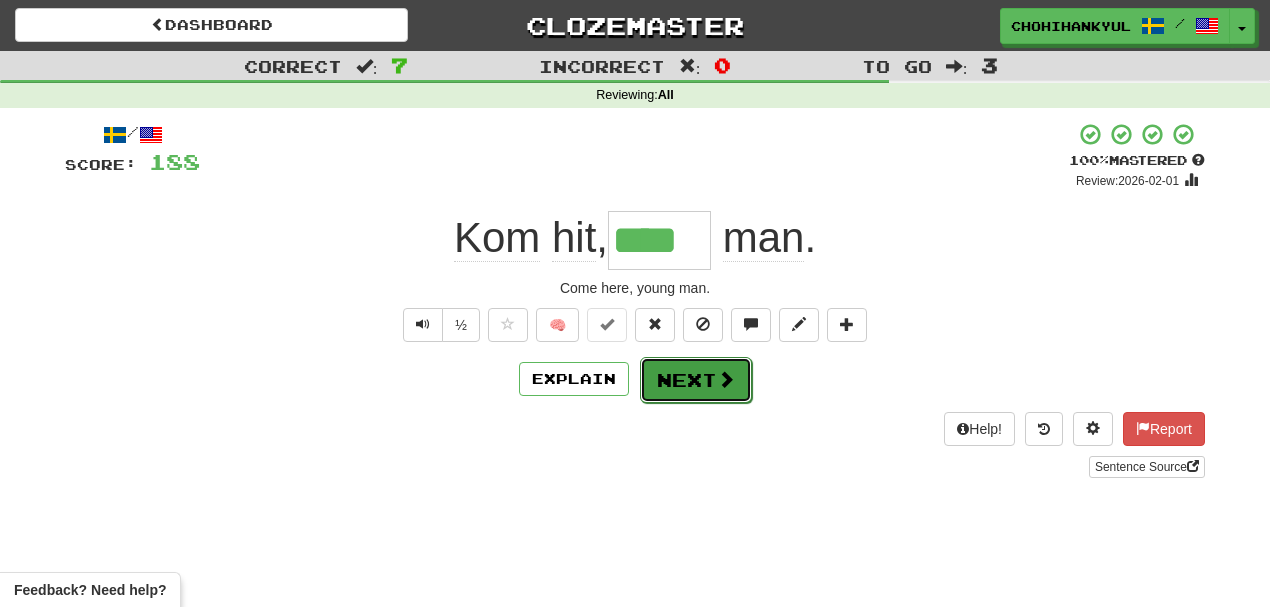 click on "Next" at bounding box center [696, 380] 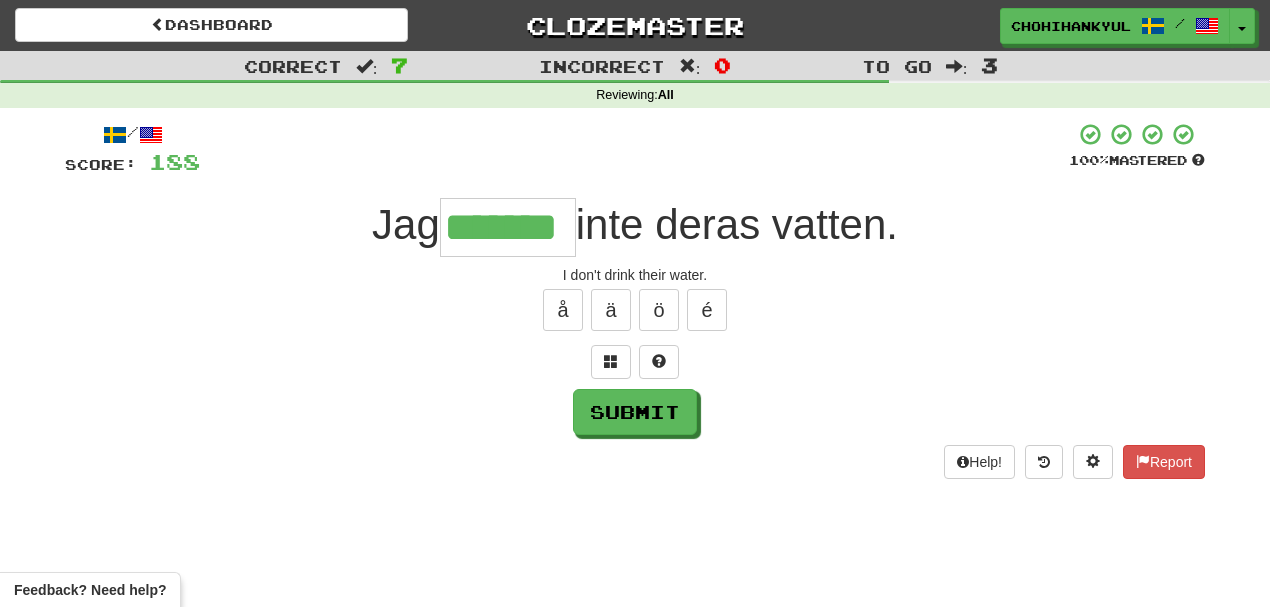 type on "*******" 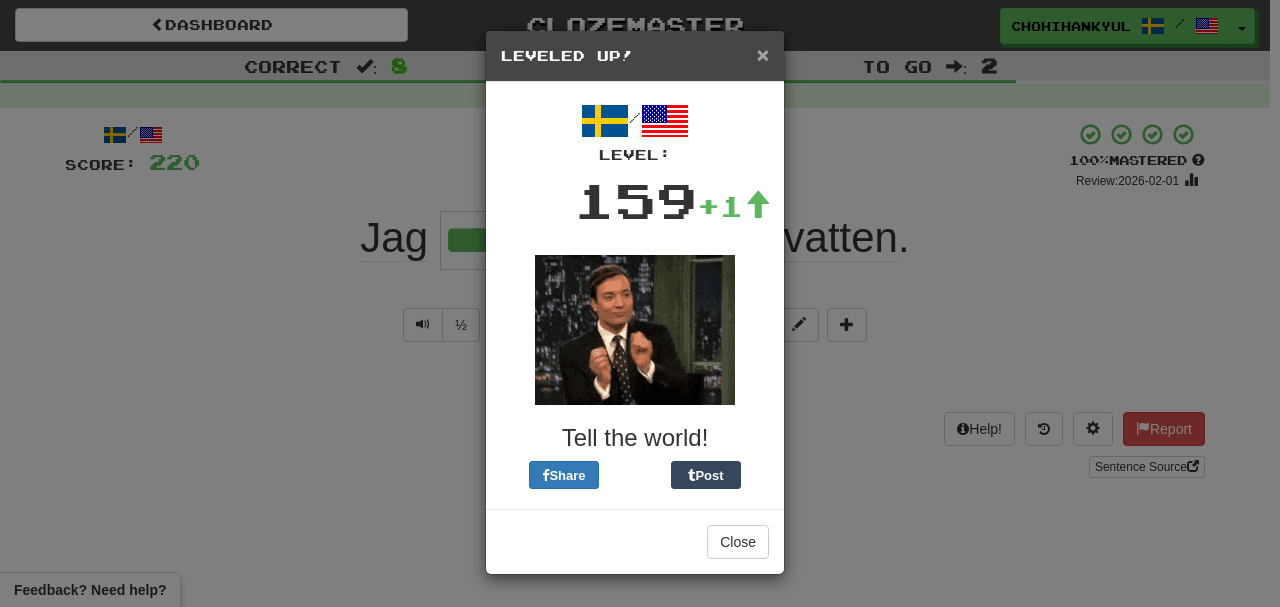 click on "×" at bounding box center (763, 54) 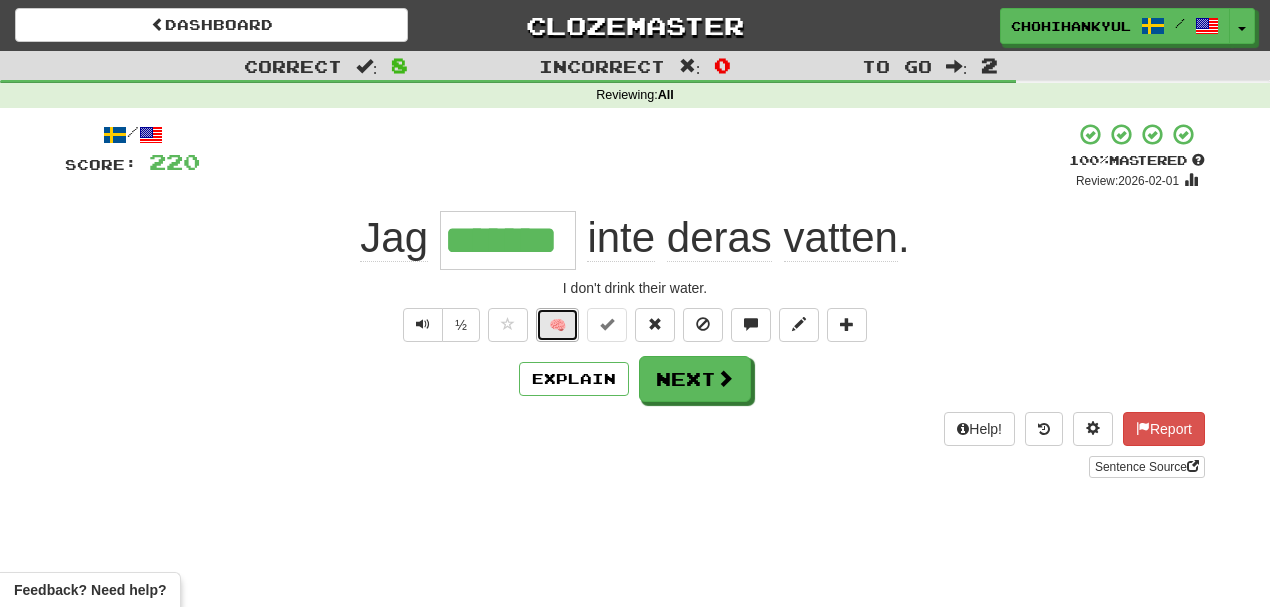 click on "🧠" at bounding box center (557, 325) 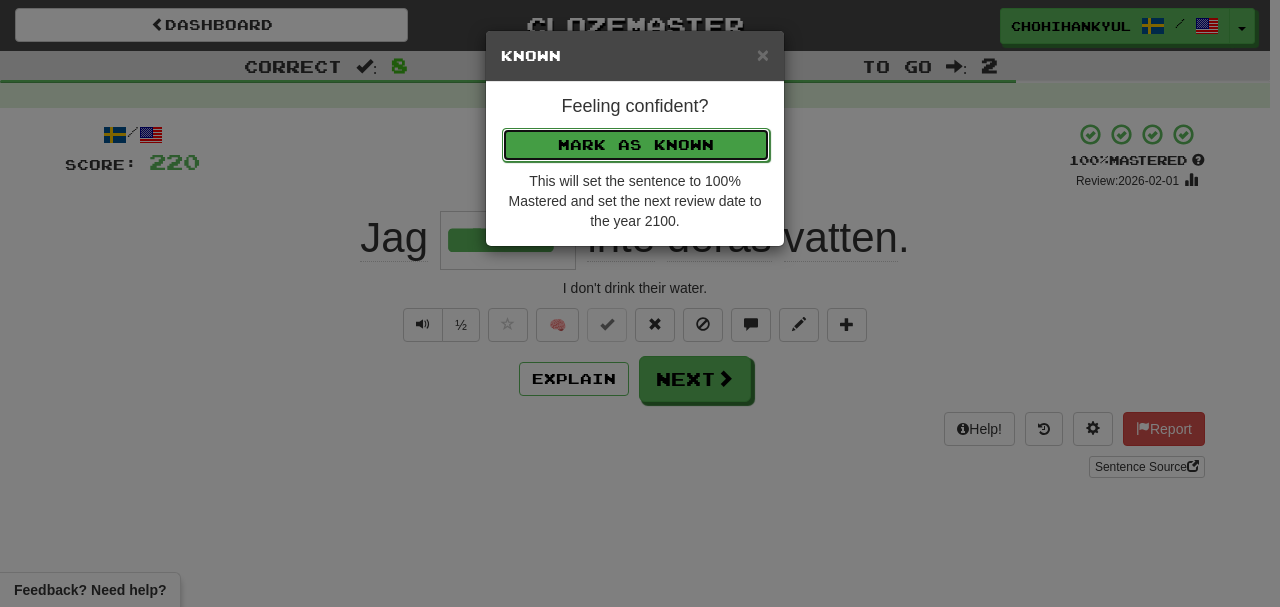 click on "Mark as Known" at bounding box center (636, 145) 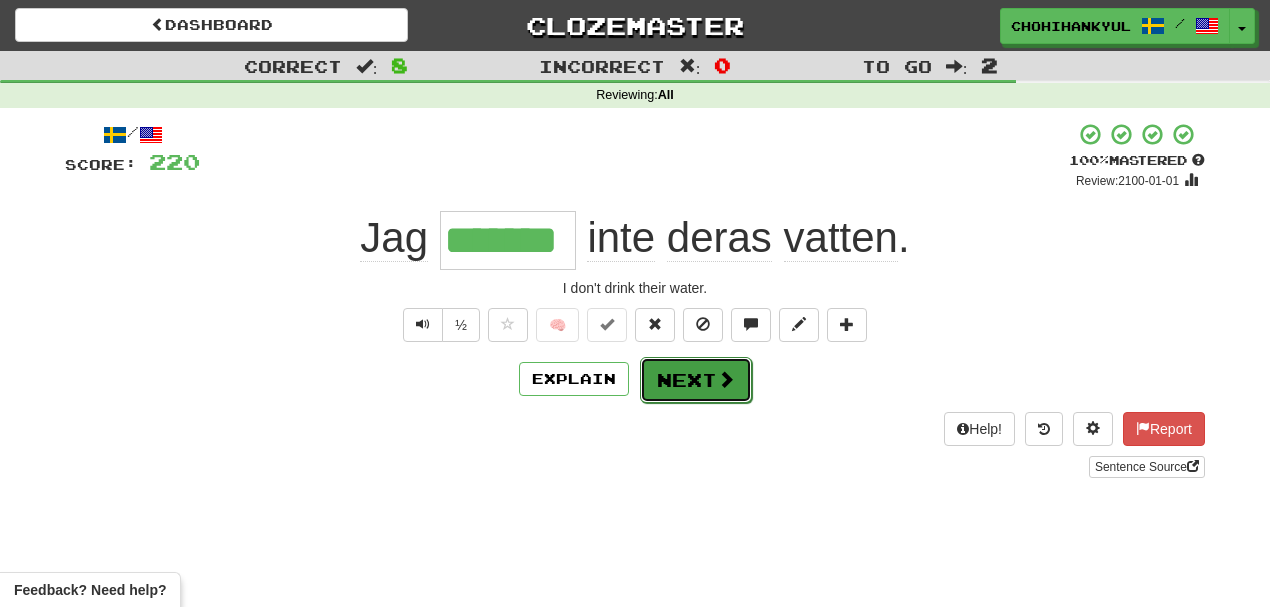 click at bounding box center [726, 379] 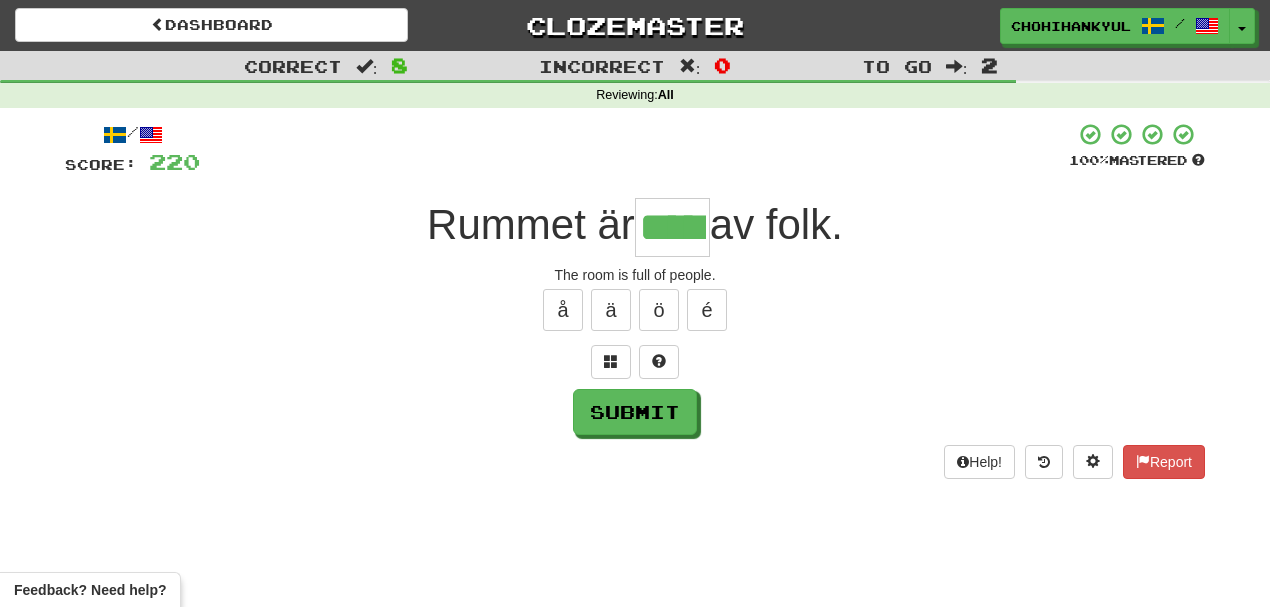 type on "*****" 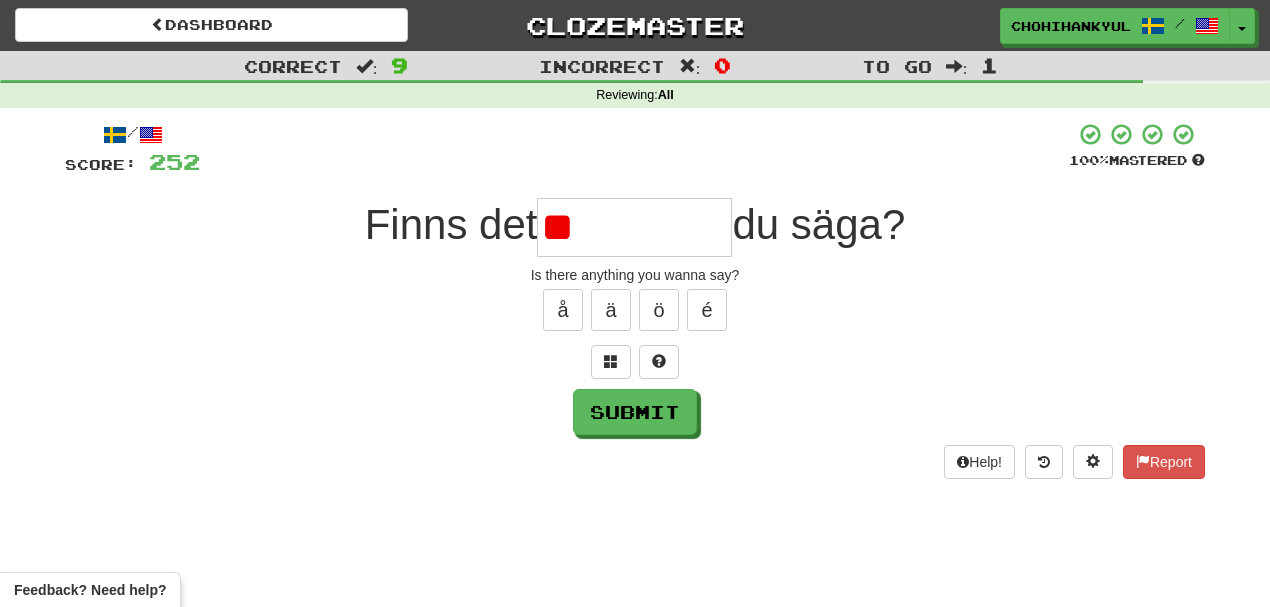 type on "*" 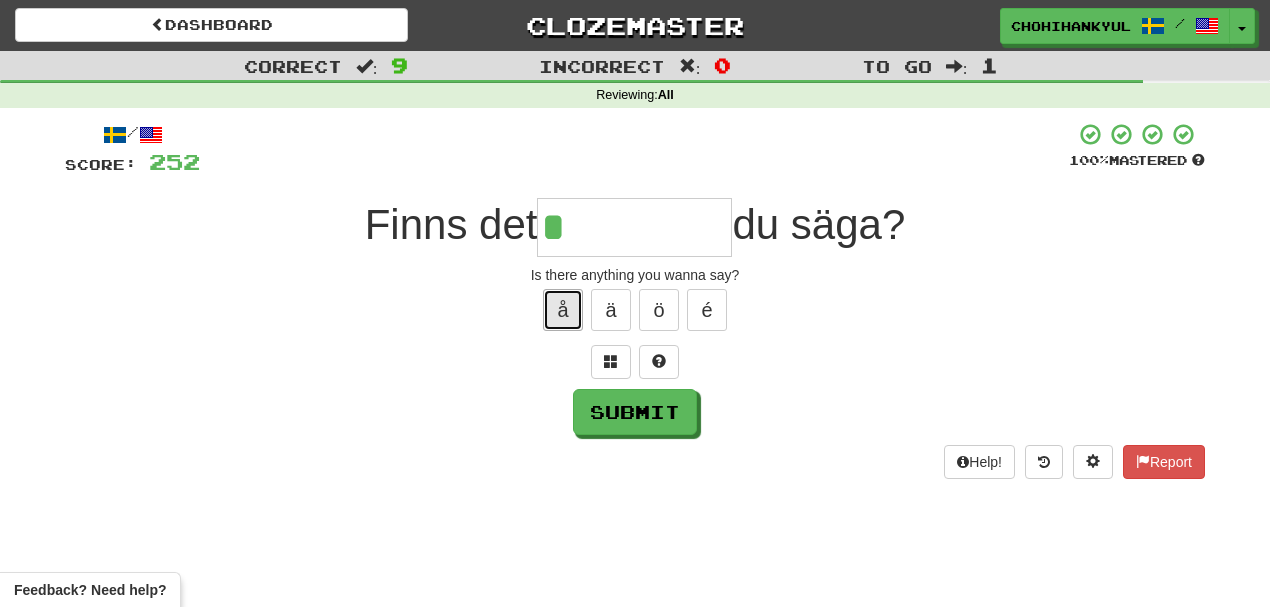 click on "å" at bounding box center [563, 310] 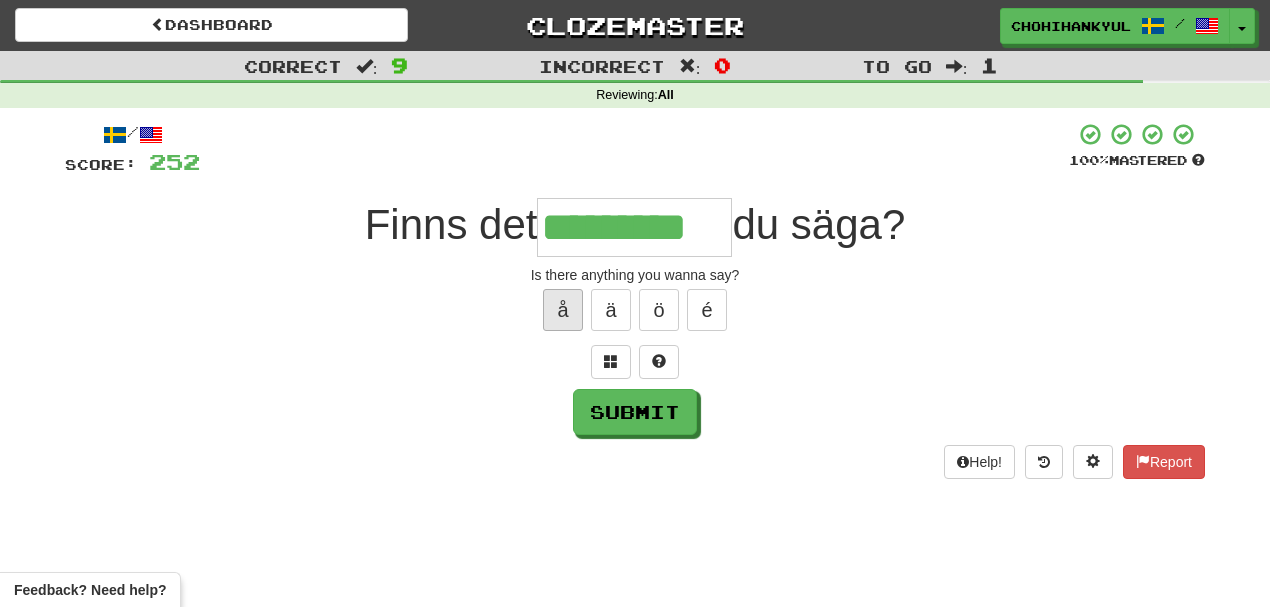 type on "*********" 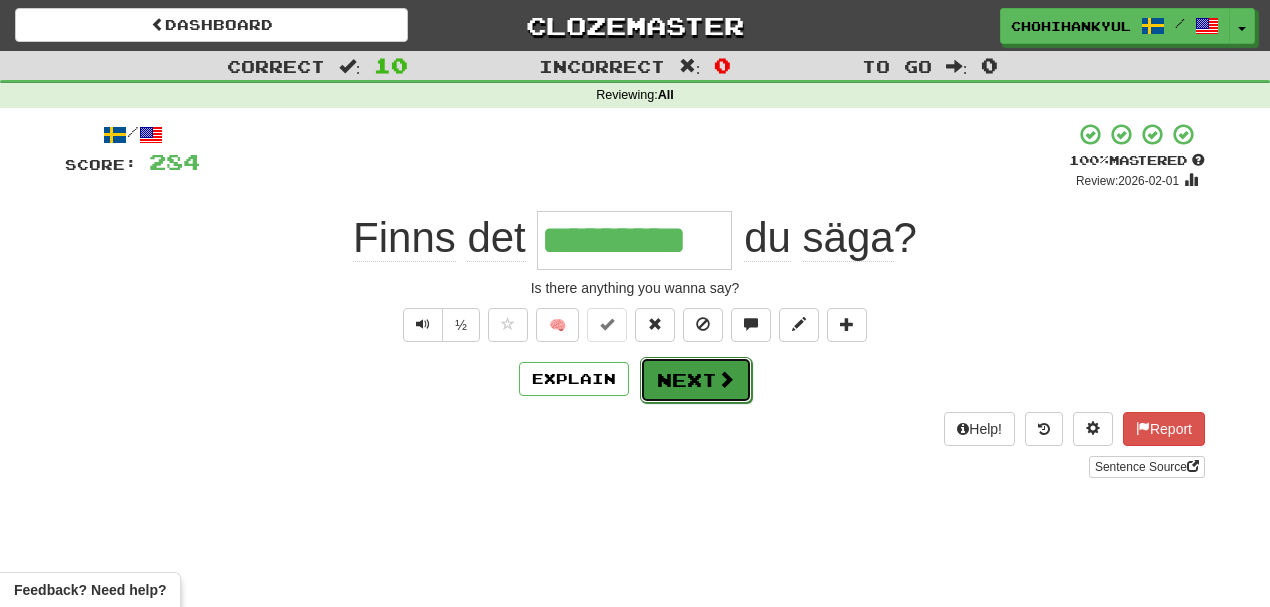 click on "Next" at bounding box center [696, 380] 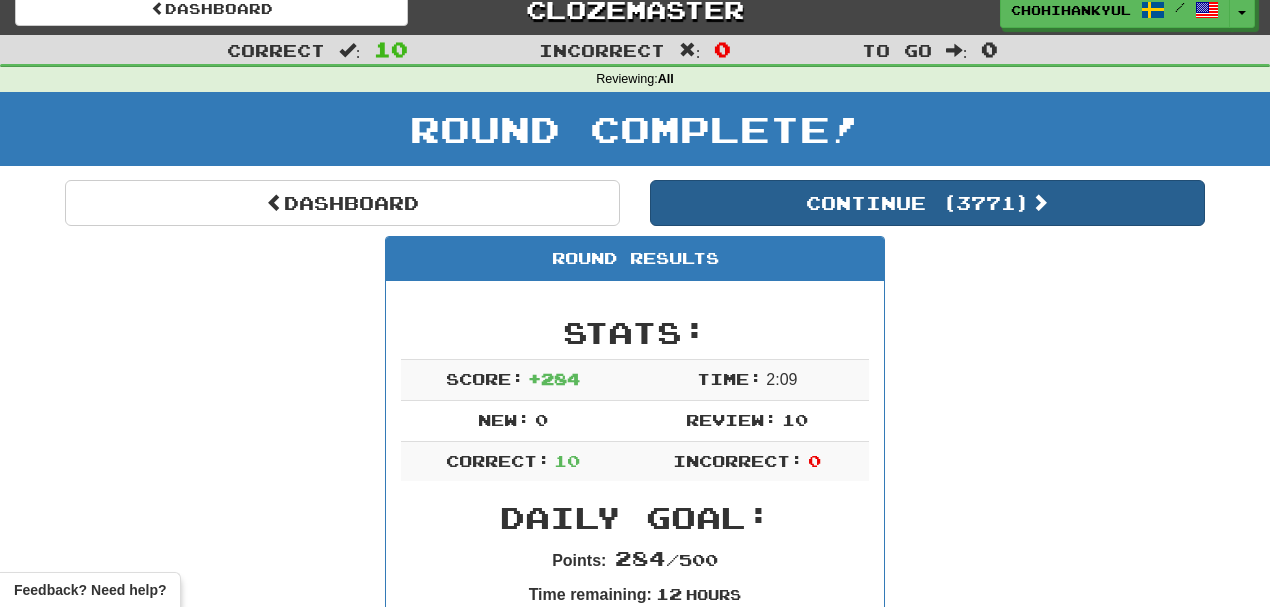 scroll, scrollTop: 0, scrollLeft: 0, axis: both 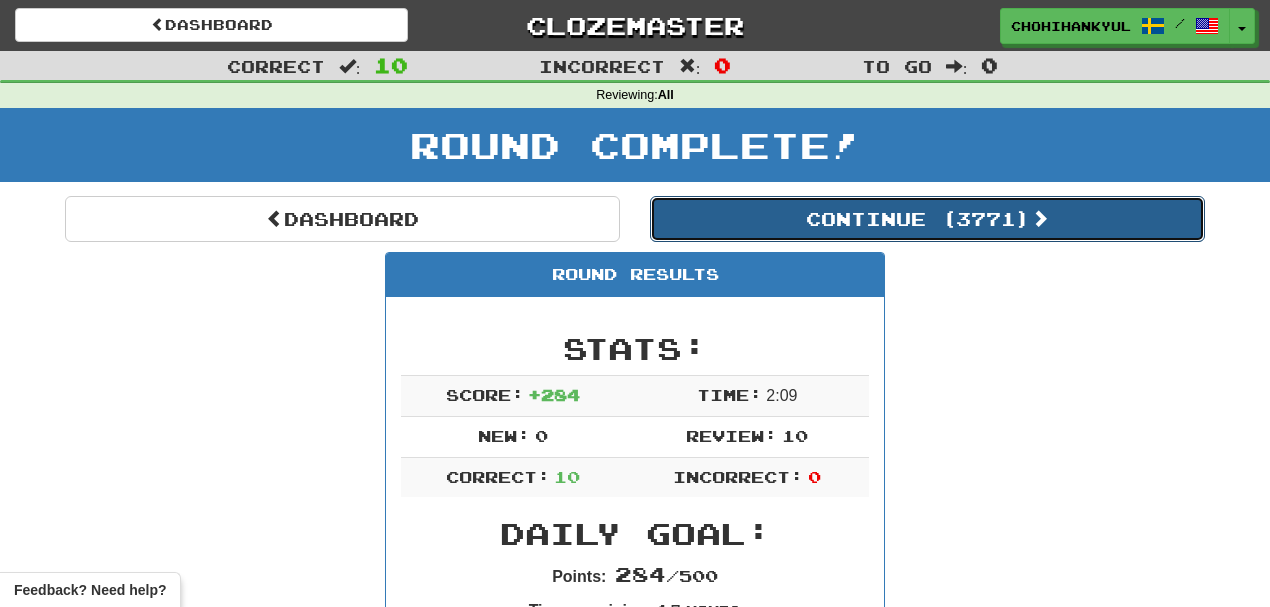 click on "Continue ( 3771 )" at bounding box center (927, 219) 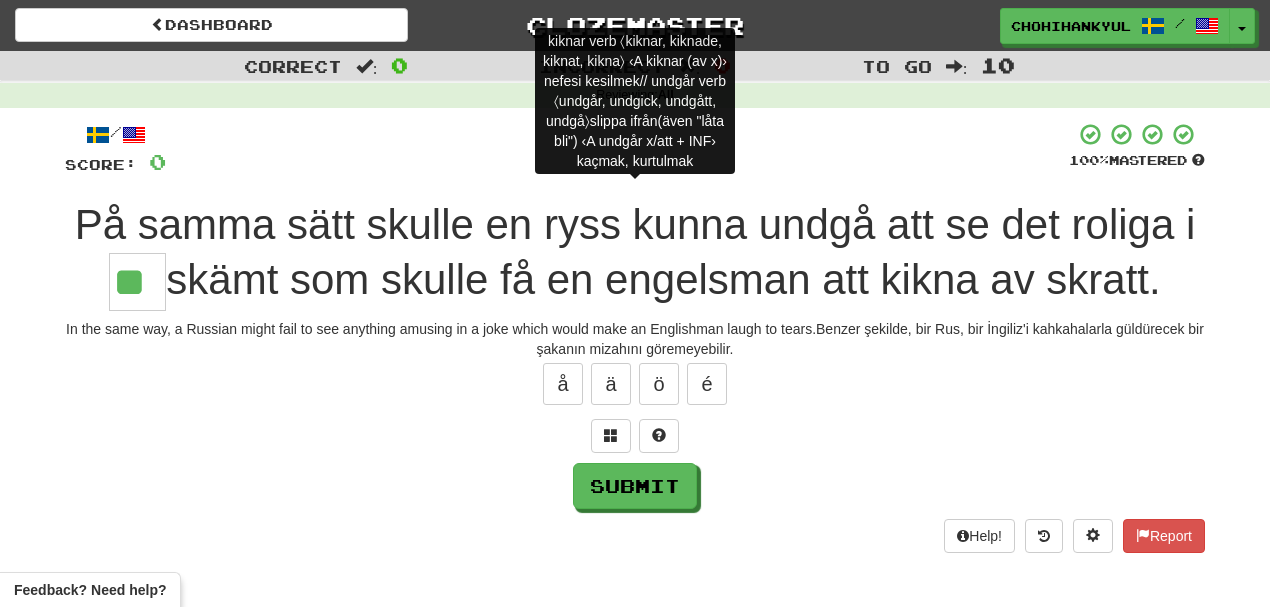 type on "***" 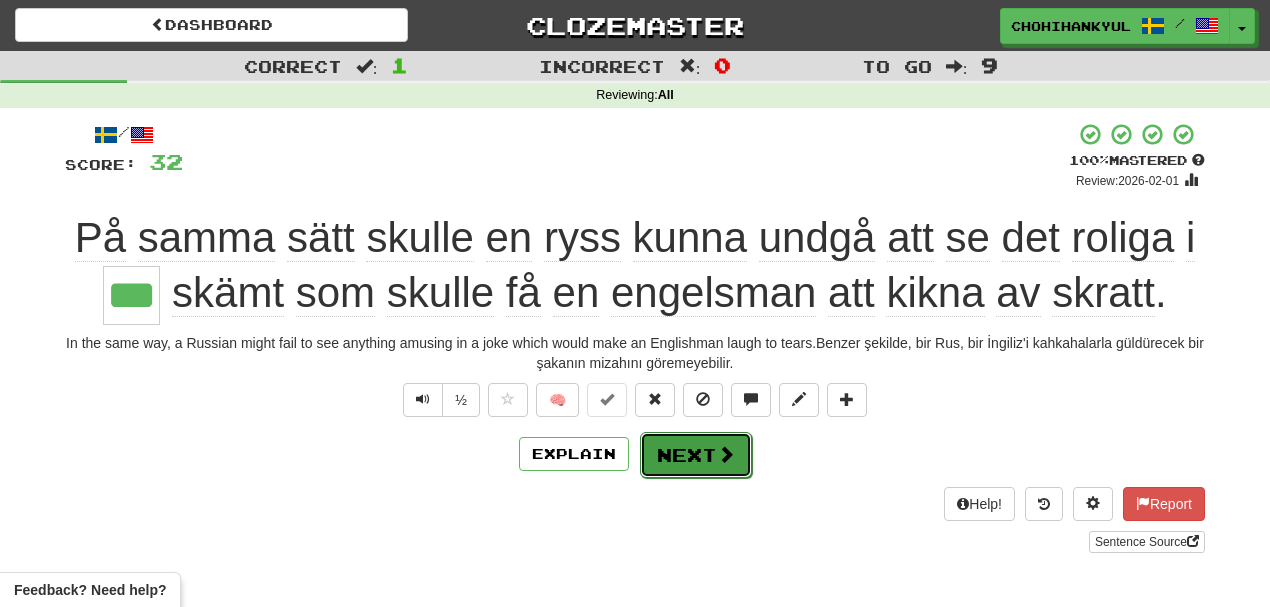 click on "Next" at bounding box center (696, 455) 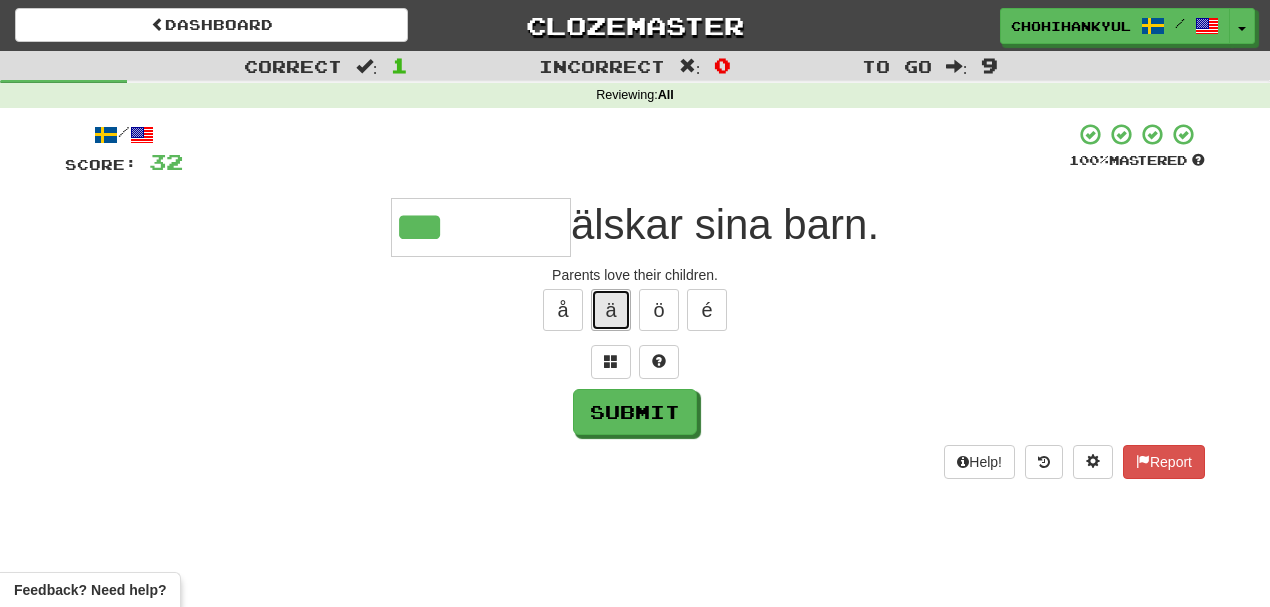 click on "ä" at bounding box center (611, 310) 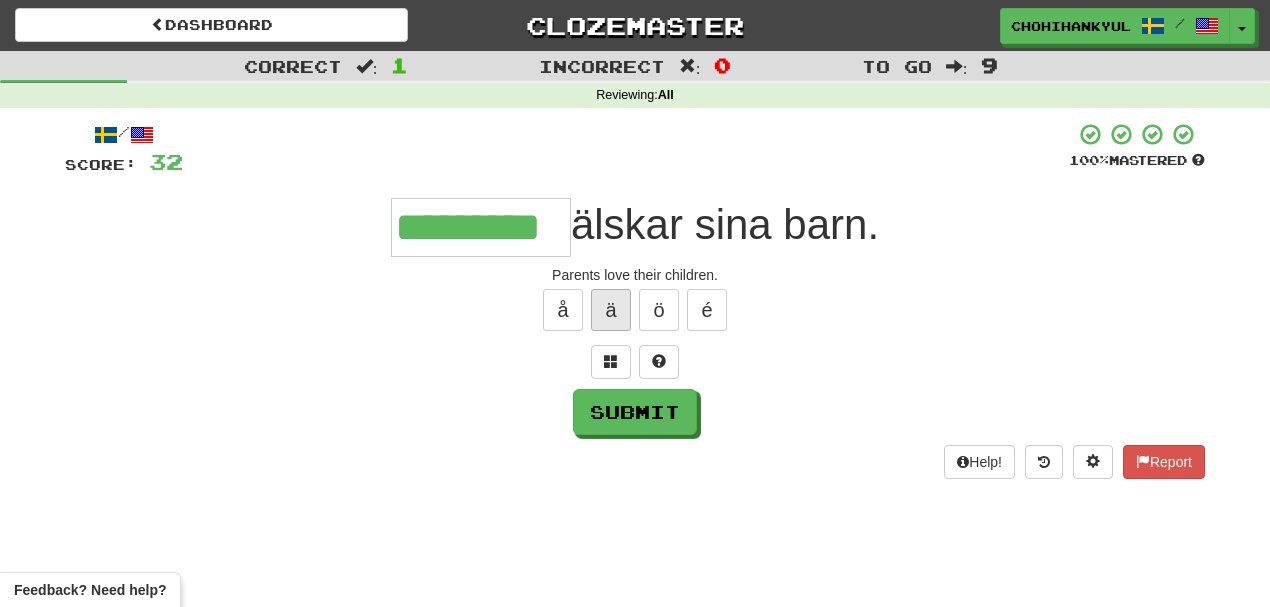 type on "*********" 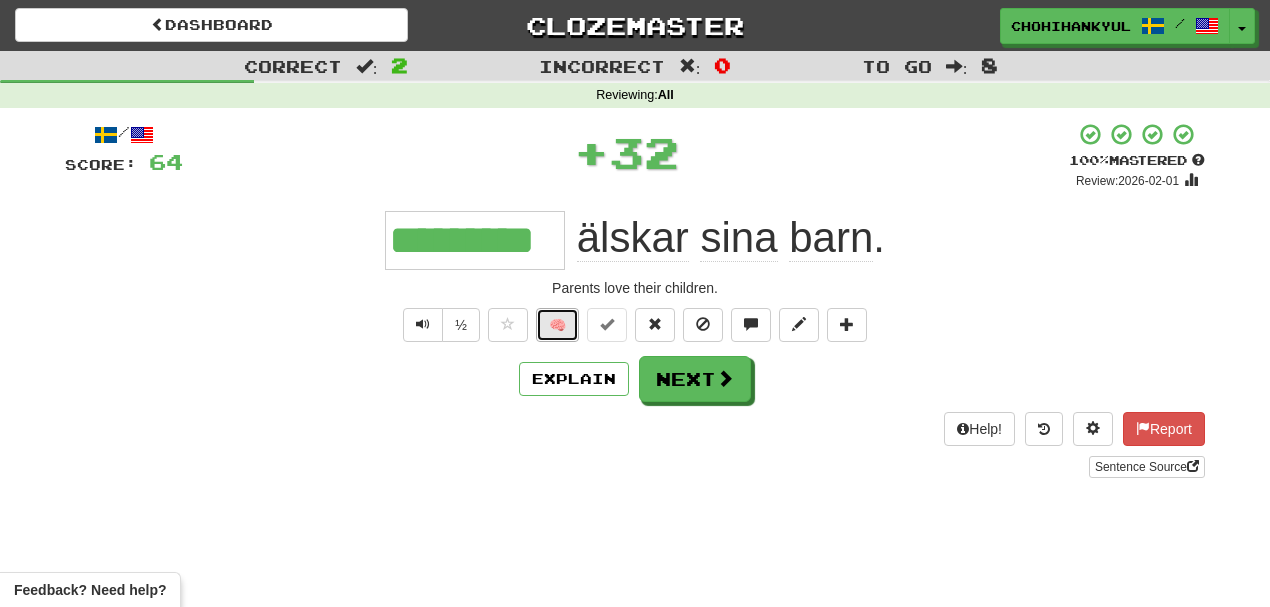 click on "🧠" at bounding box center [557, 325] 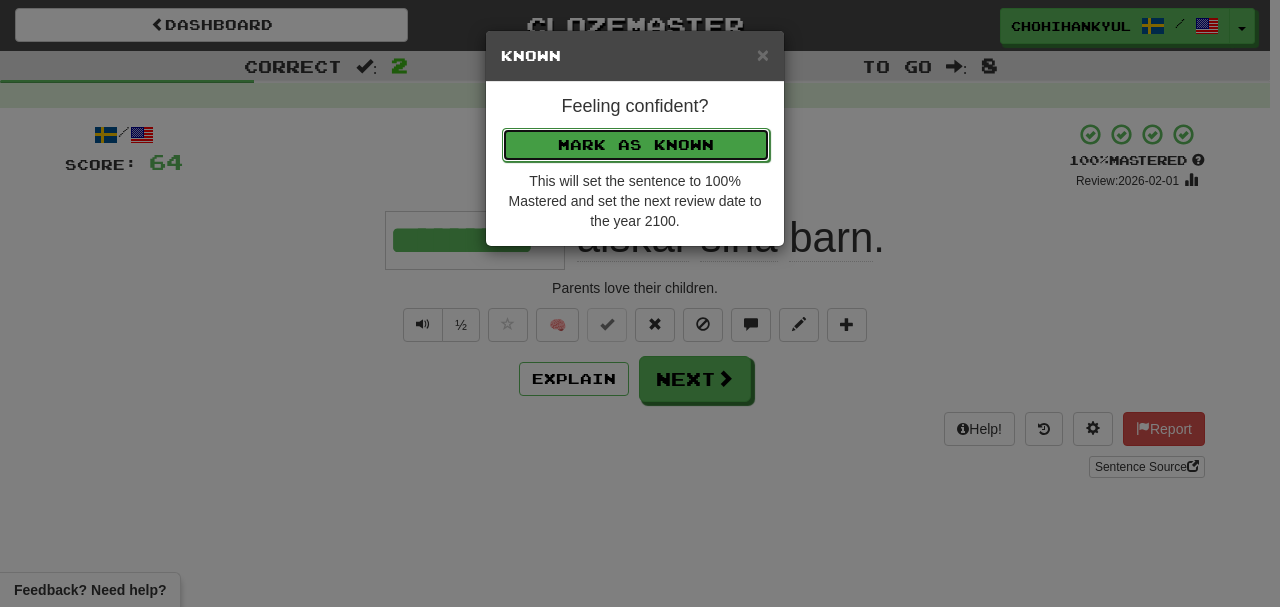 click on "Mark as Known" at bounding box center (636, 145) 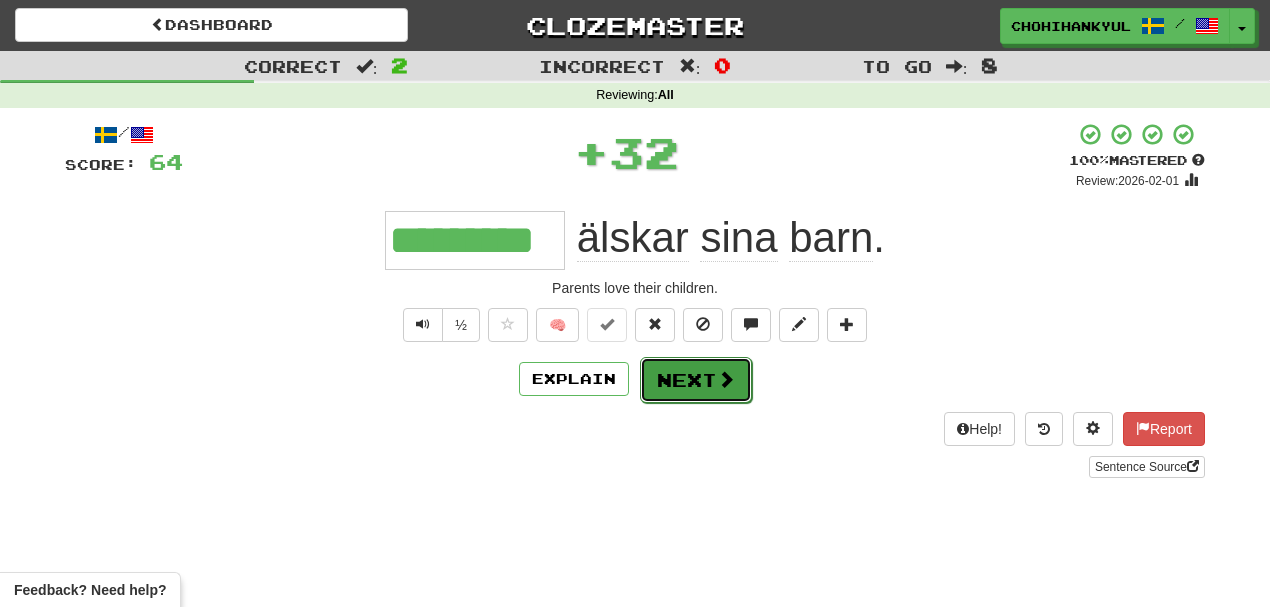 click on "Next" at bounding box center (696, 380) 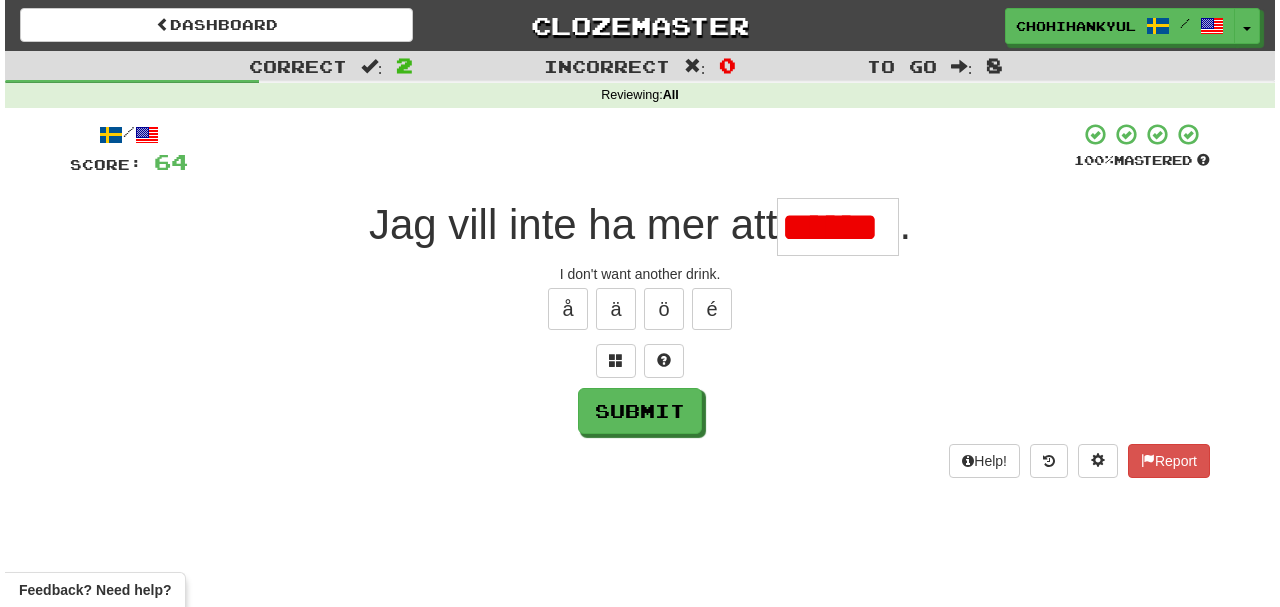scroll, scrollTop: 0, scrollLeft: 0, axis: both 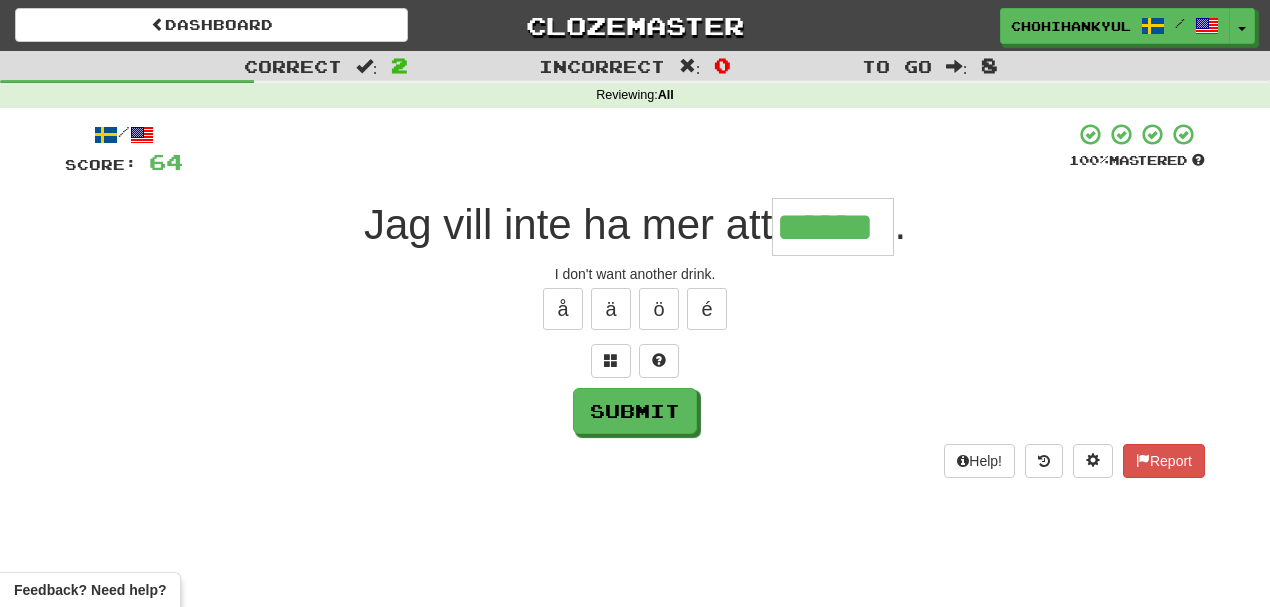 type on "******" 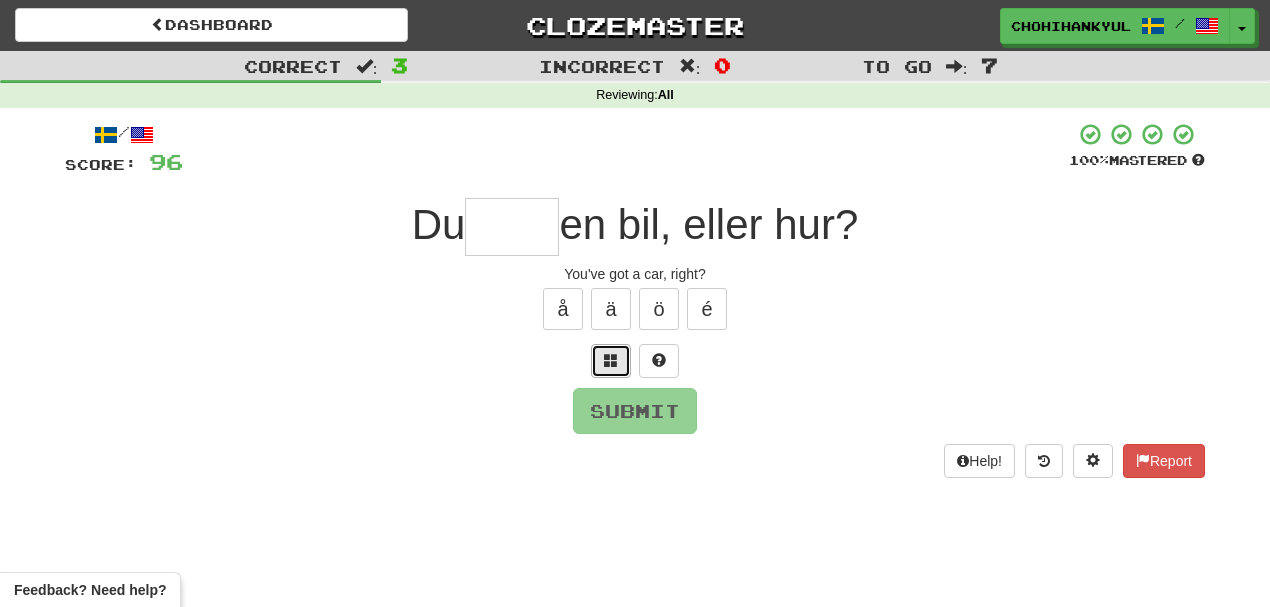 click at bounding box center (611, 360) 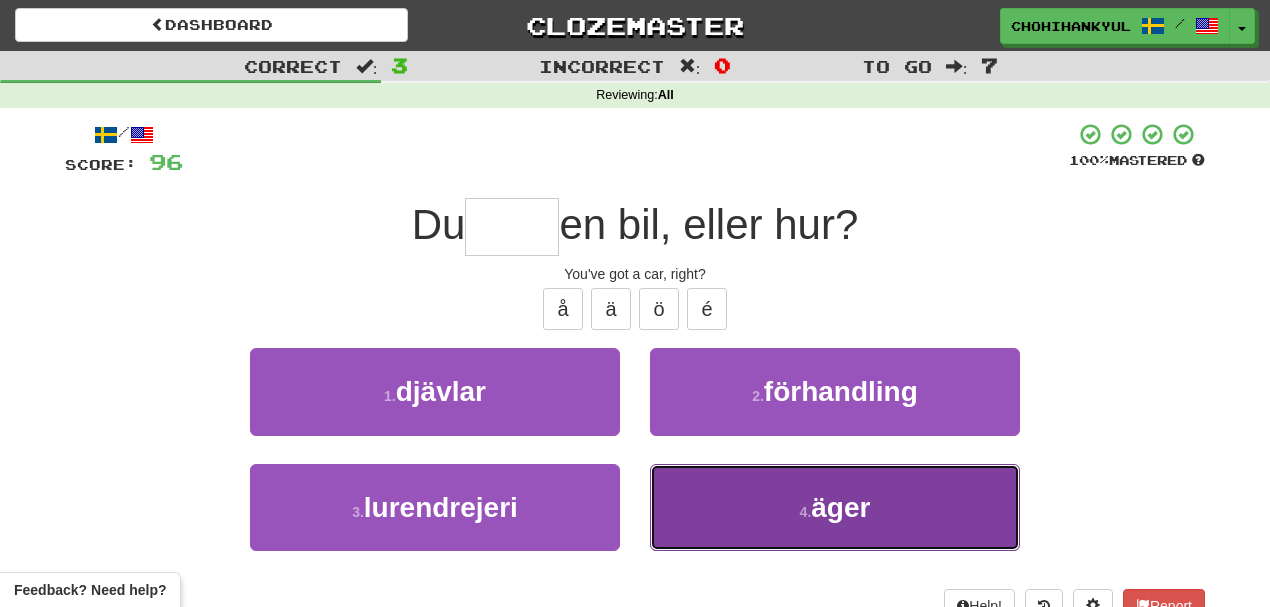 click on "4 . äger" at bounding box center (835, 507) 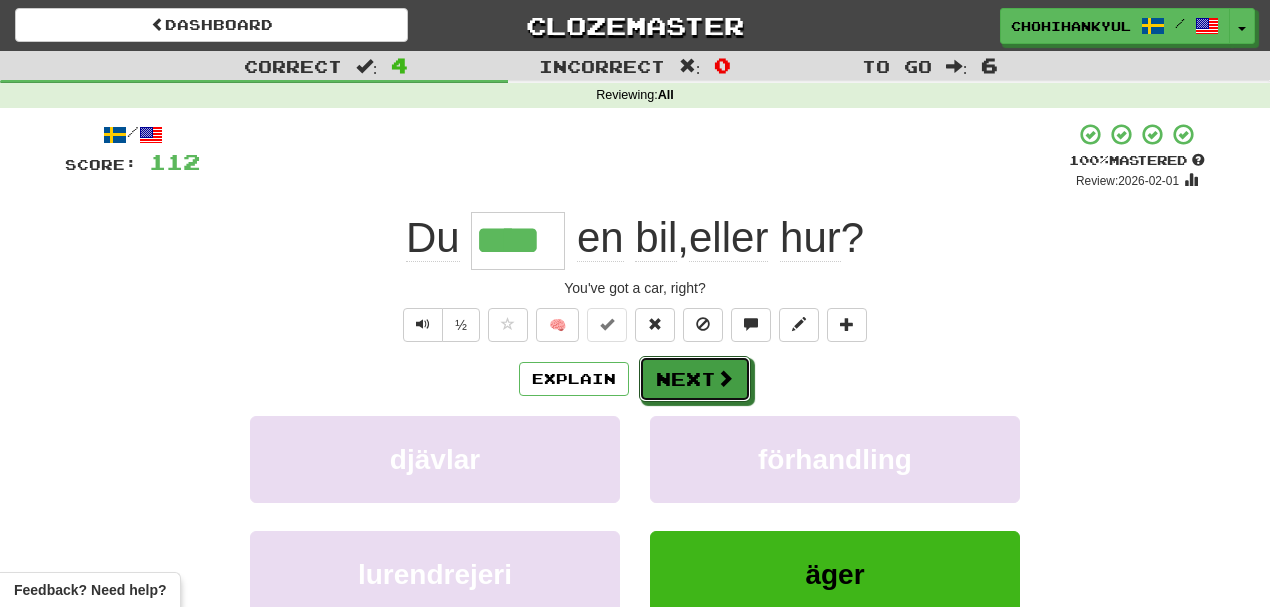 click on "Next" at bounding box center (695, 379) 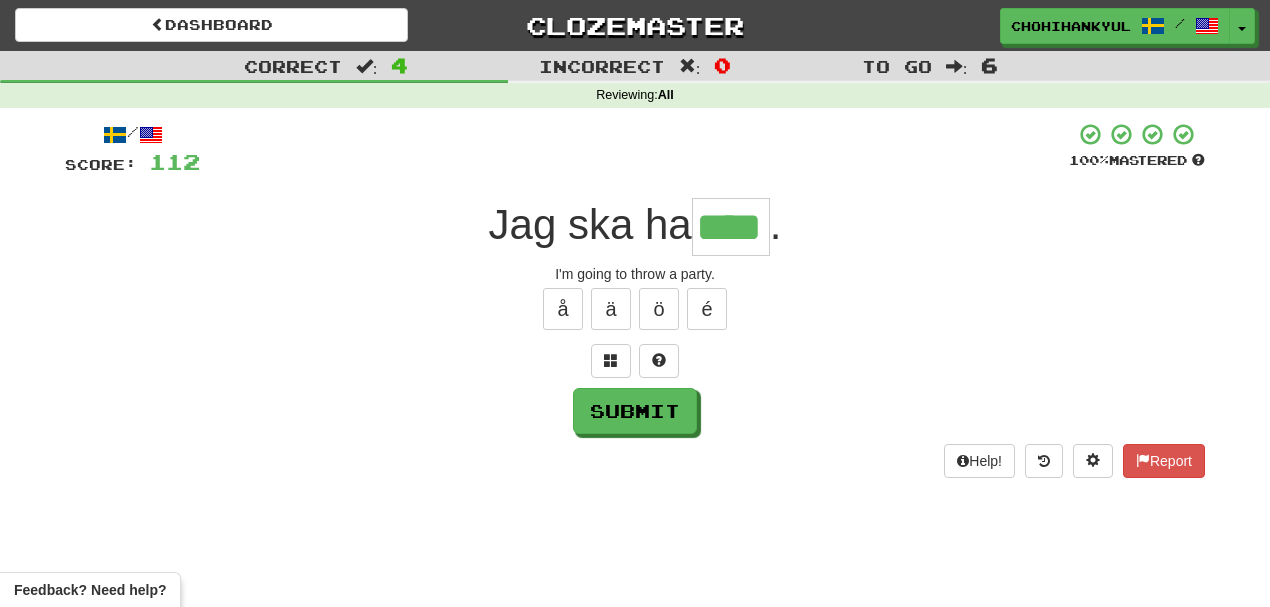 type on "****" 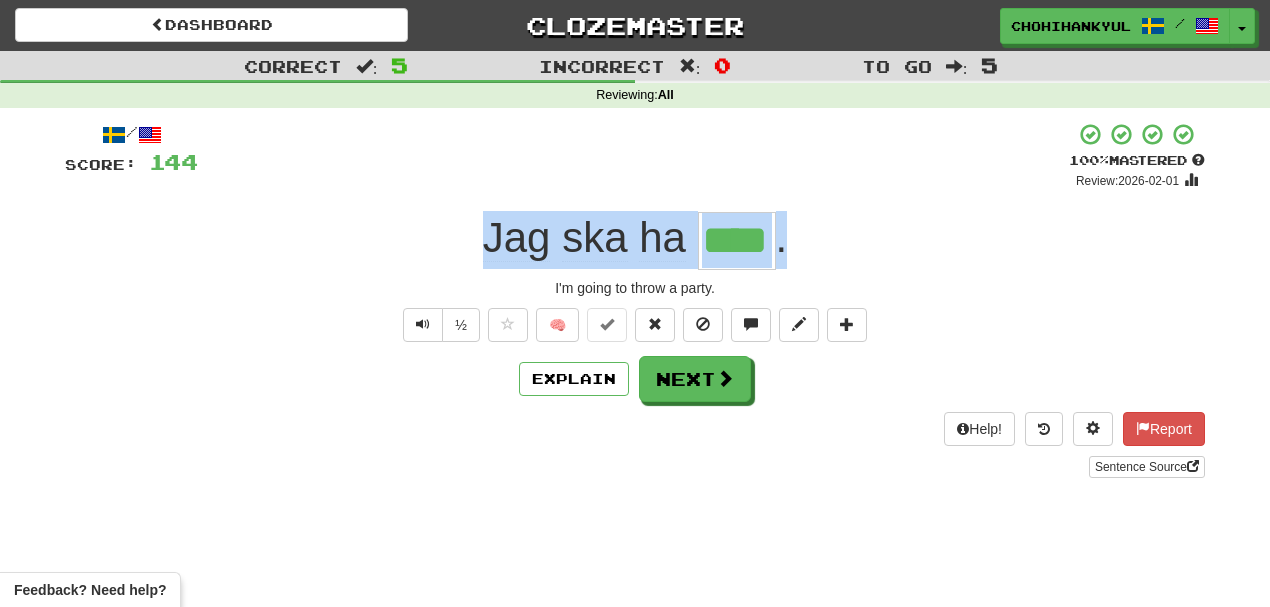 drag, startPoint x: 452, startPoint y: 227, endPoint x: 803, endPoint y: 234, distance: 351.0698 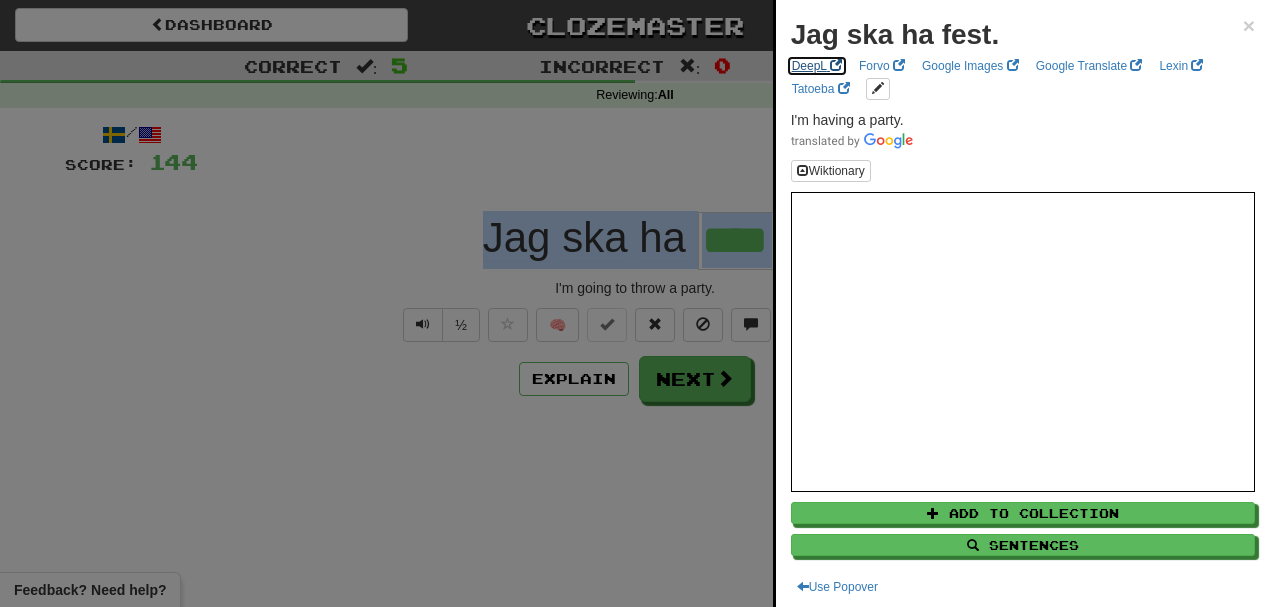 click on "DeepL" at bounding box center (817, 66) 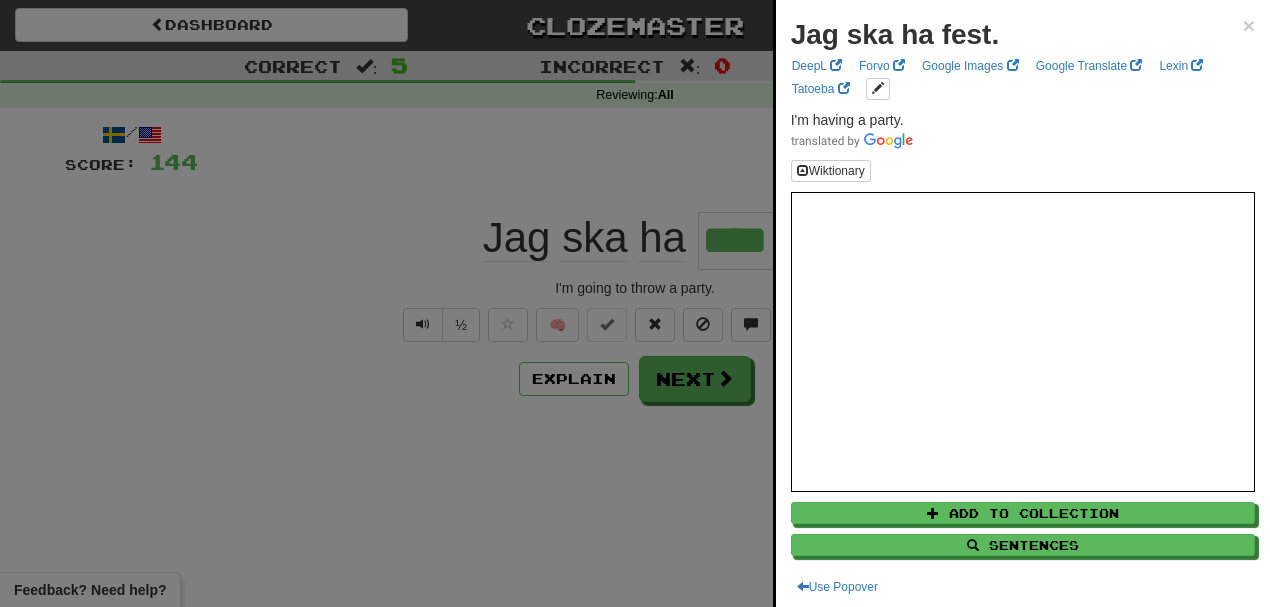 click at bounding box center (635, 303) 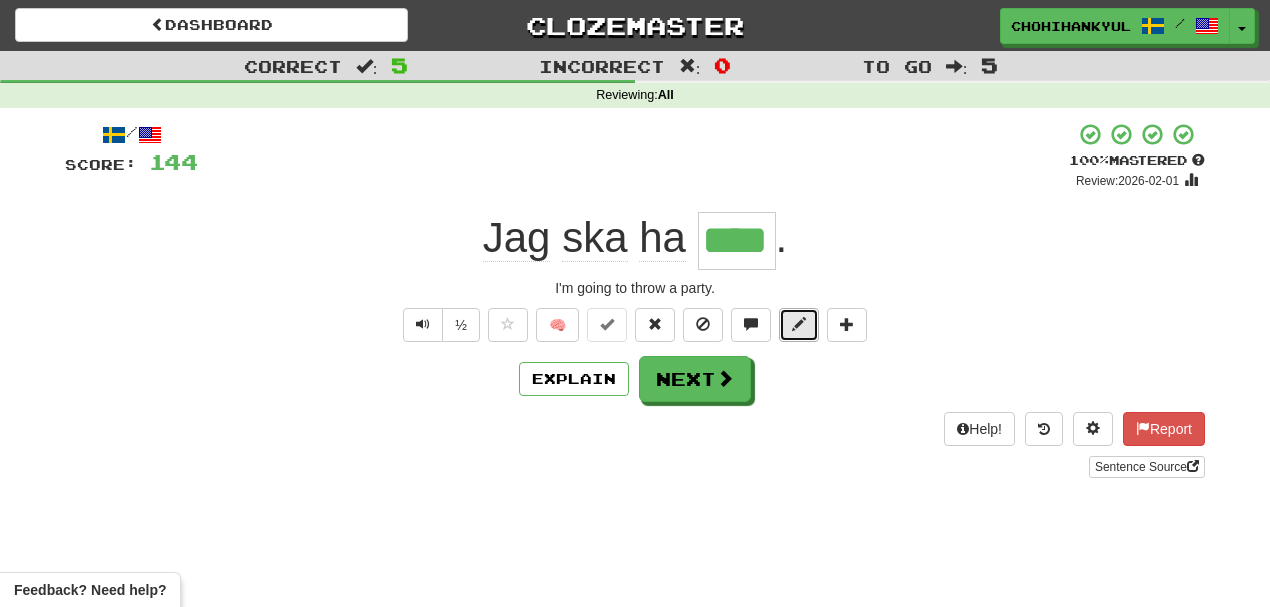 click at bounding box center [799, 324] 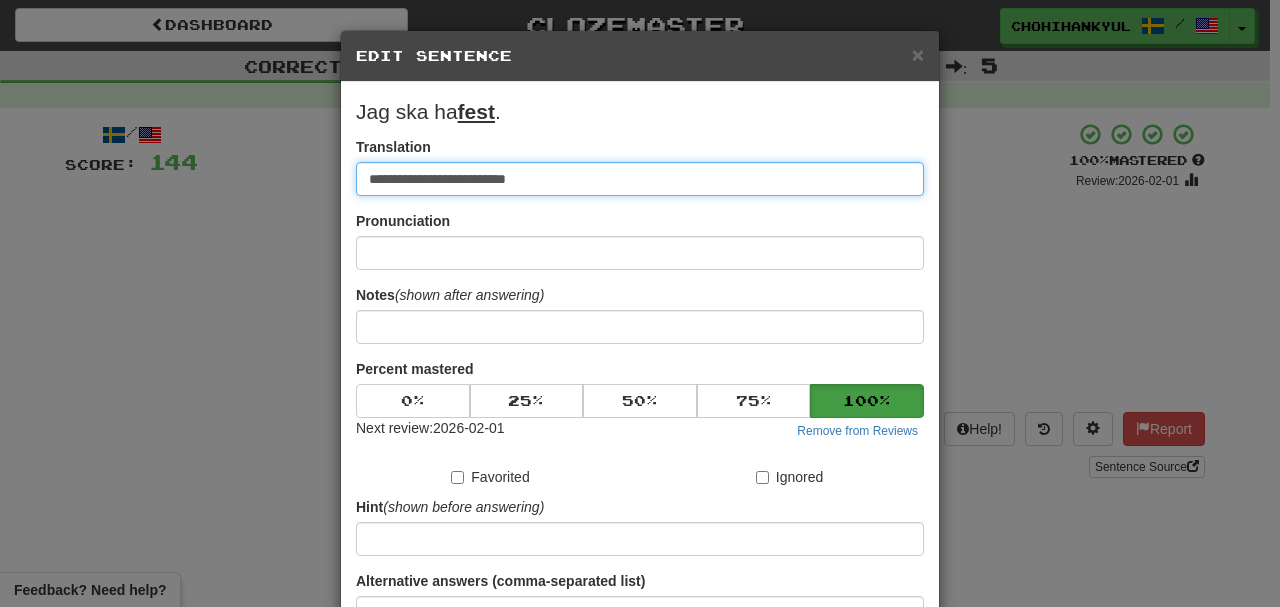paste on "**********" 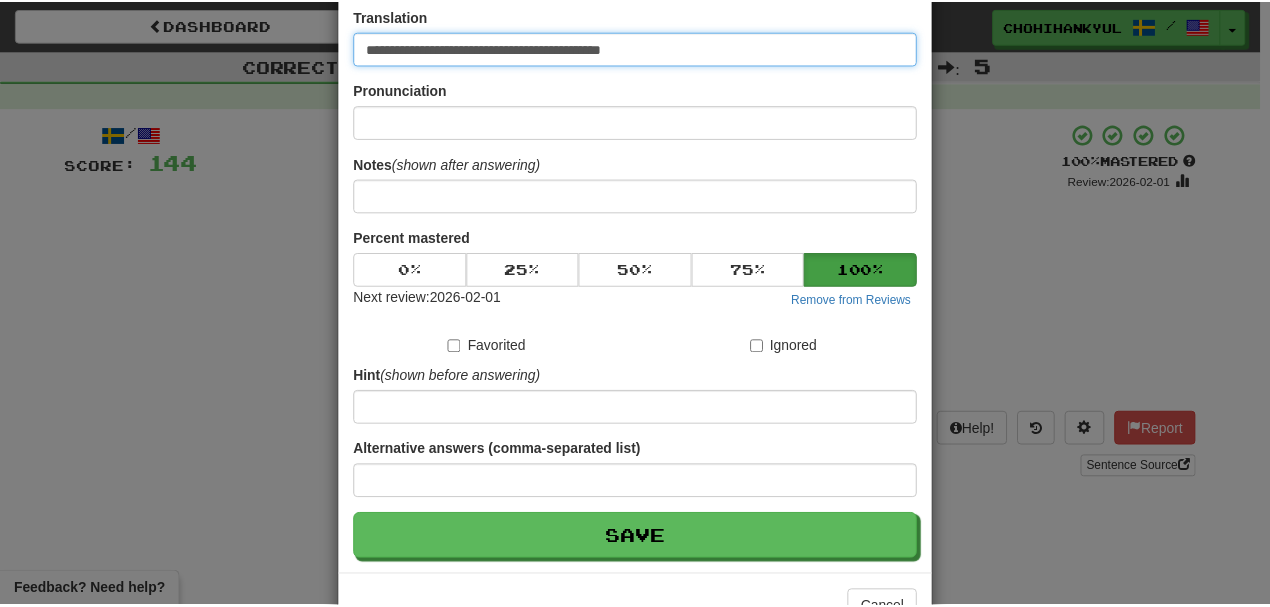scroll, scrollTop: 133, scrollLeft: 0, axis: vertical 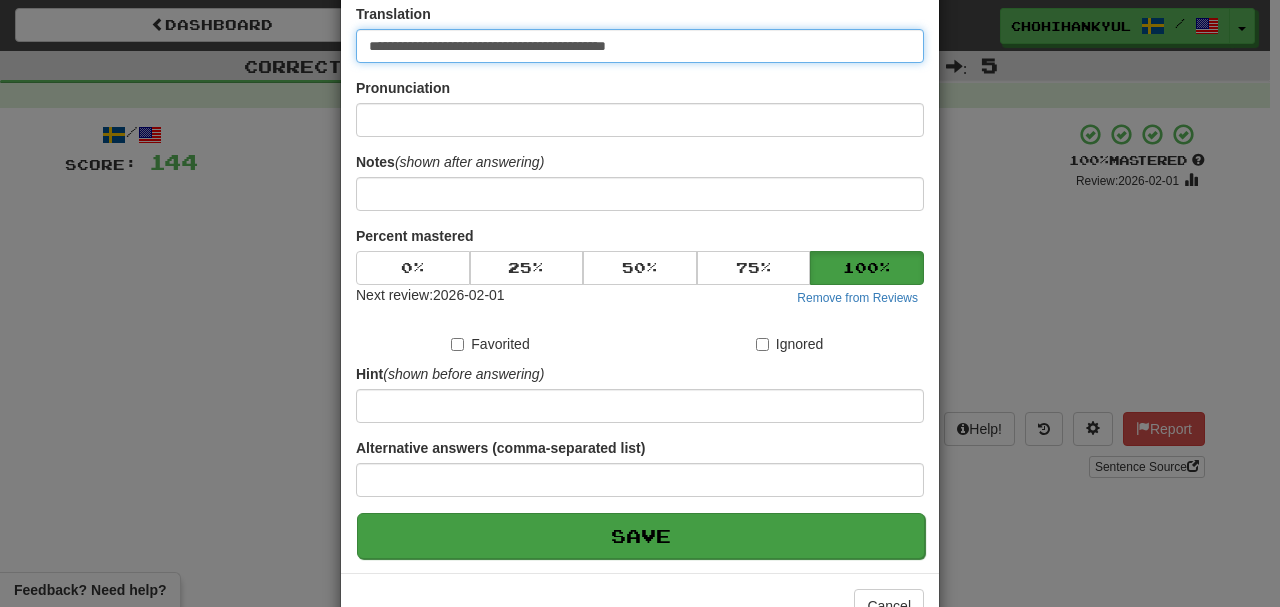 type on "**********" 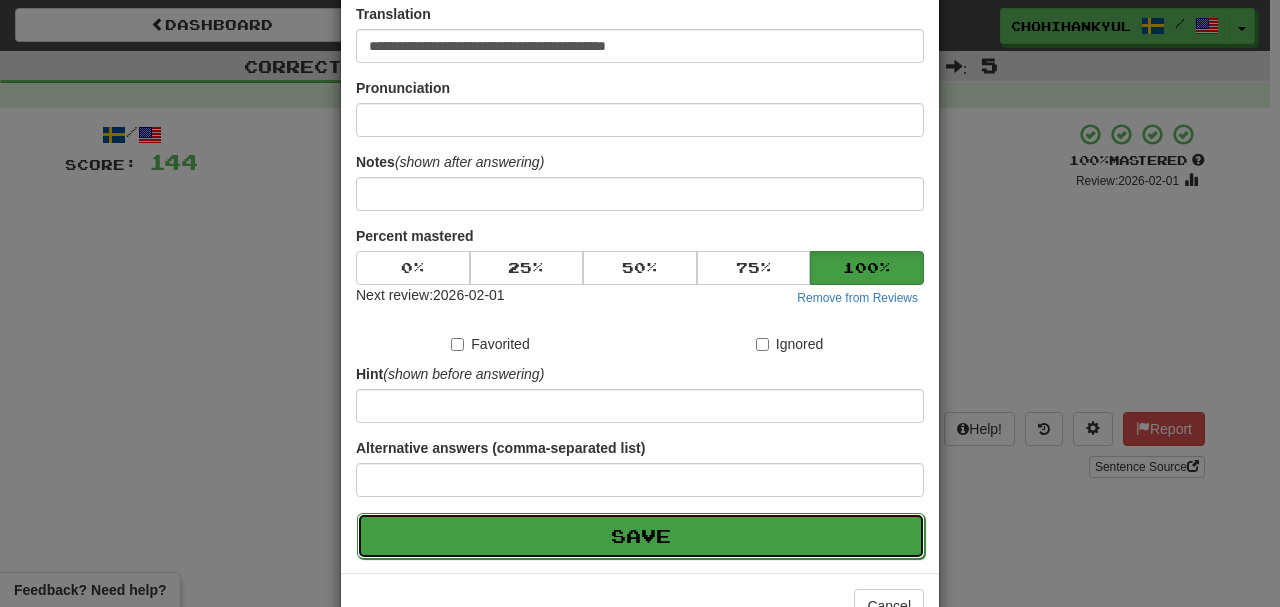 click on "Save" at bounding box center [641, 536] 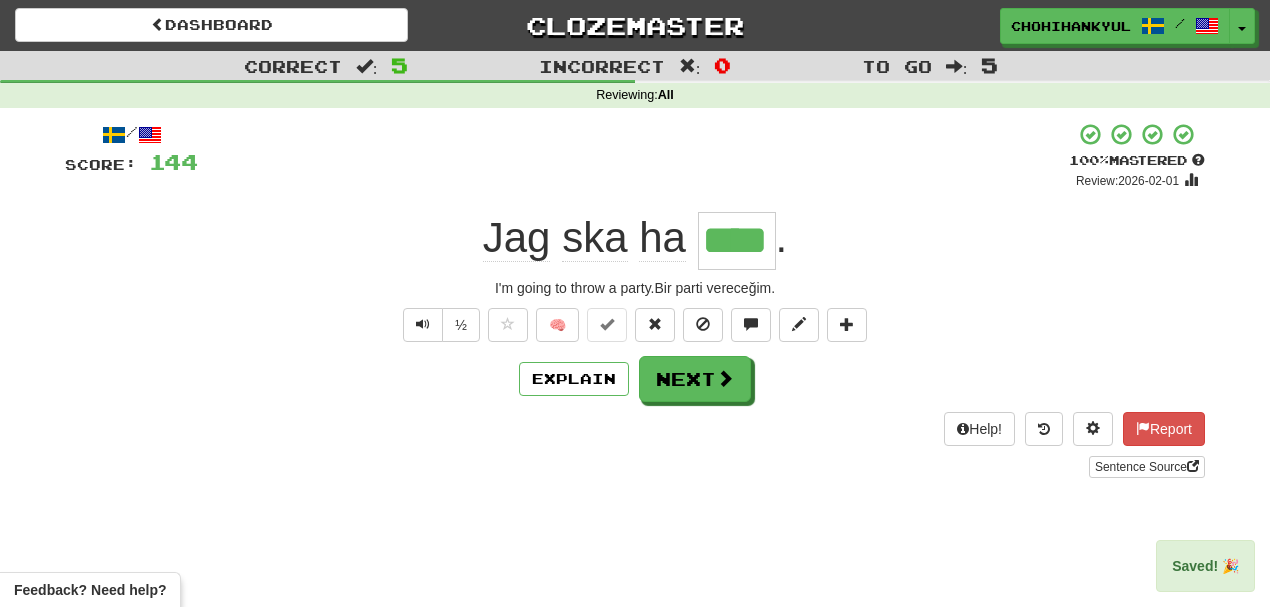 click on "/ Score: 144 + 32 100 % Mastered Review: 2026-02-01 Jag ska ha **** . I'm going to throw a party.Bir parti vereceğim. ½ 🧠 Explain Next Help! Report Sentence Source" at bounding box center [635, 300] 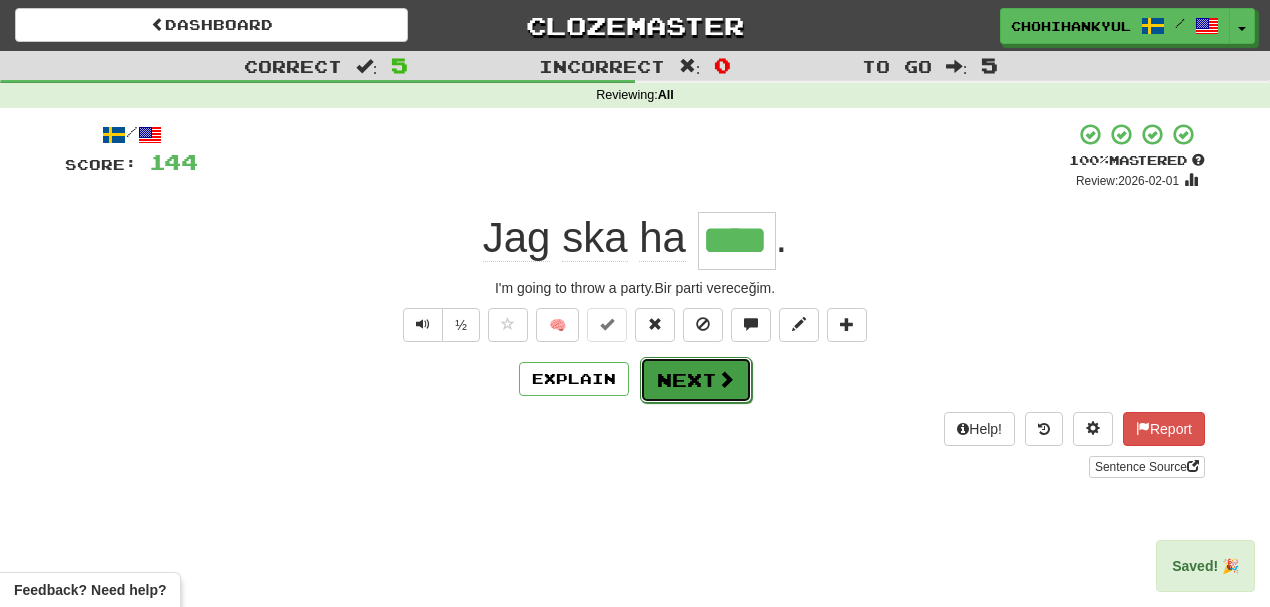 click on "Next" at bounding box center (696, 380) 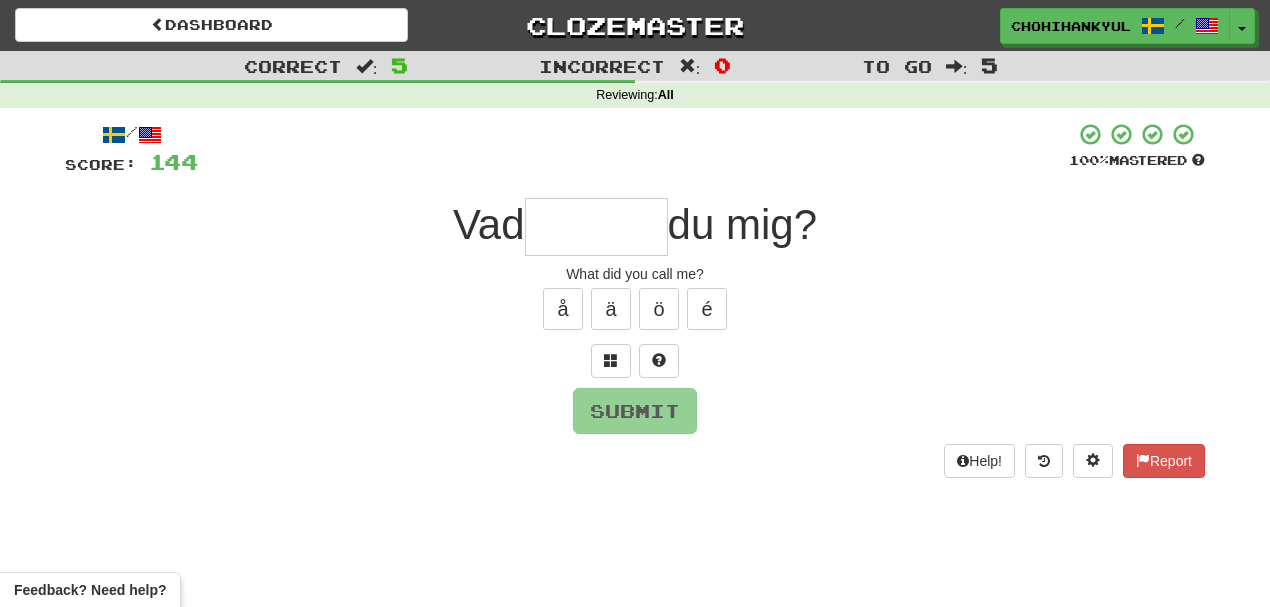 type on "*" 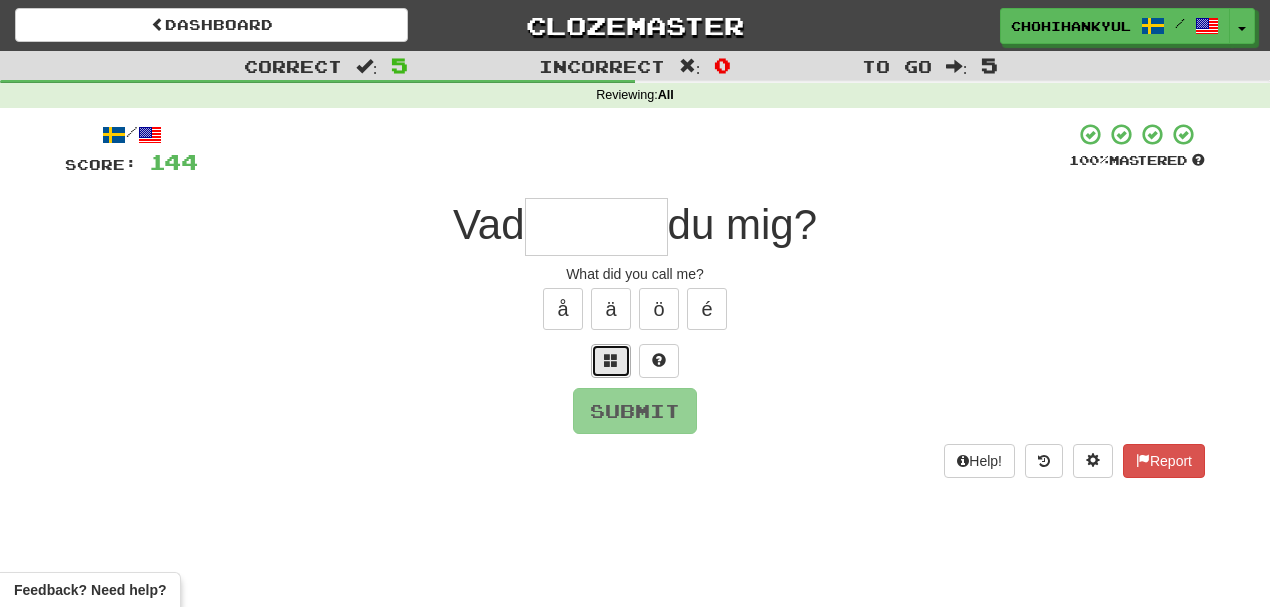click at bounding box center (611, 361) 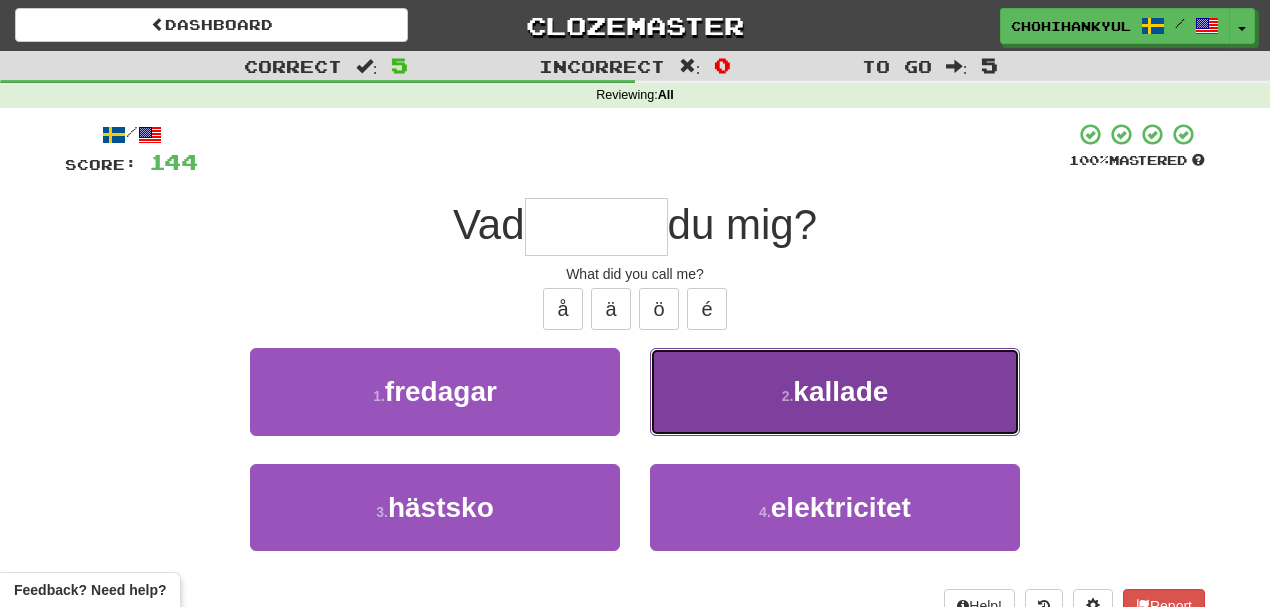 click on "2 .  kallade" at bounding box center [835, 391] 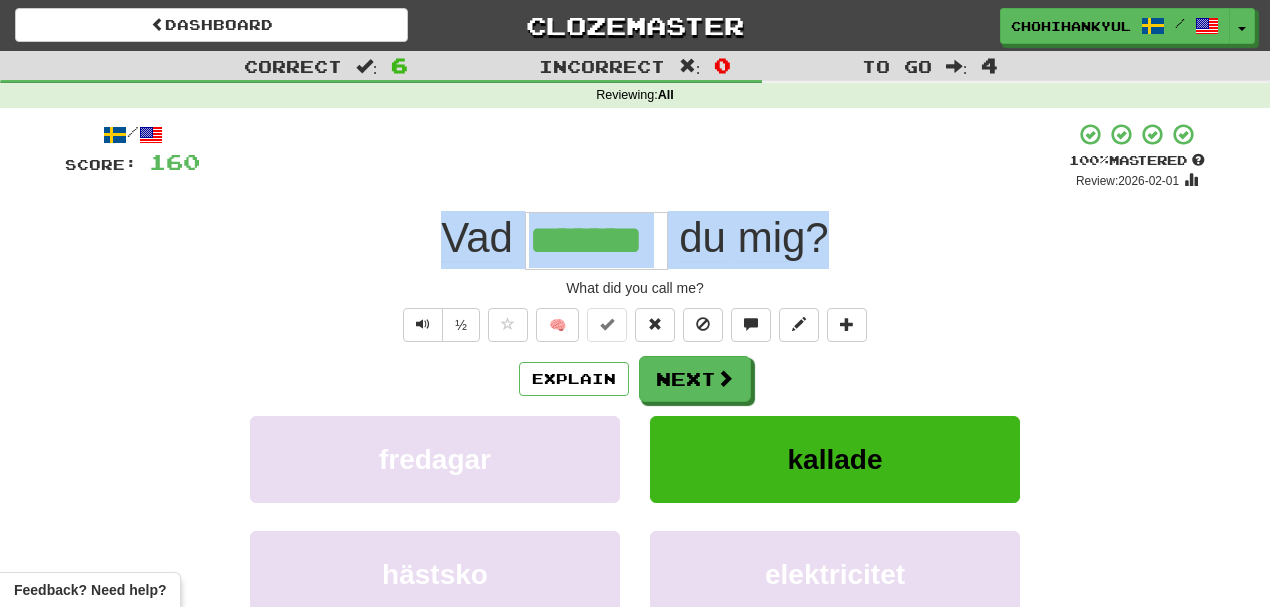 drag, startPoint x: 424, startPoint y: 225, endPoint x: 825, endPoint y: 222, distance: 401.01123 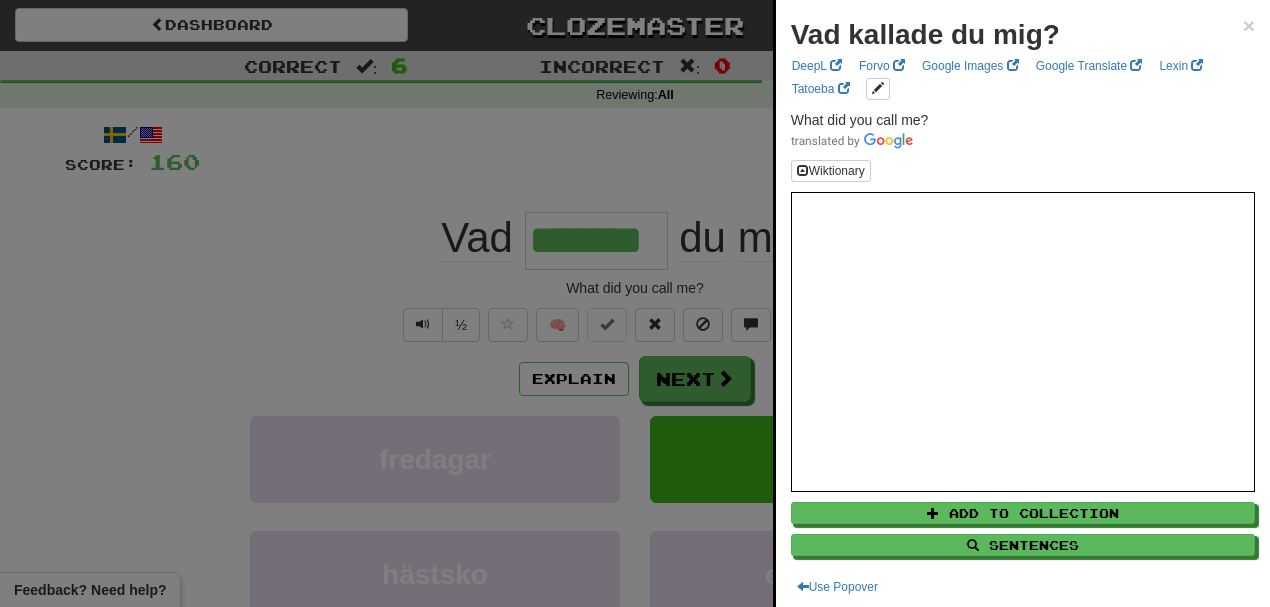 click at bounding box center (635, 303) 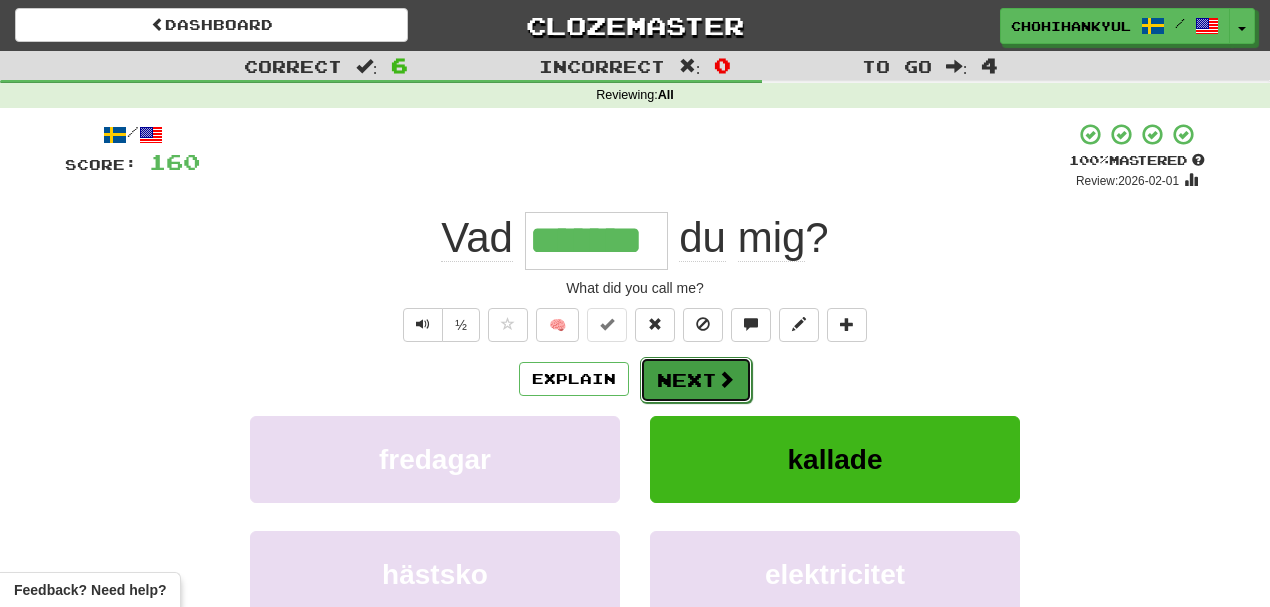 click on "Next" at bounding box center (696, 380) 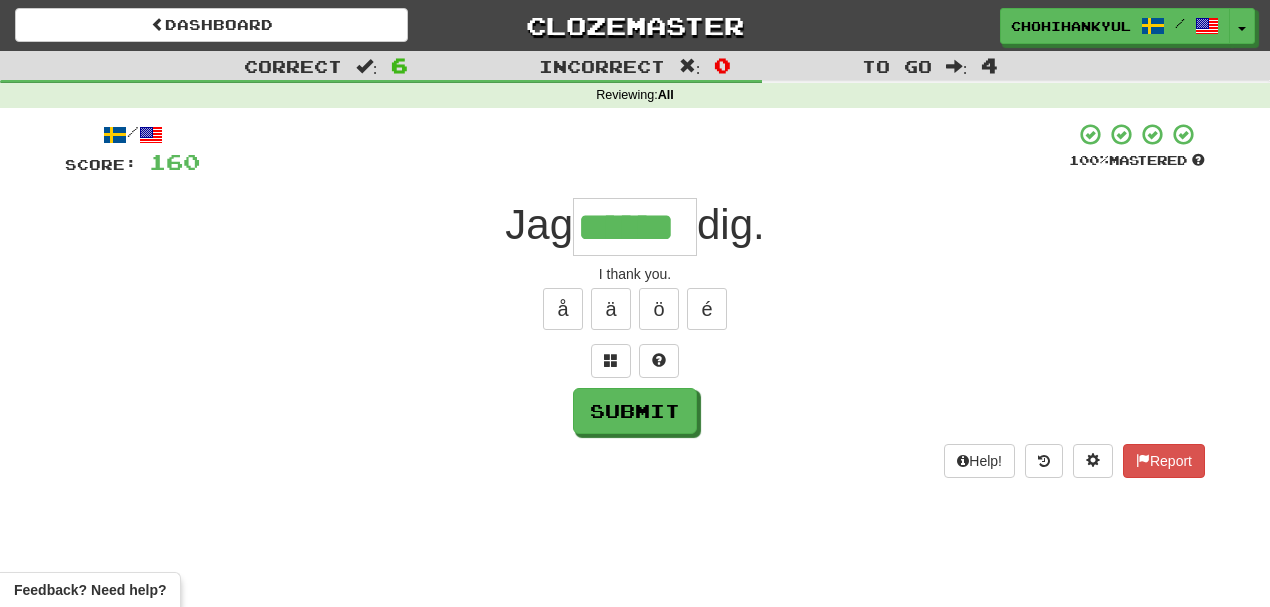 type on "******" 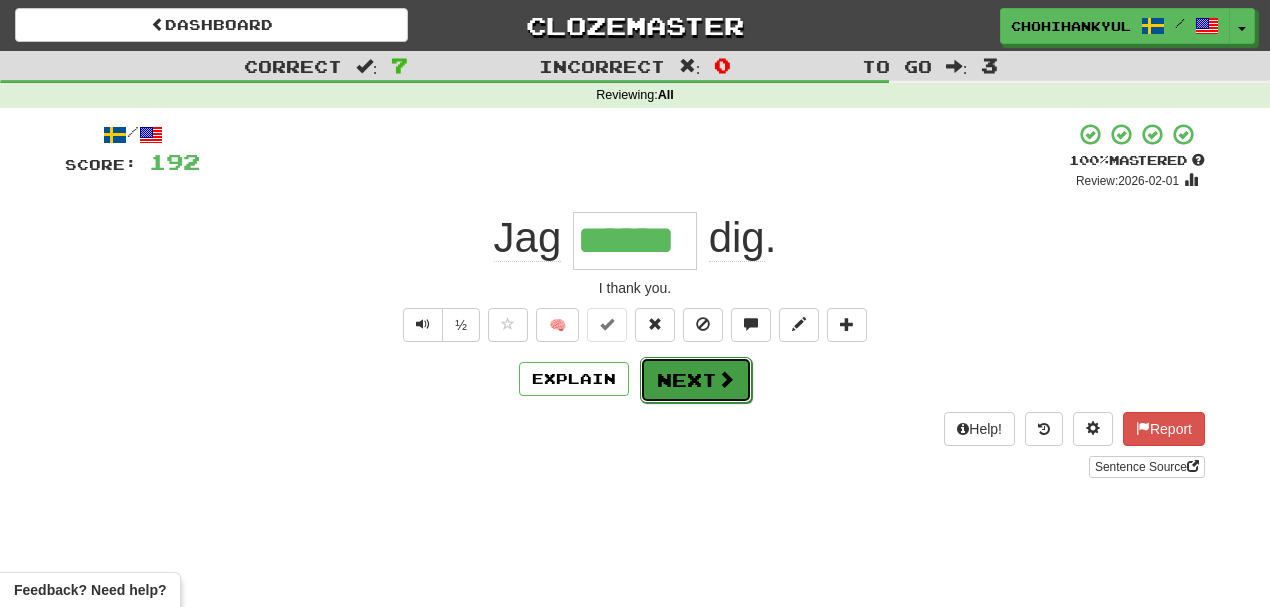 click on "Next" at bounding box center [696, 380] 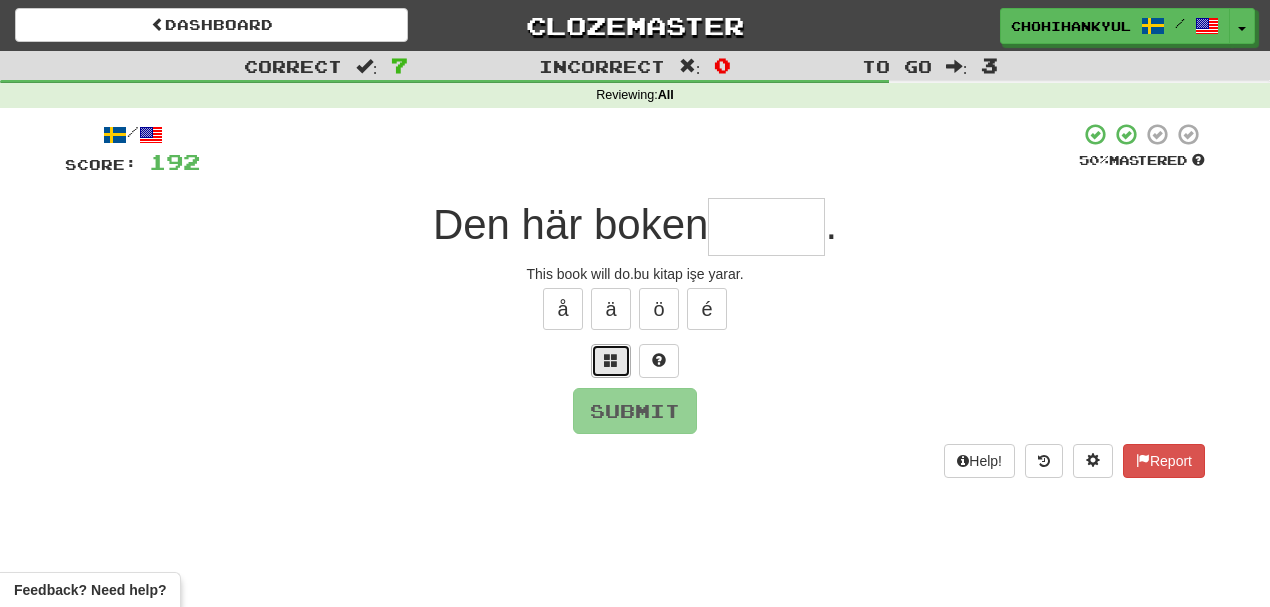 click at bounding box center (611, 360) 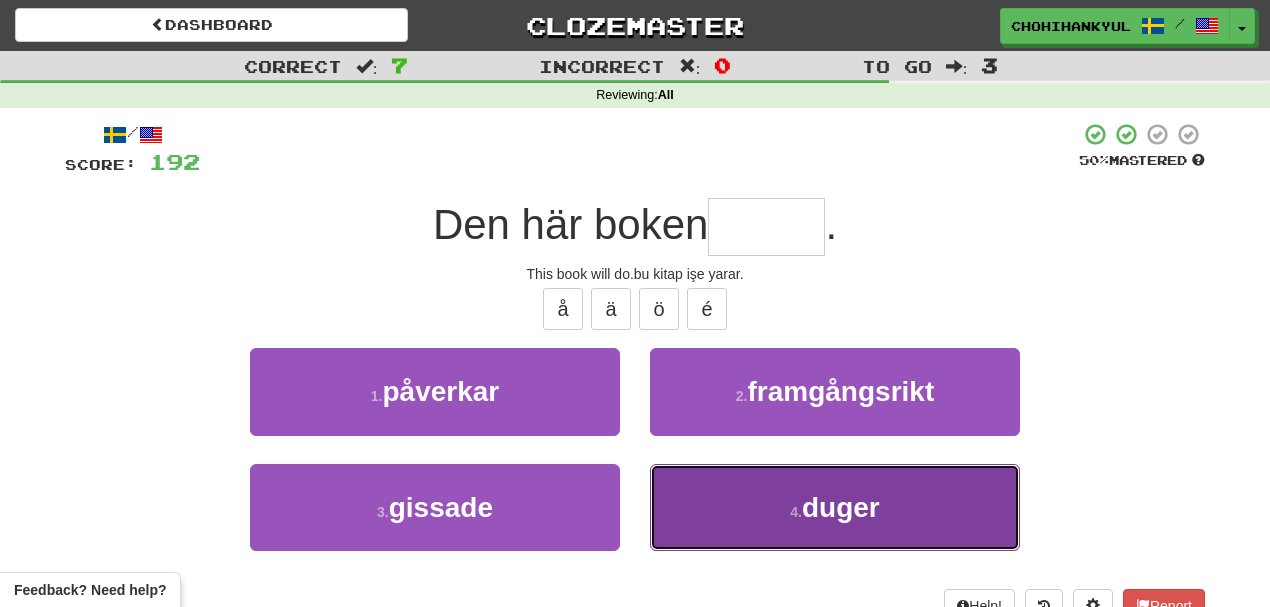 click on "duger" at bounding box center (841, 507) 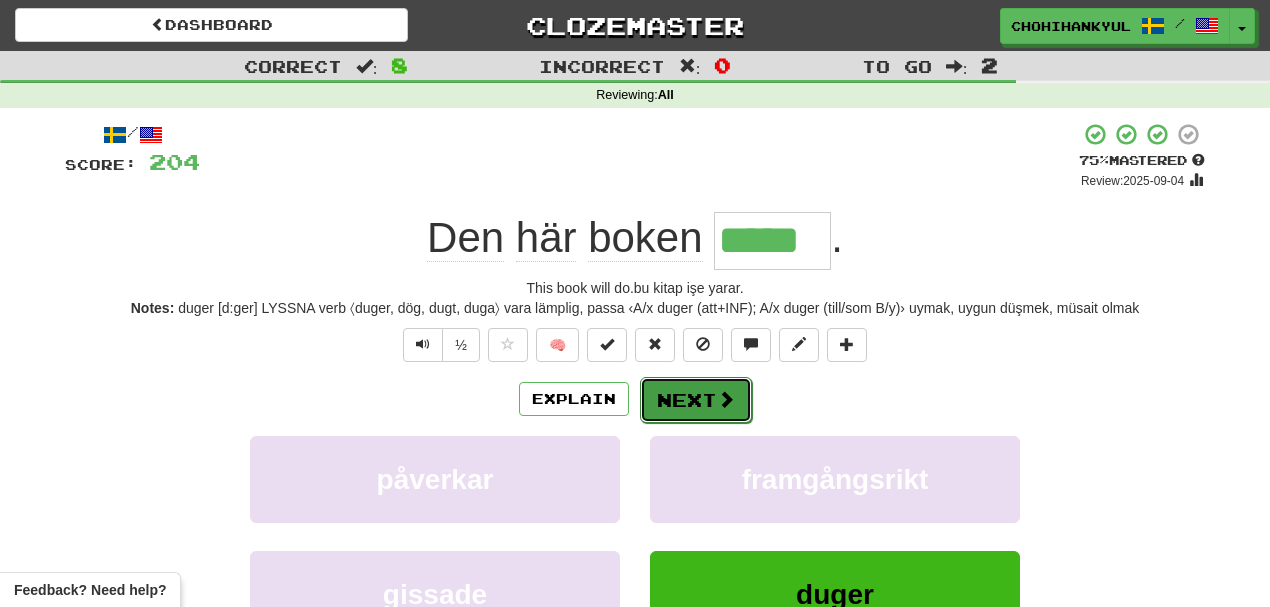 click on "Next" at bounding box center [696, 400] 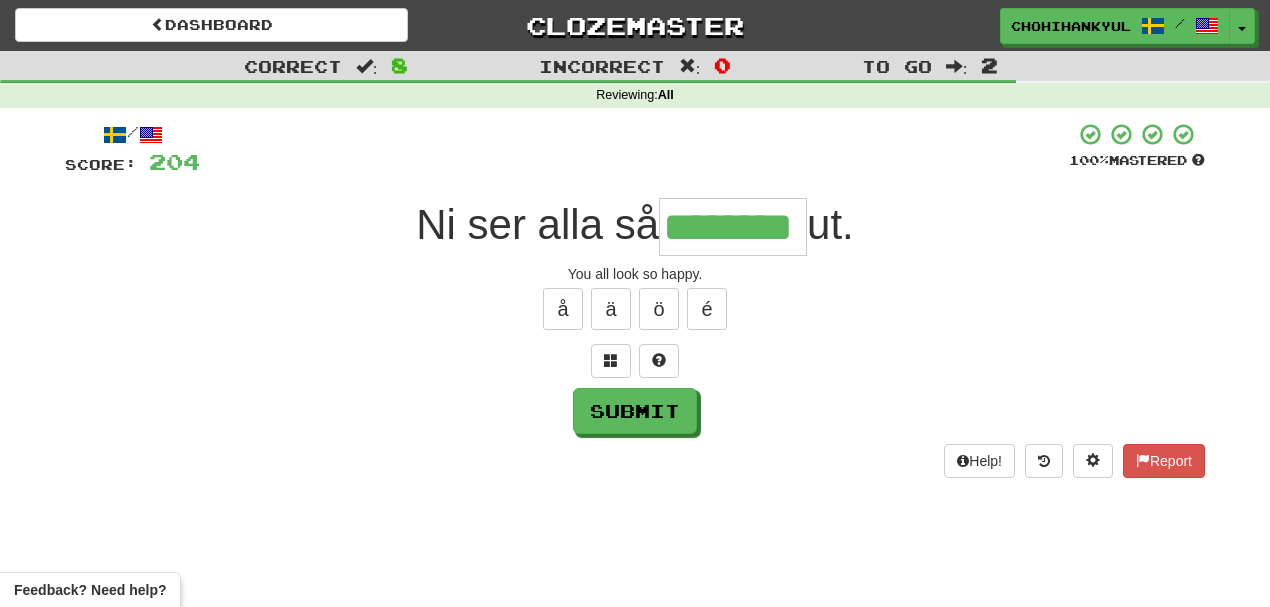 type on "********" 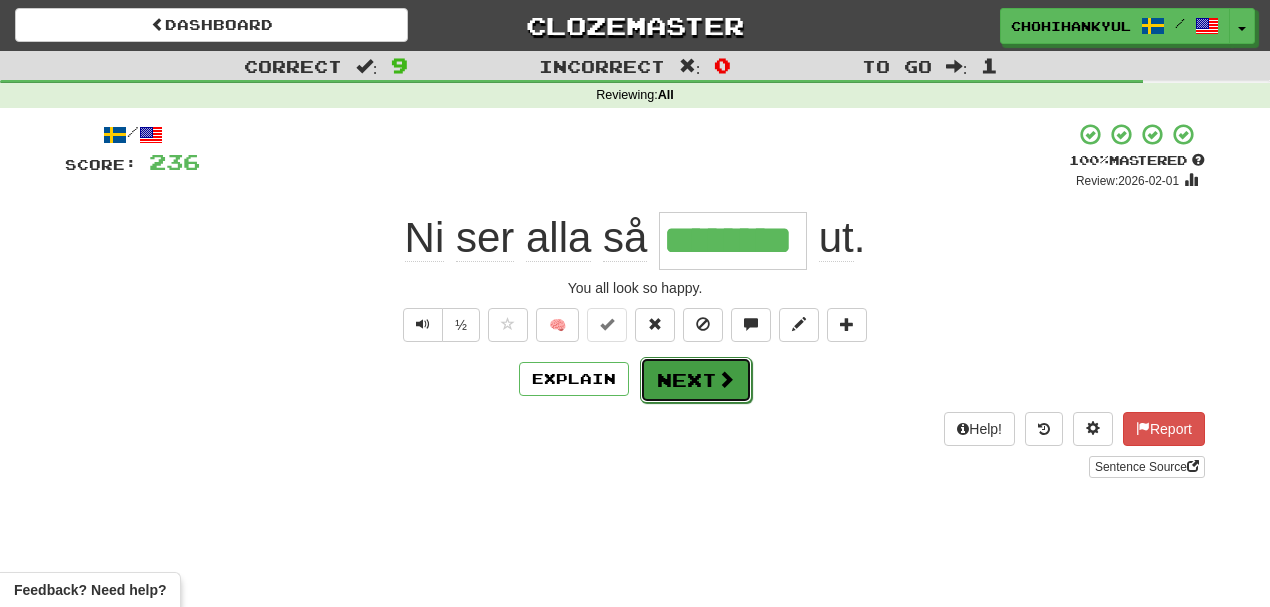 click on "Next" at bounding box center [696, 380] 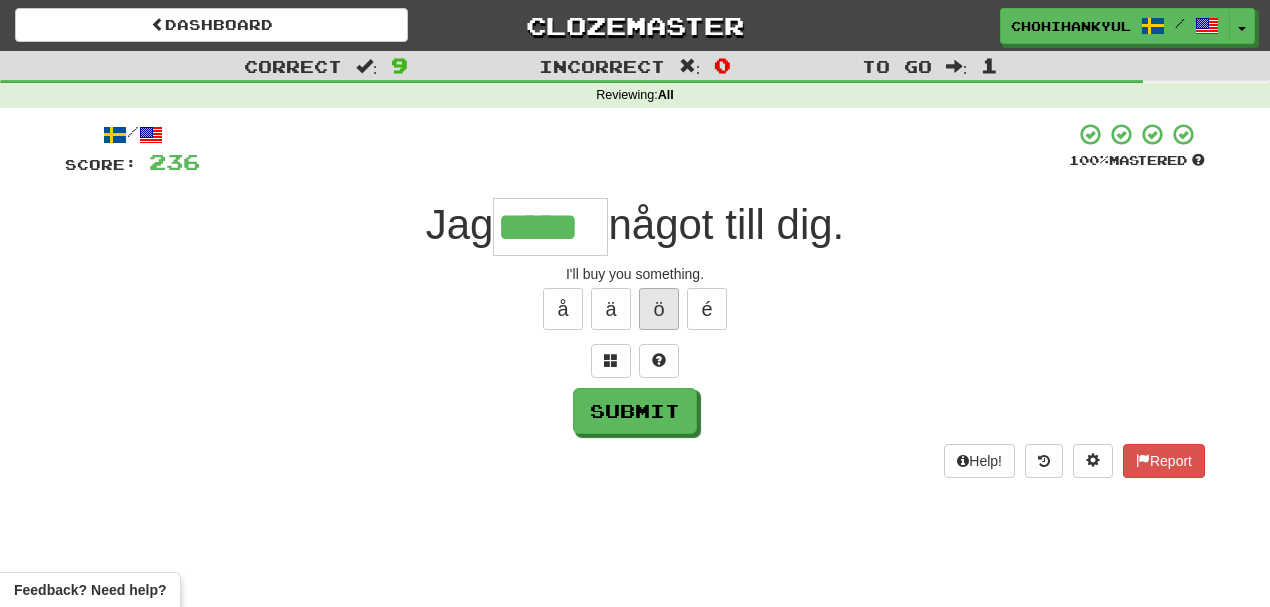 type on "*****" 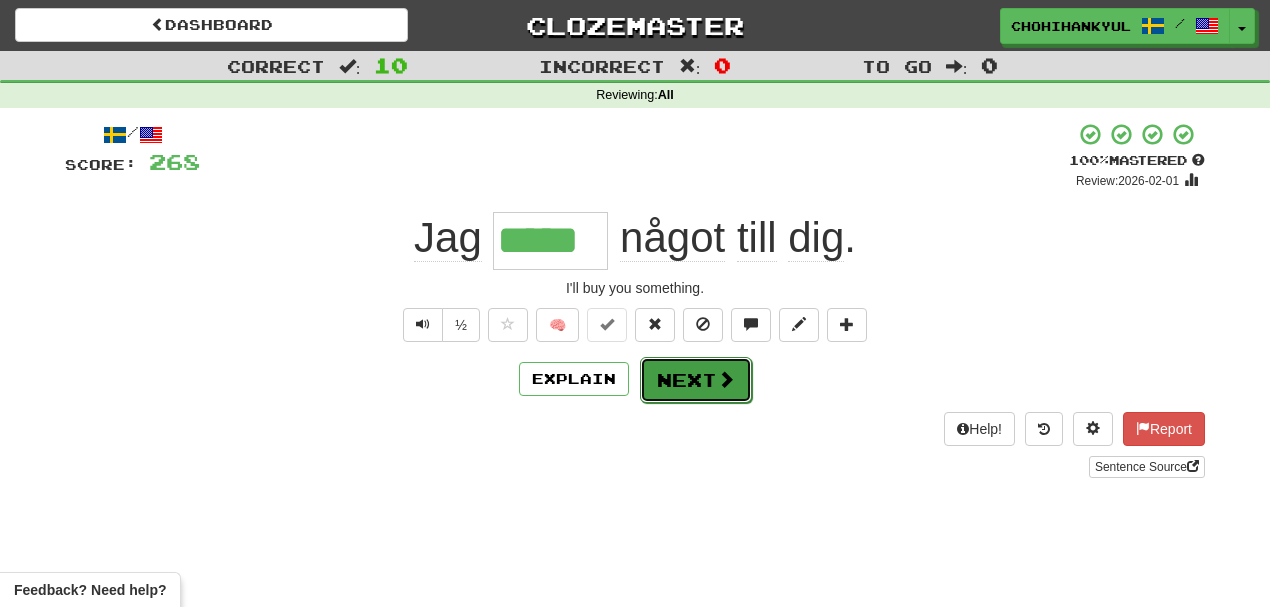click on "Next" at bounding box center (696, 380) 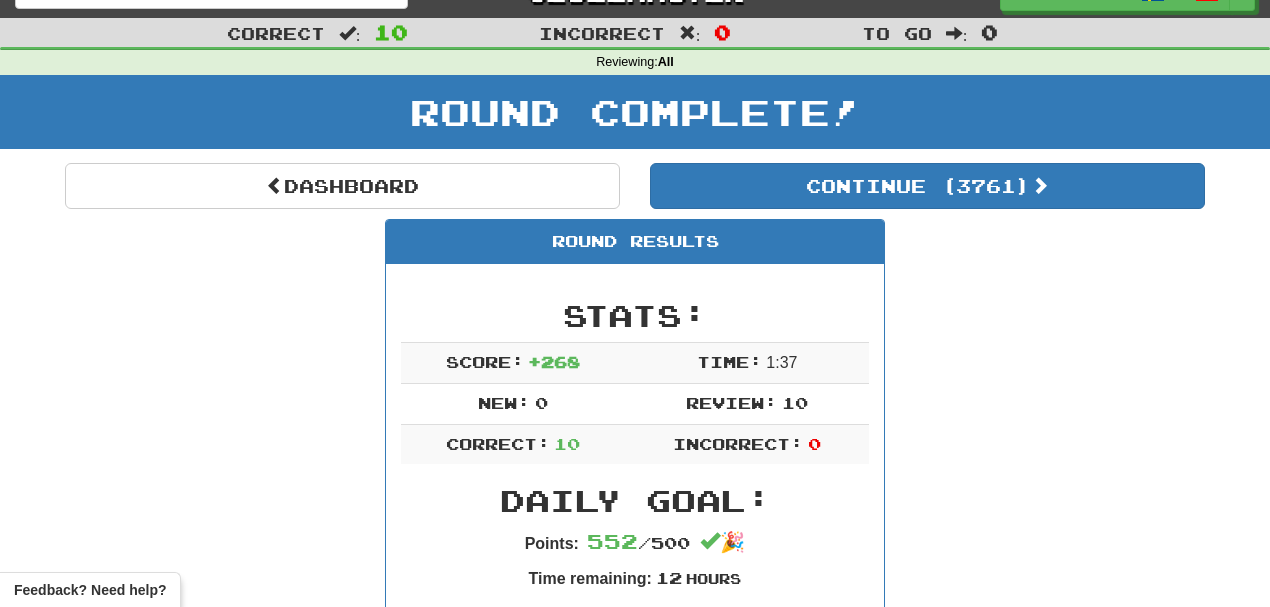 scroll, scrollTop: 0, scrollLeft: 0, axis: both 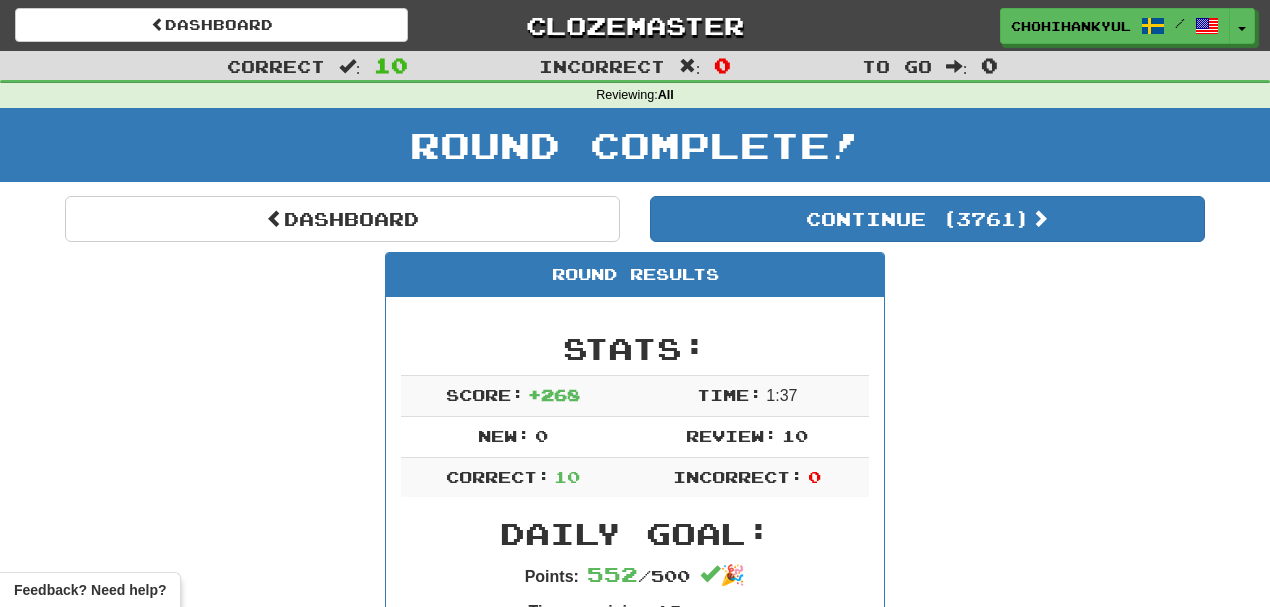 click on "Dashboard Continue ( 3761 ) Round Results Stats: Score: + 268 Time: 1 : 37 New: 0 Review: 10 Correct: 10 Incorrect: 0 Daily Goal: Points: 552 / 500 🎉 Time remaining: 12 Hours Progress: / Level: 159 ⬆🎉🙌 35.706 points to level 160 - keep going! Ranked: 14 th this week ( 8 points to 13 th ) Sentences: Report På samma sätt skulle en ryss kunna undgå att se det roliga i ett skämt som skulle få en engelsman att kikna av skratt. In the same way, a Russian might fail to see anything amusing in a joke which would make an Englishman laugh to tears.Benzer şekilde, bir Rus, bir İngiliz'i kahkahalarla güldürecek bir şakanın mizahını göremeyebilir. Report Föräldrar älskar sina barn. Parents love their children. Report Jag vill inte ha mer att dricka . I don't want another drink. Report Du äger en bil, eller hur? You've got a car, right? Report Jag ska ha fest . I'm going to throw a party.Bir parti vereceğim. Report Vad kallade du mig? Report Jag" at bounding box center (635, 1111) 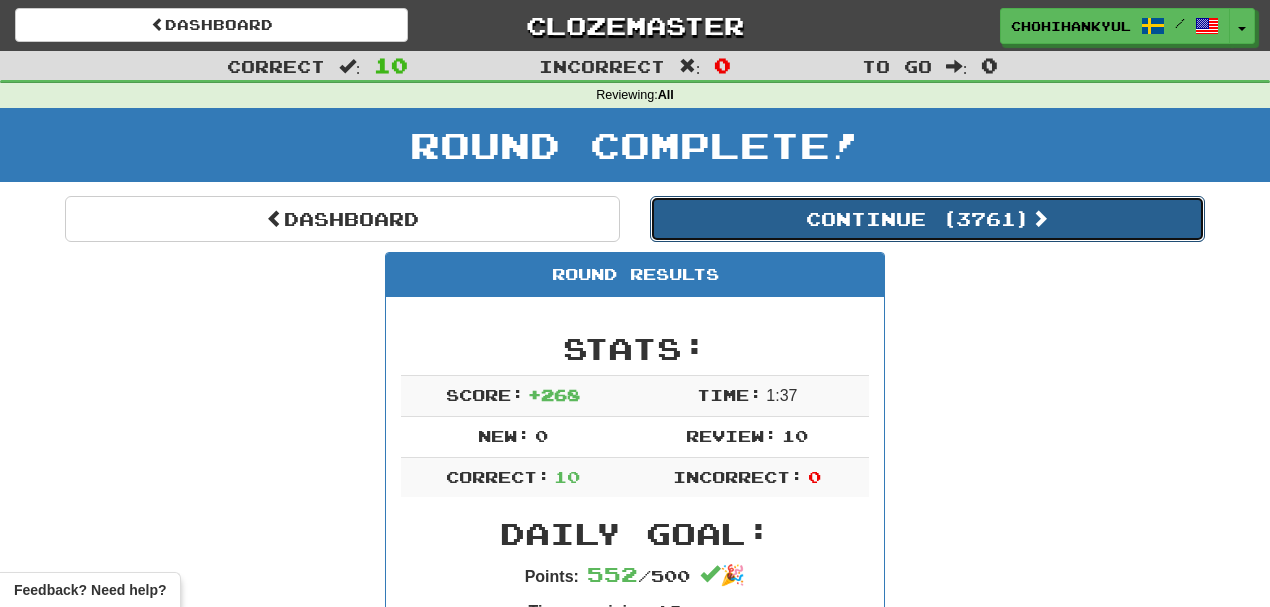 click on "Continue ( 3761 )" at bounding box center [927, 219] 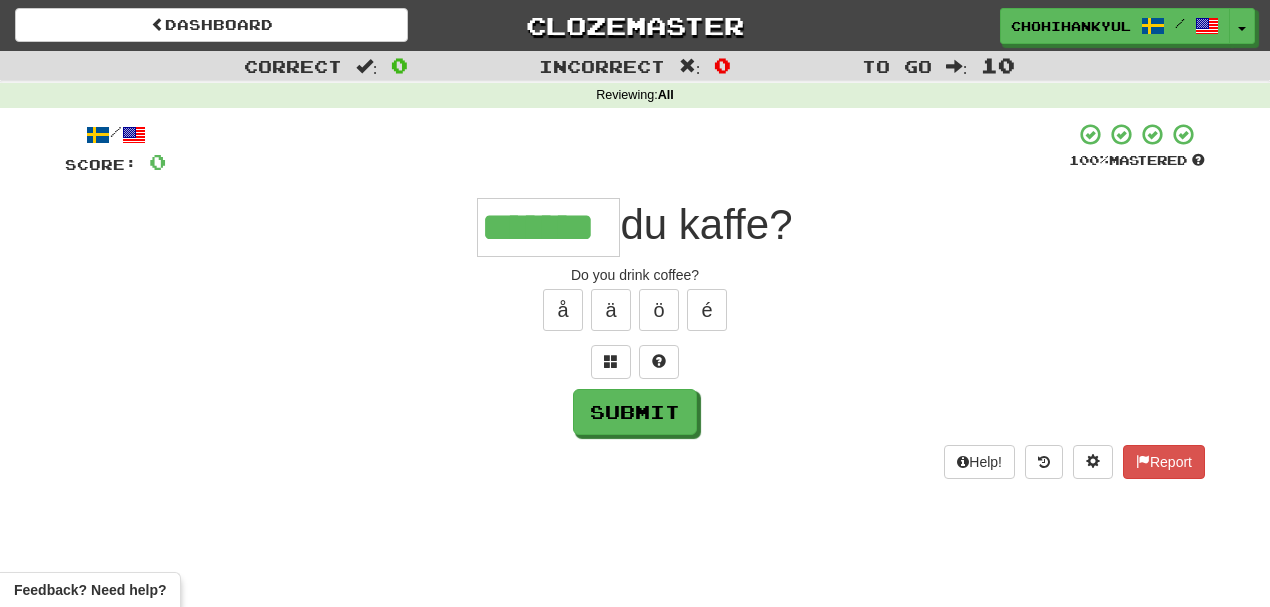 type on "*******" 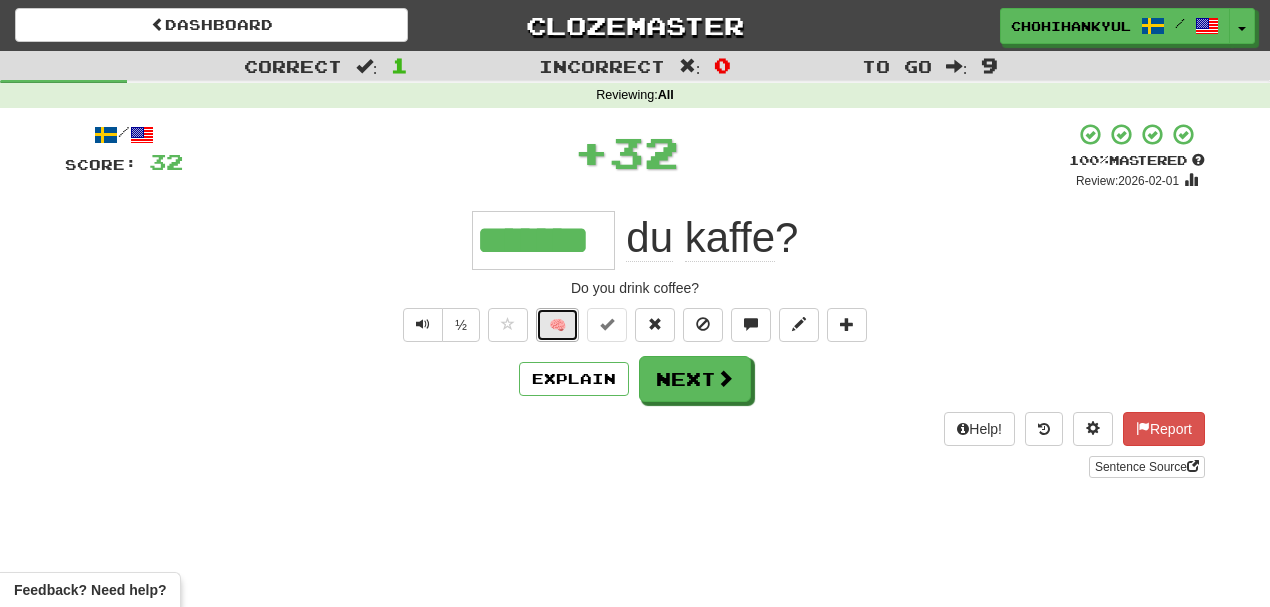 click on "🧠" at bounding box center (557, 325) 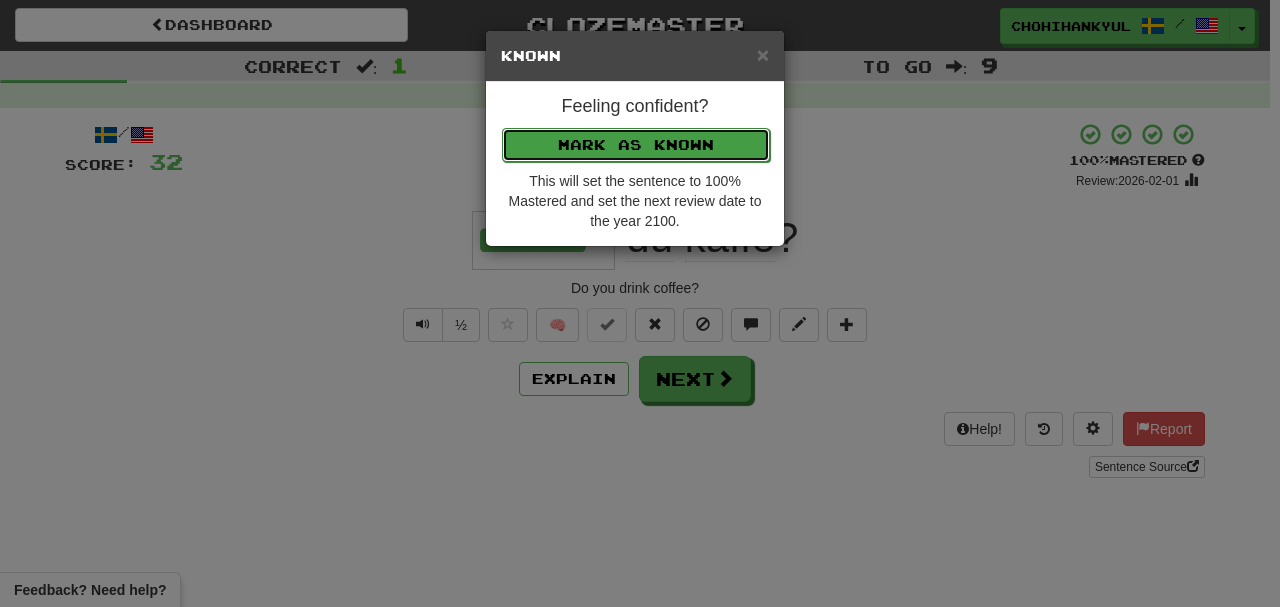 click on "Mark as Known" at bounding box center (636, 145) 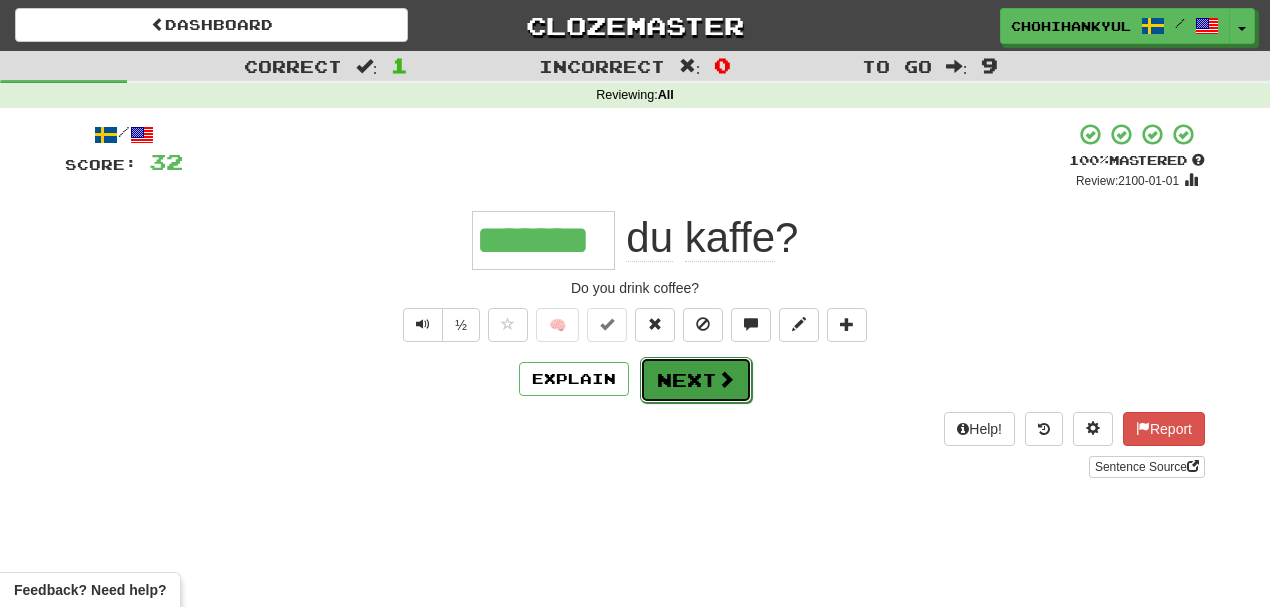 click on "Next" at bounding box center (696, 380) 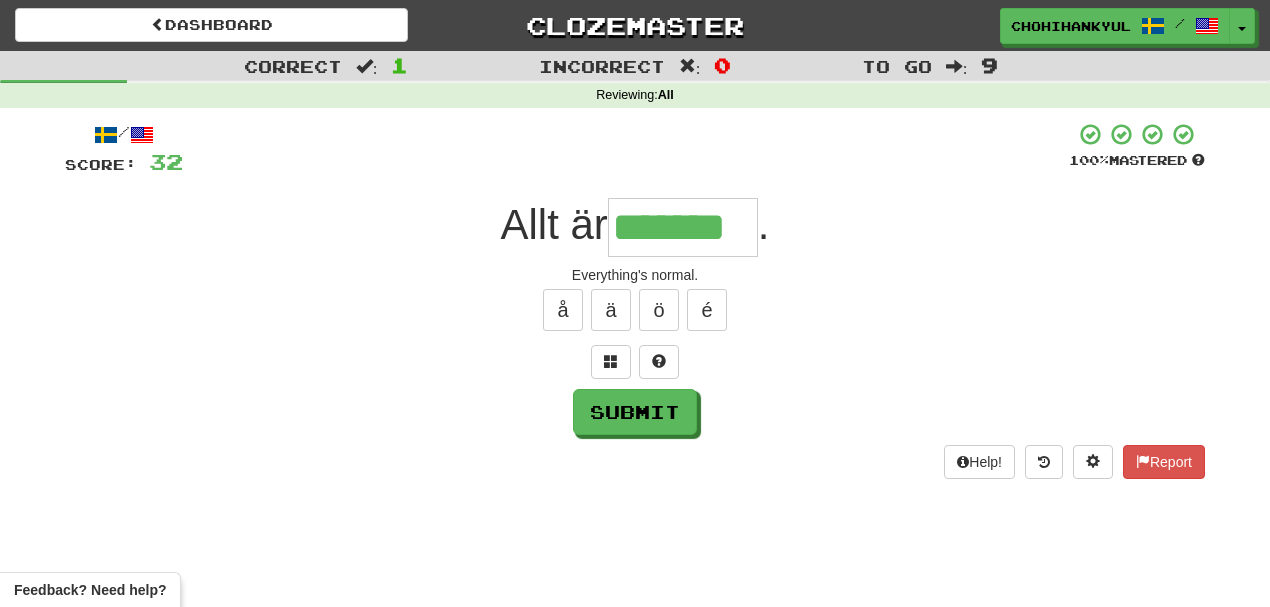 type on "*******" 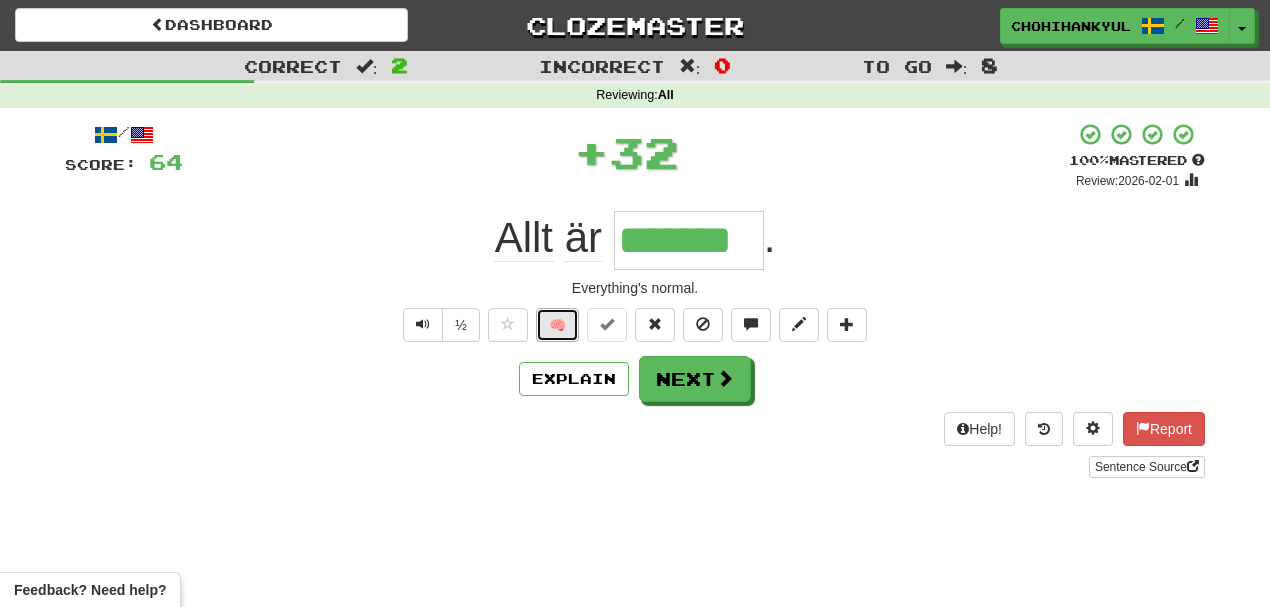 click on "🧠" at bounding box center [557, 325] 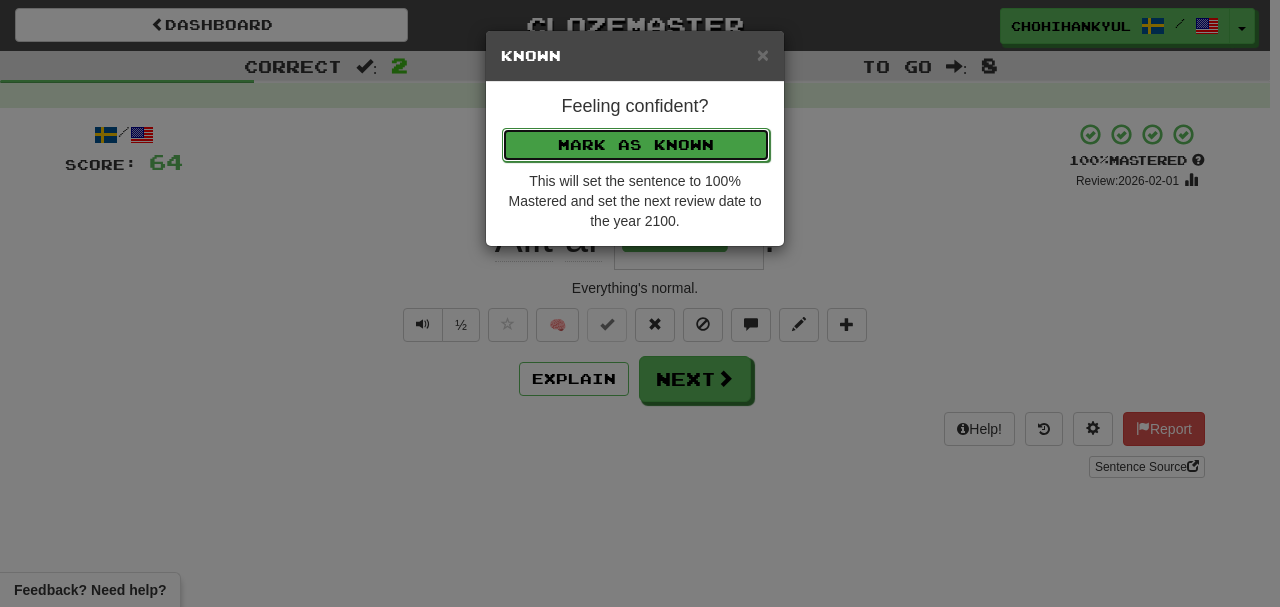 click on "Mark as Known" at bounding box center [636, 145] 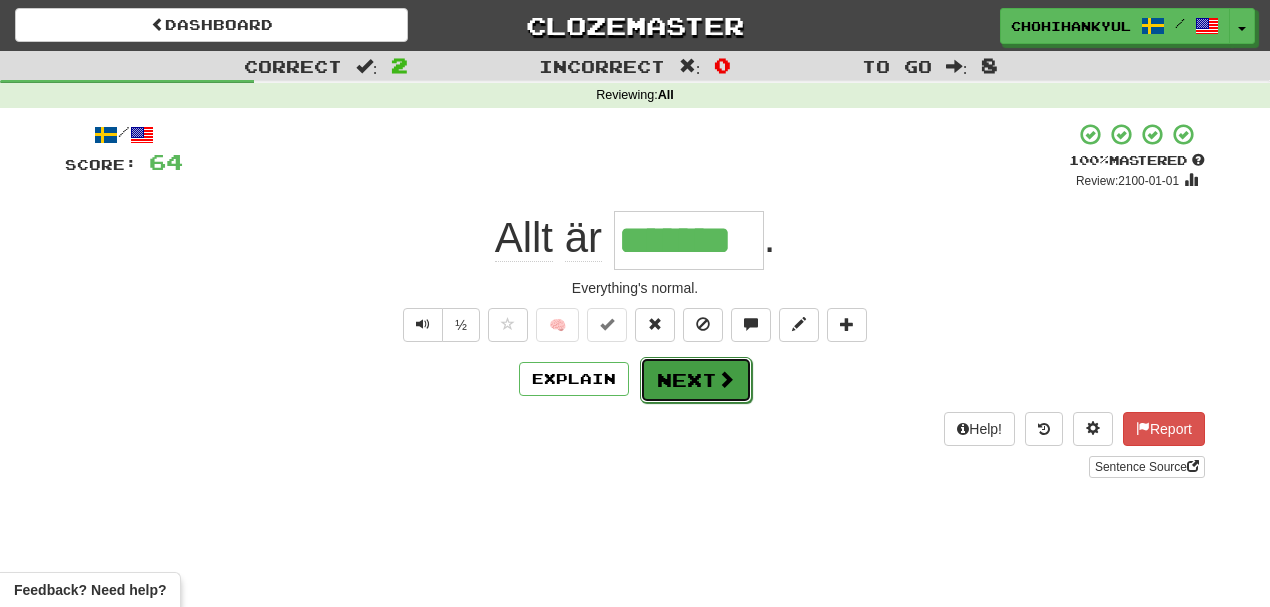 click at bounding box center (726, 379) 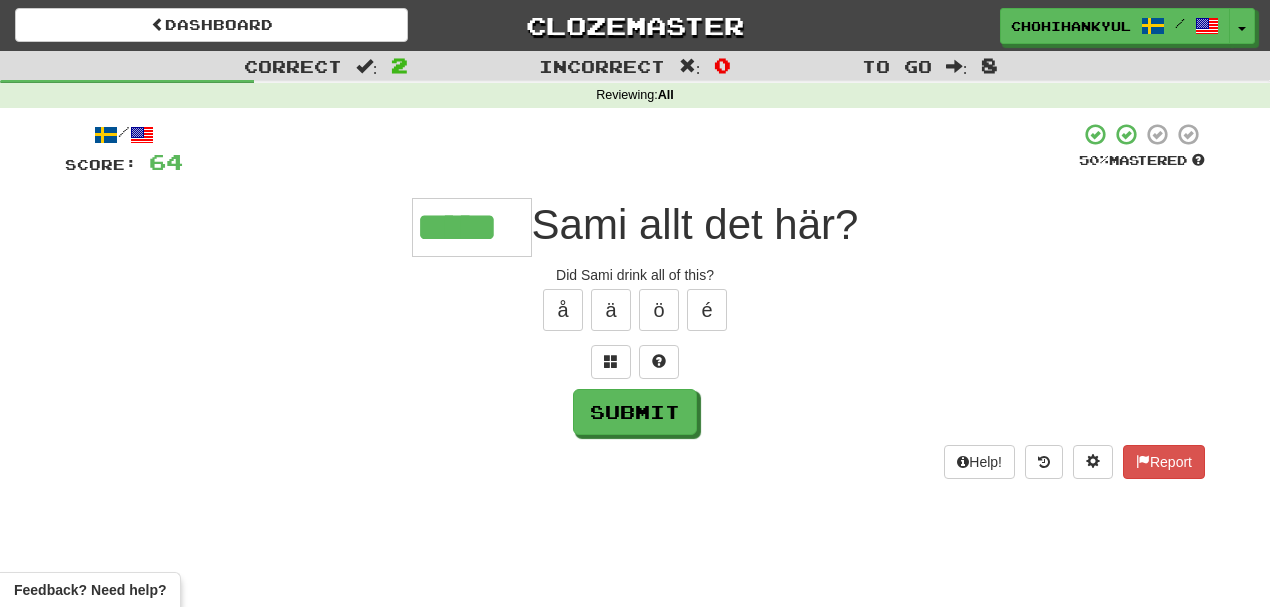 type on "*****" 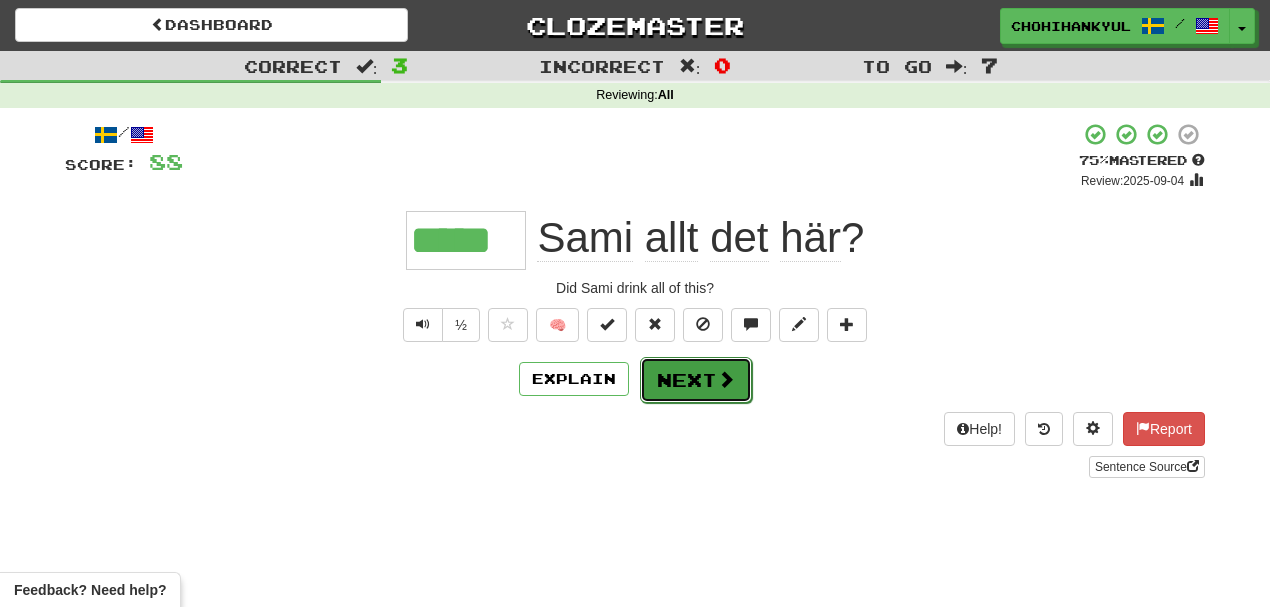 click on "Next" at bounding box center (696, 380) 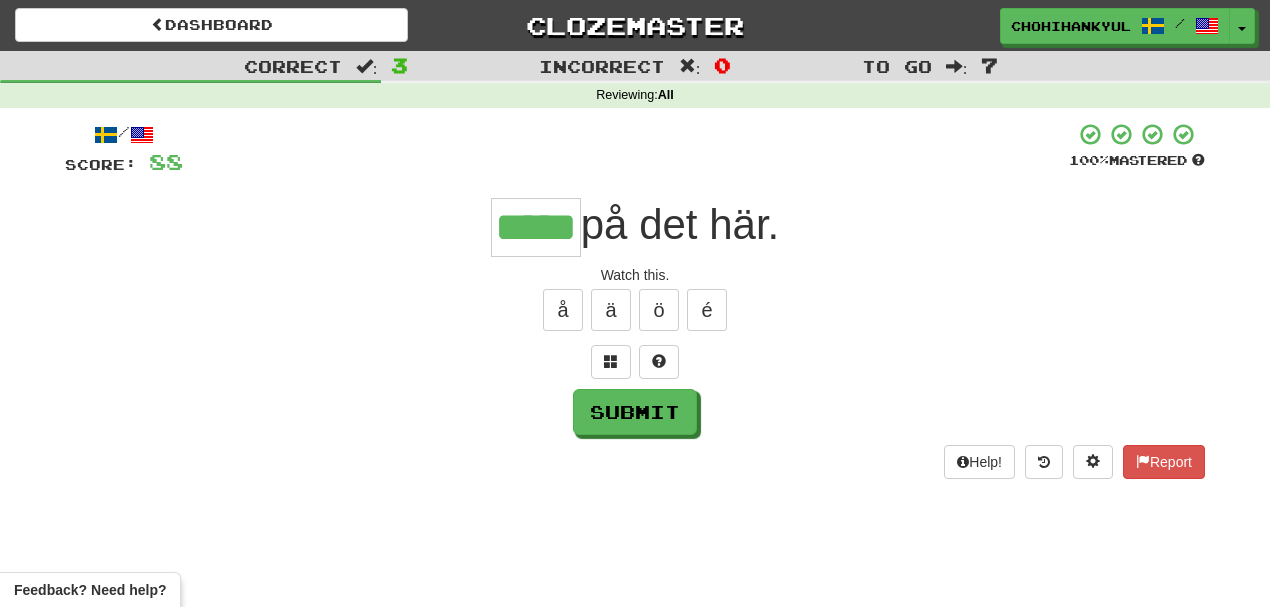 type on "*****" 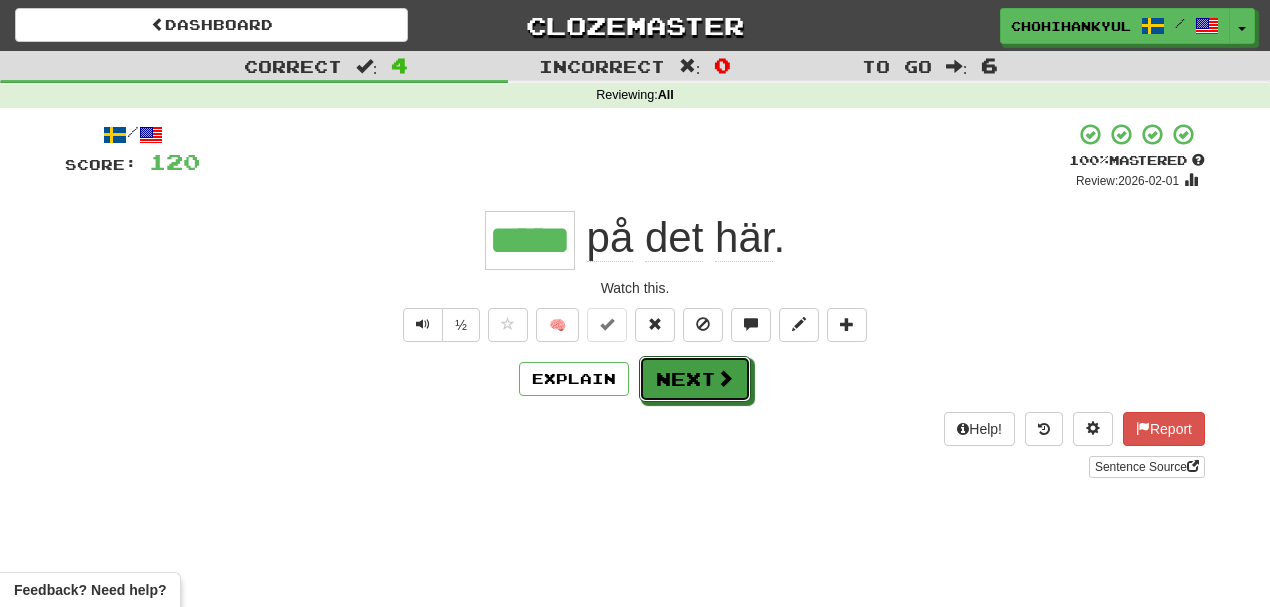 click on "Next" at bounding box center (695, 379) 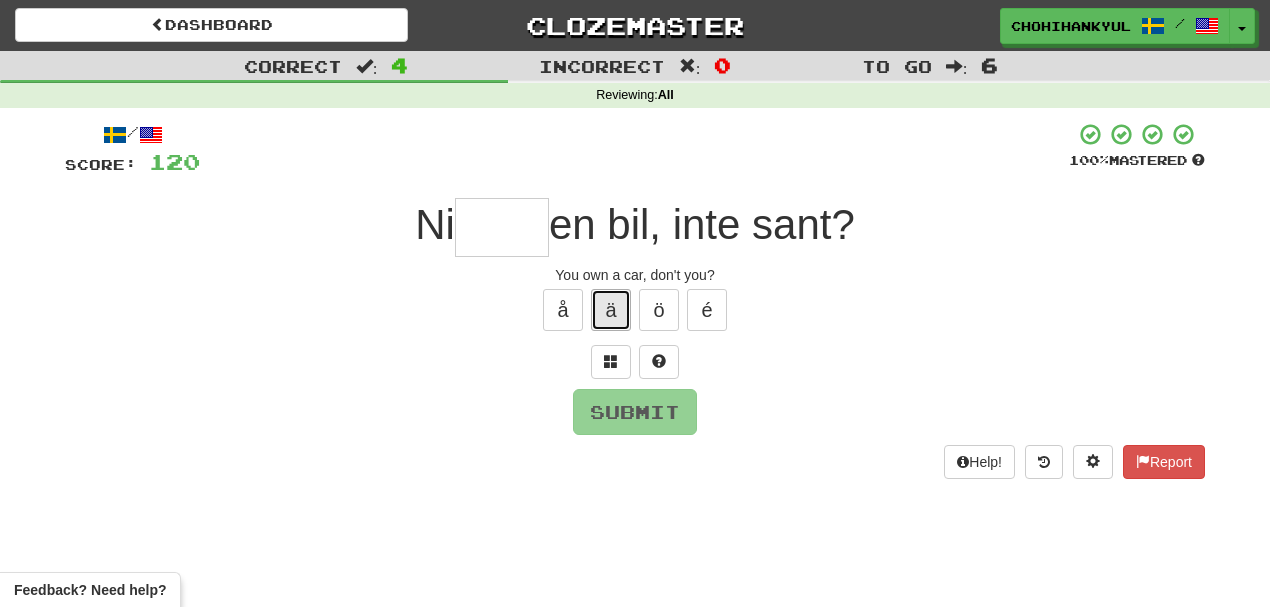 click on "ä" at bounding box center (611, 310) 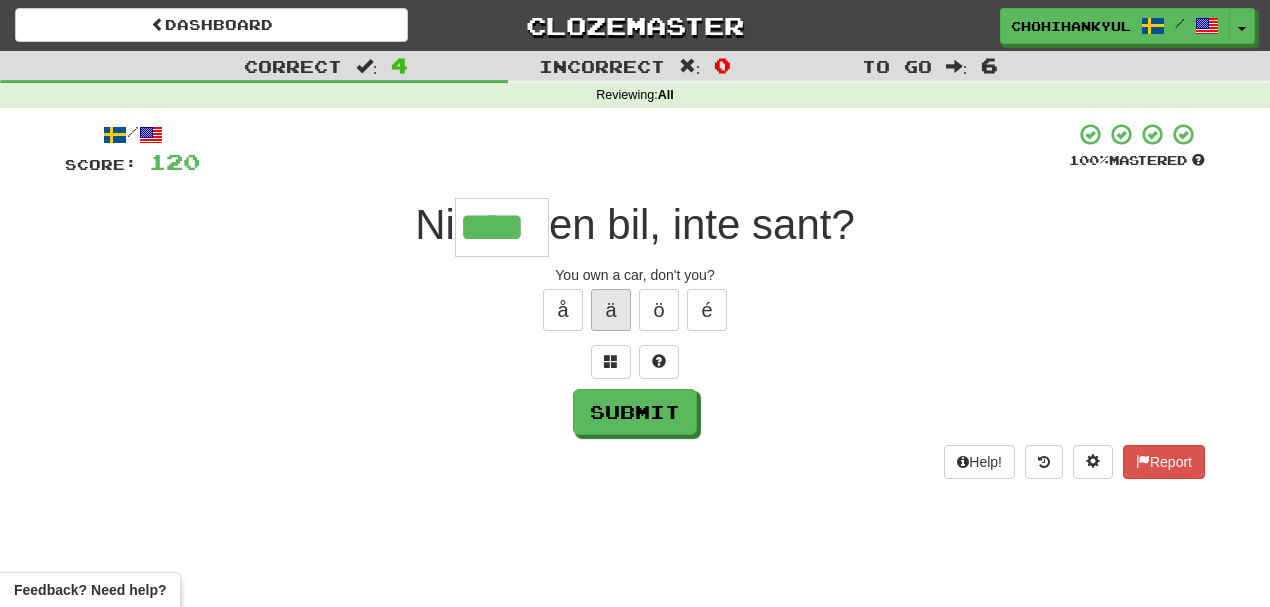 type on "****" 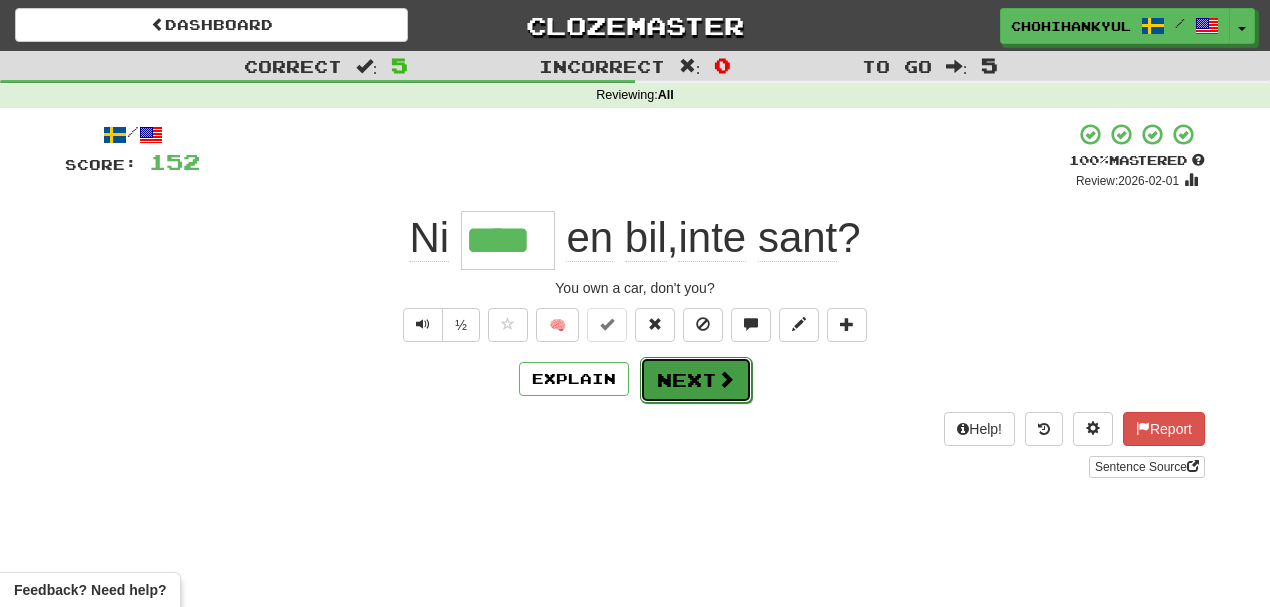 click at bounding box center [726, 379] 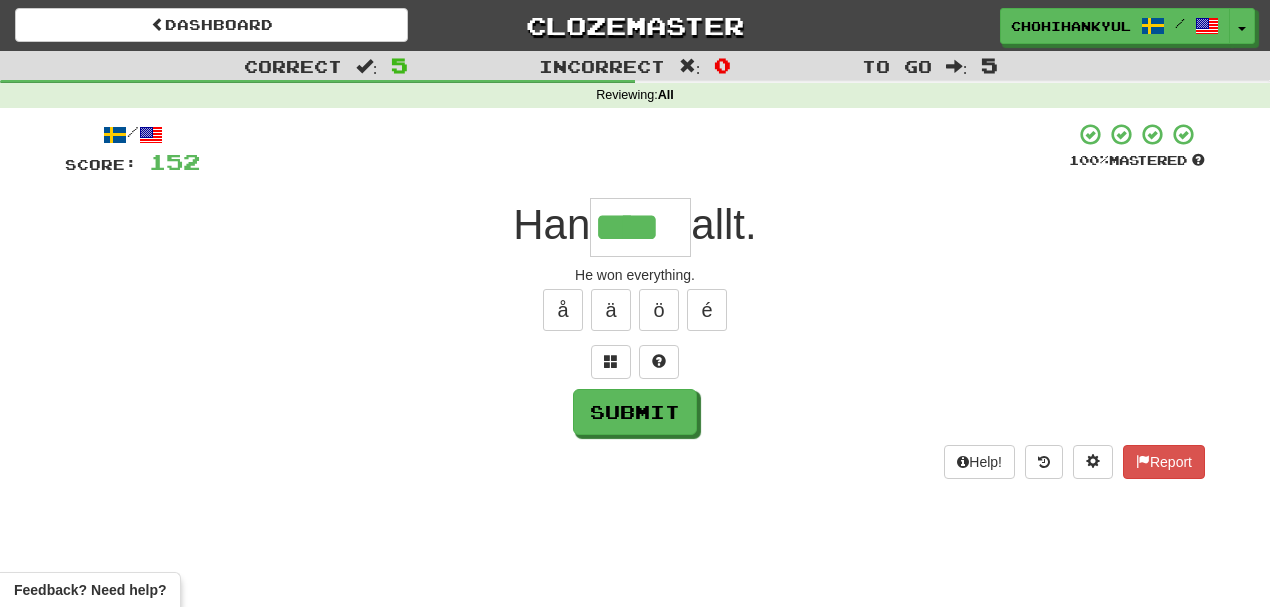 type on "****" 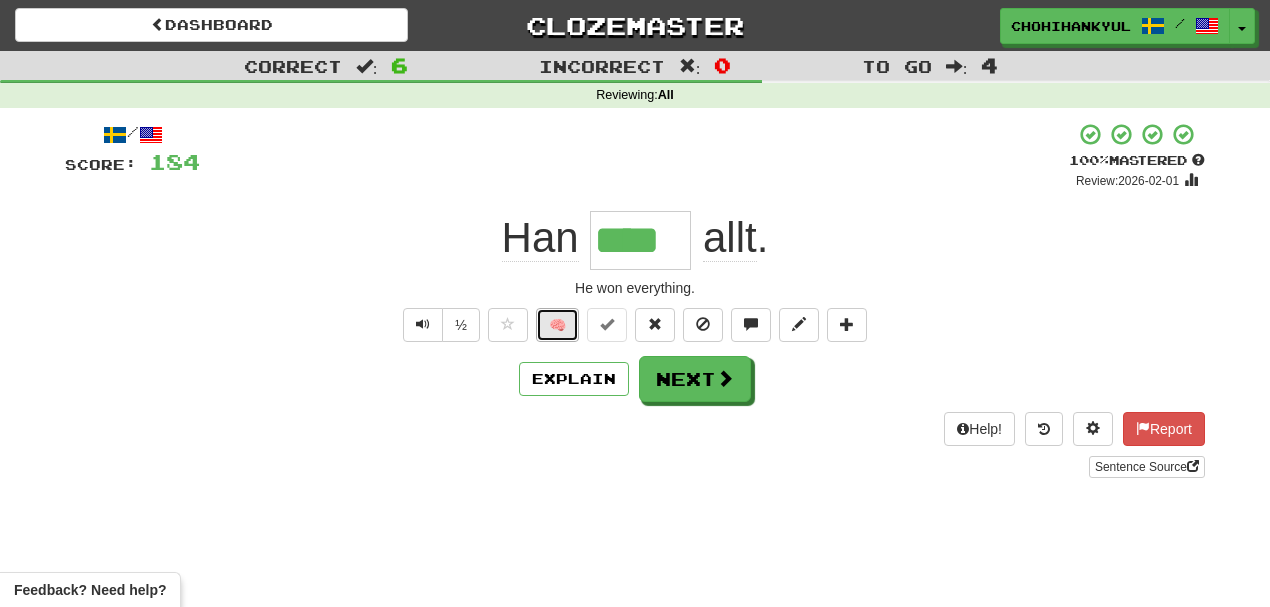 click on "🧠" at bounding box center (557, 325) 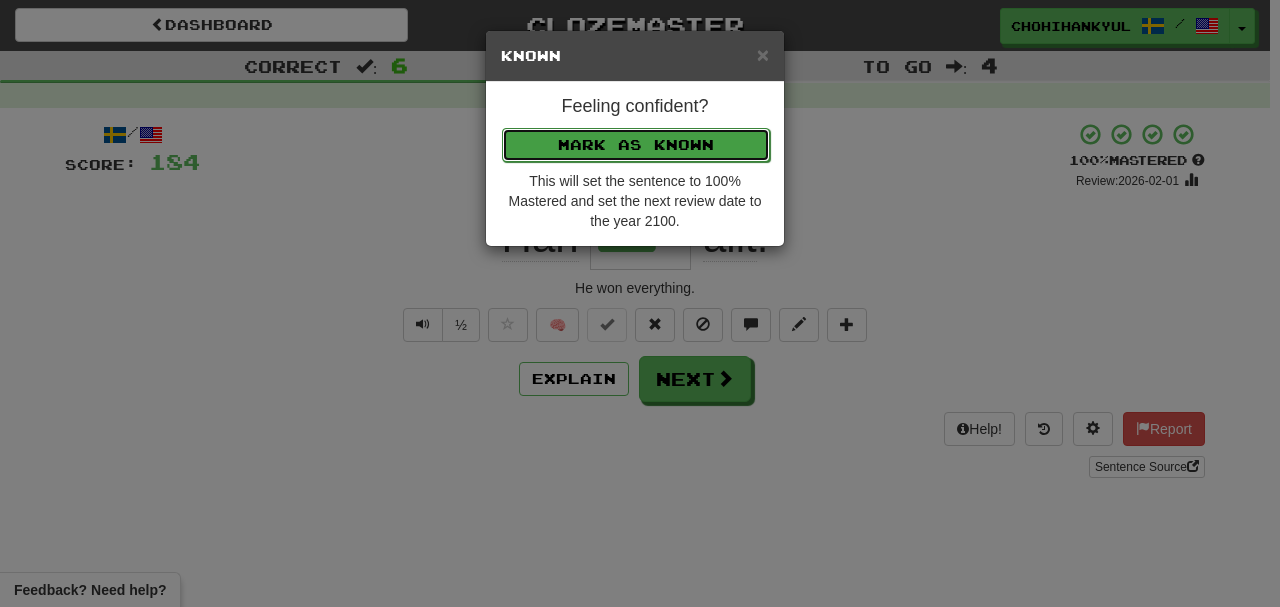 click on "Mark as Known" at bounding box center [636, 145] 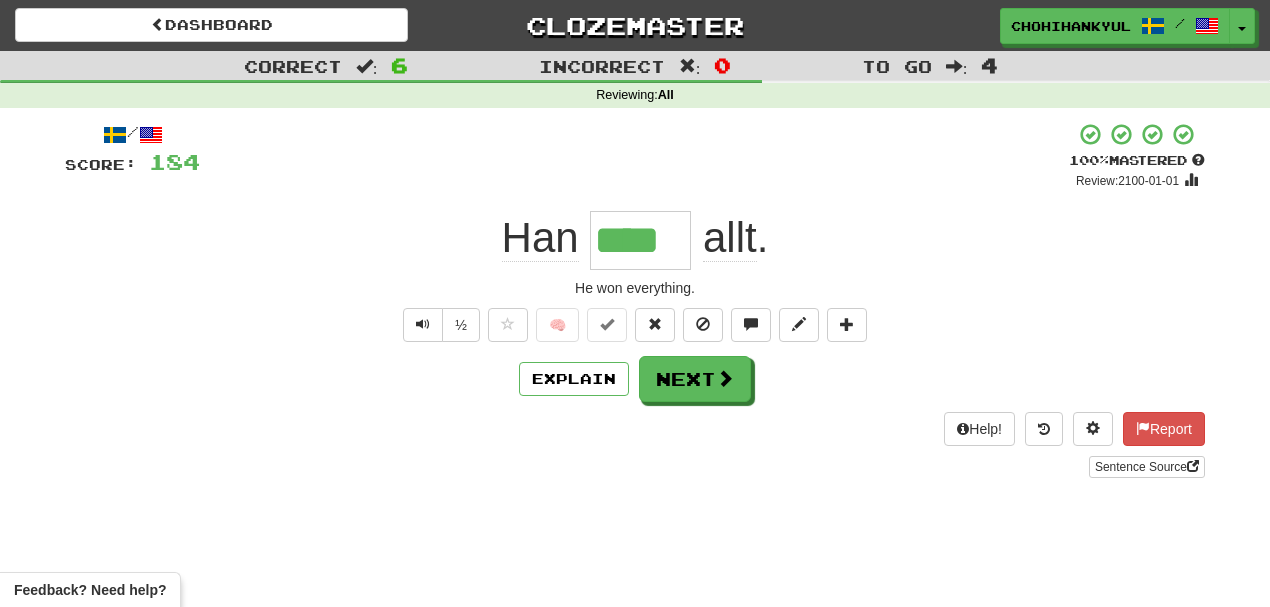 click on "/ Score: 184 + 32 100 % Mastered Review: 2100-01-01 Han **** allt . He won everything. ½ 🧠 Explain Next Help! Report Sentence Source" at bounding box center (635, 300) 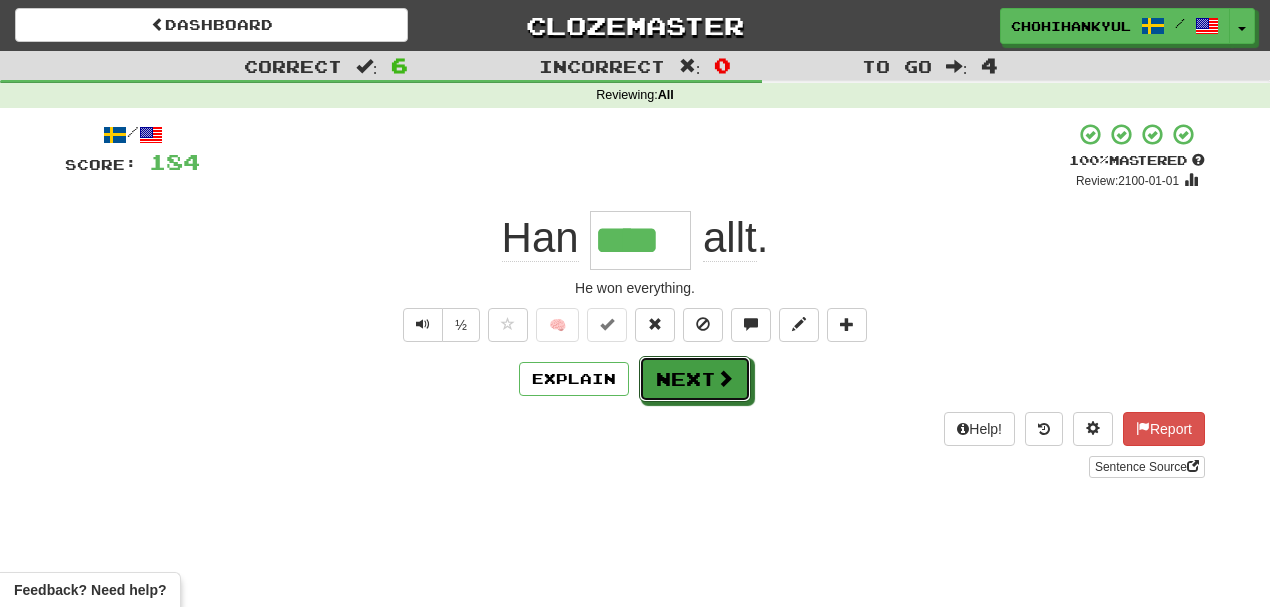 click on "Next" at bounding box center [695, 379] 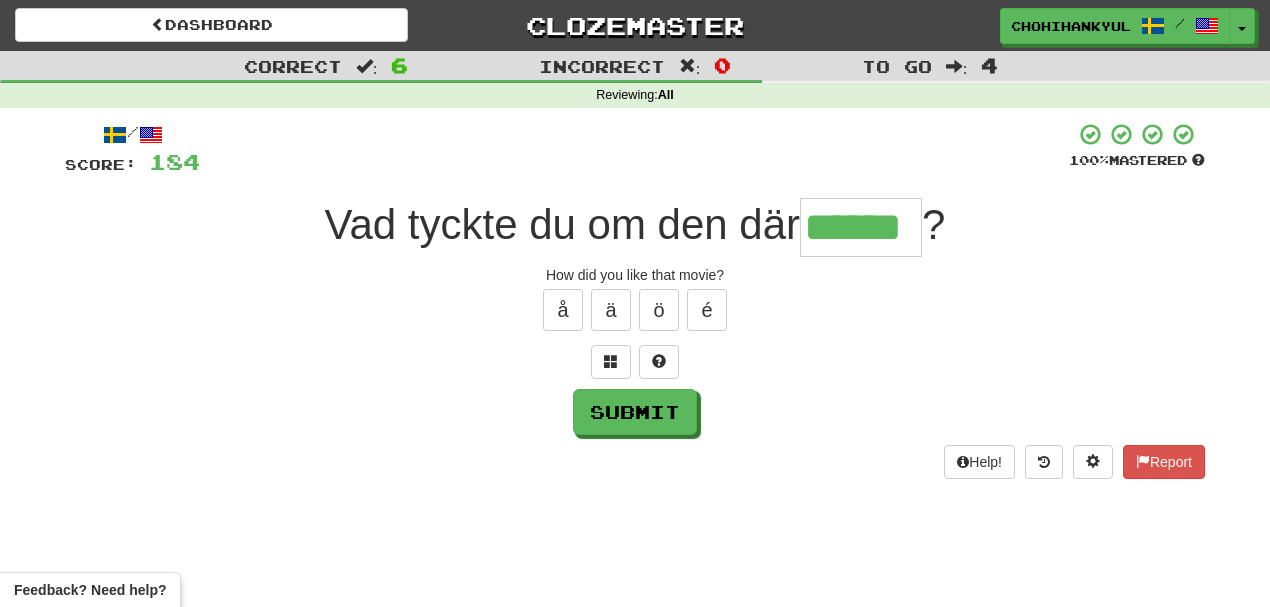 type on "******" 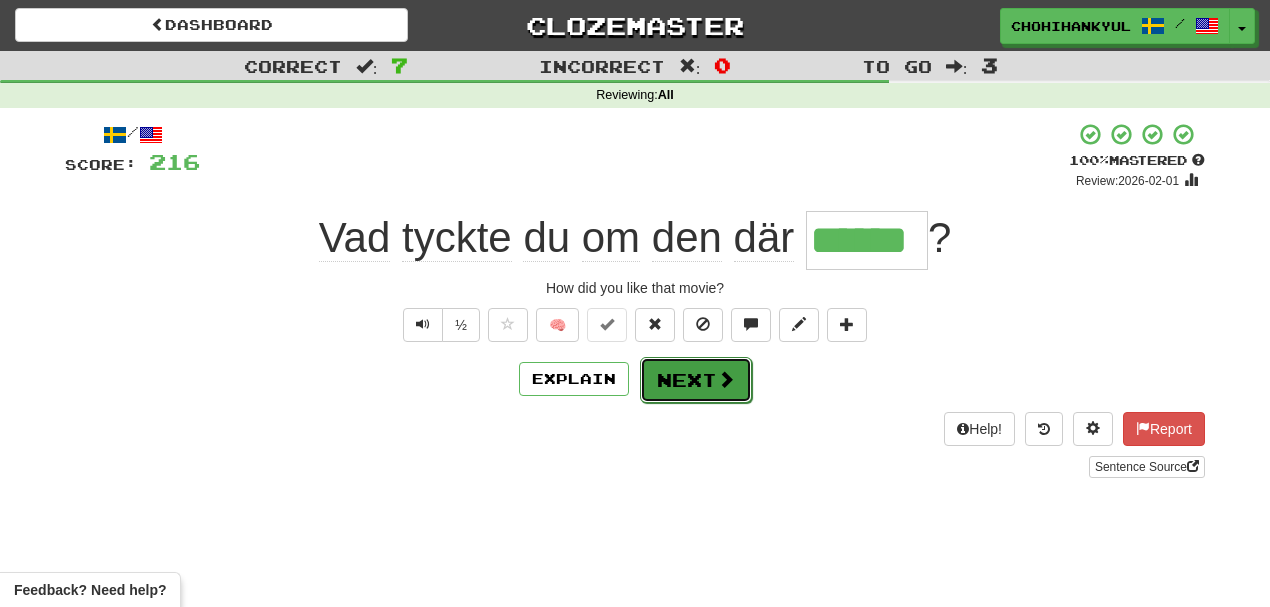 click at bounding box center (726, 379) 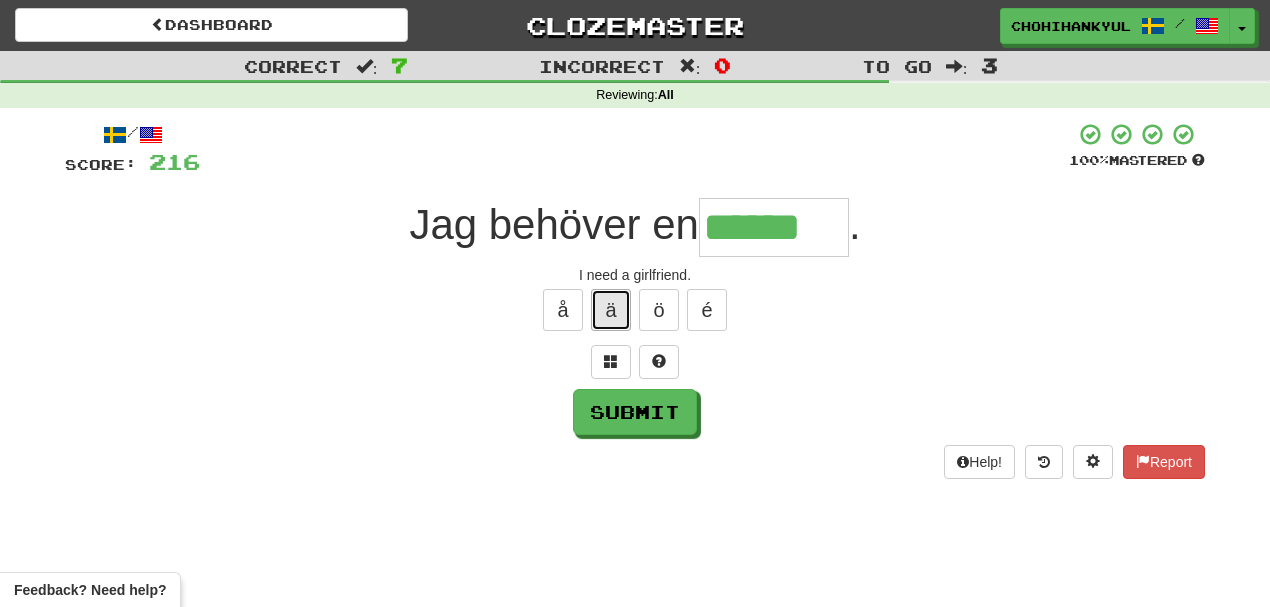 click on "ä" at bounding box center [611, 310] 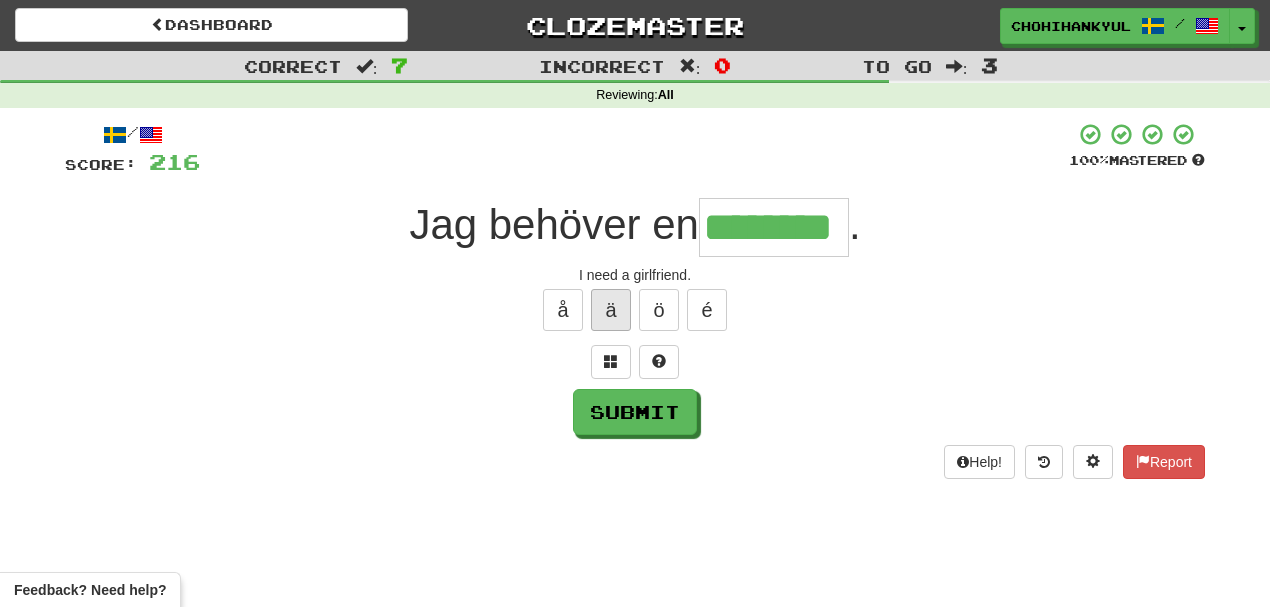 type on "********" 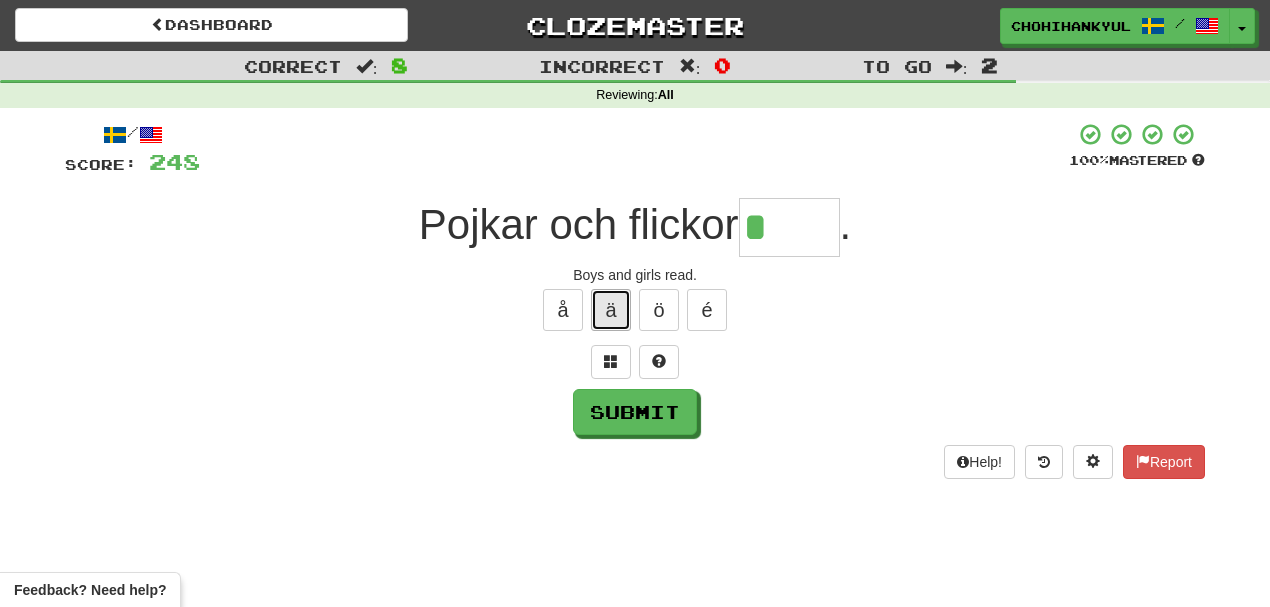 click on "ä" at bounding box center [611, 310] 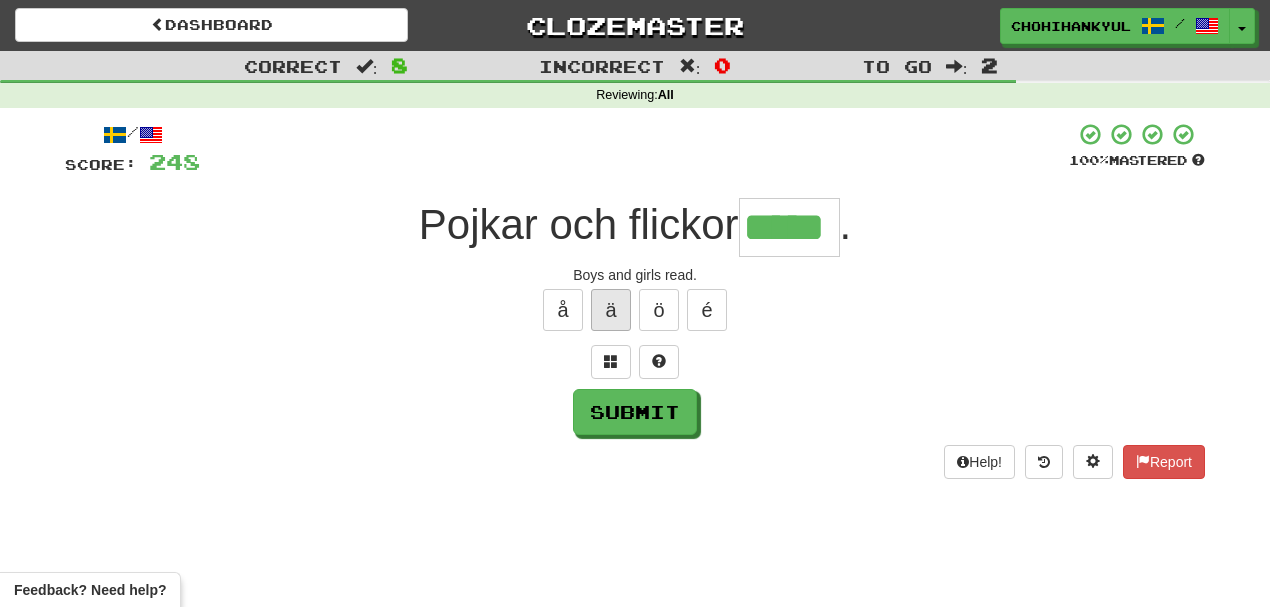 type on "*****" 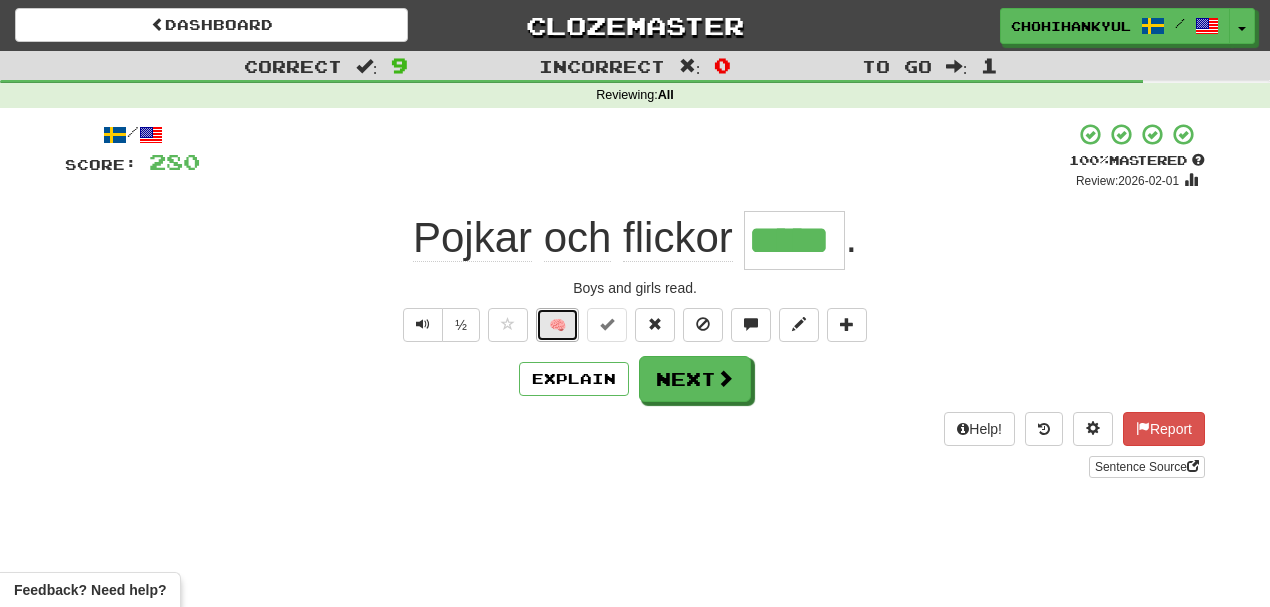 click on "🧠" at bounding box center [557, 325] 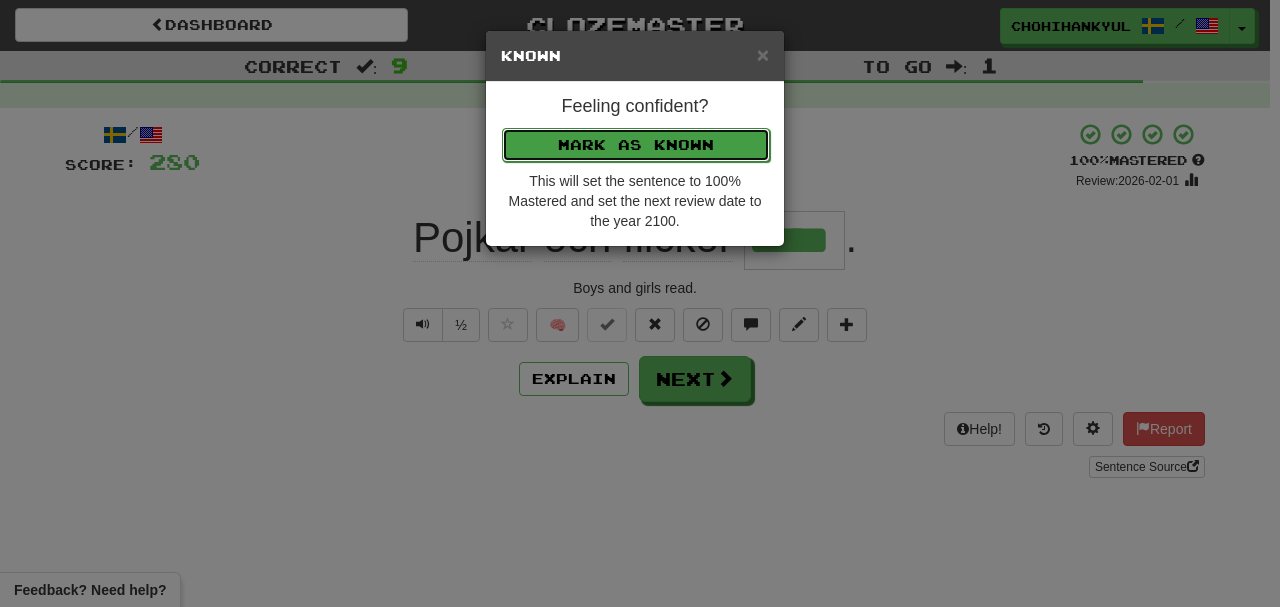 click on "Mark as Known" at bounding box center [636, 145] 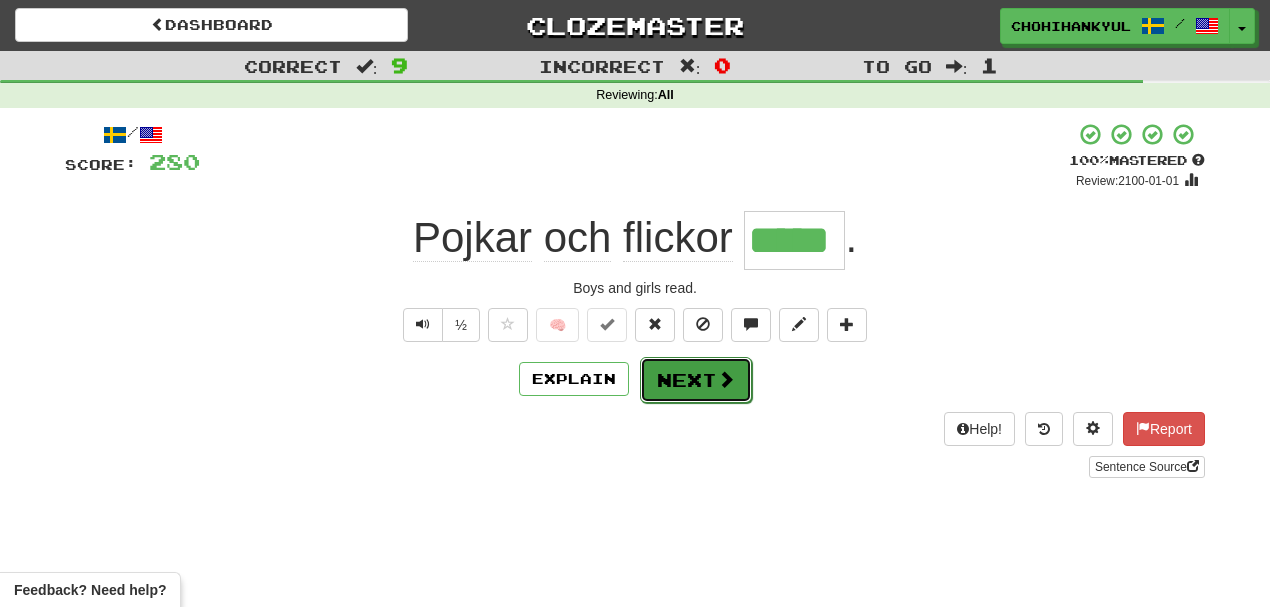 click on "Next" at bounding box center [696, 380] 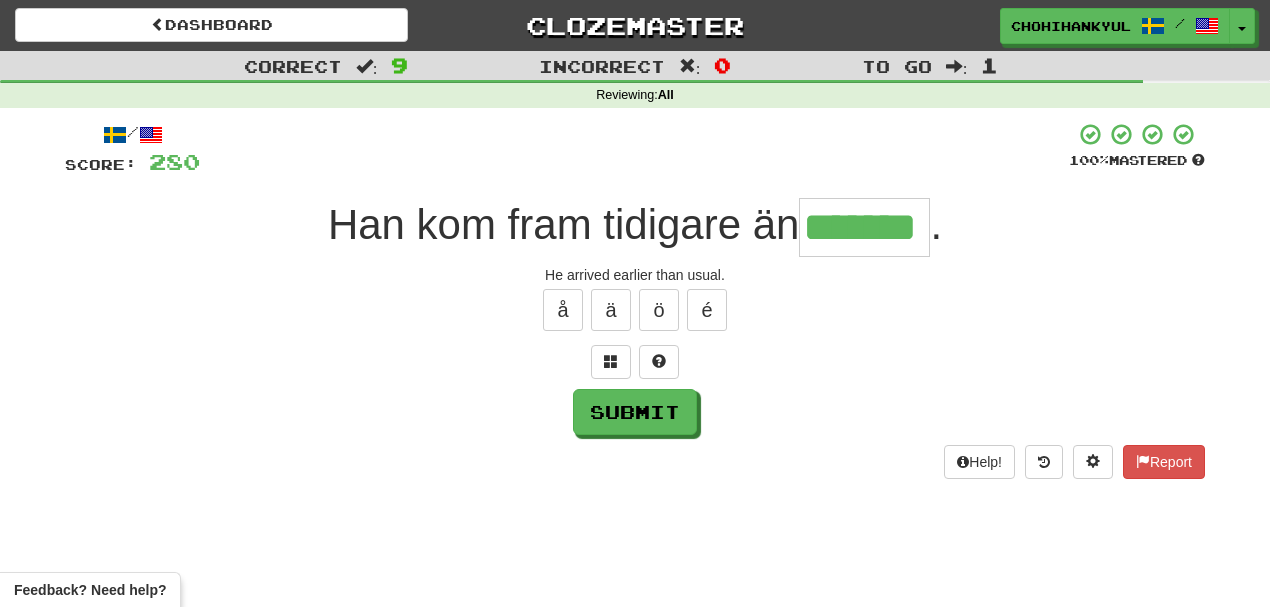 type on "*******" 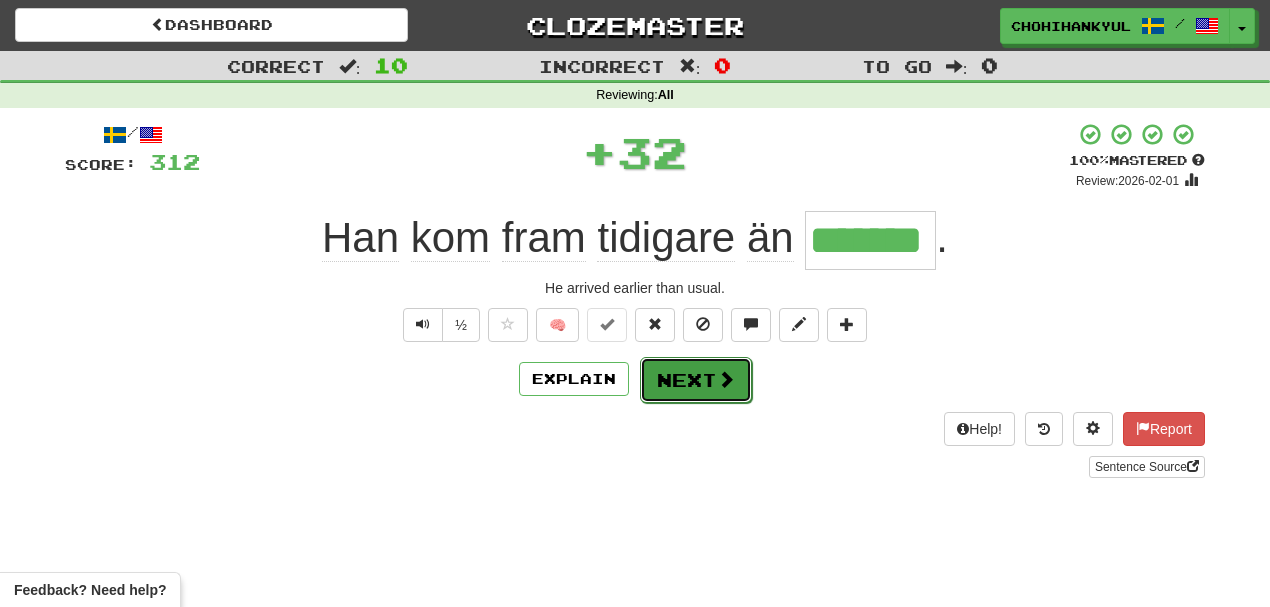 click on "Next" at bounding box center (696, 380) 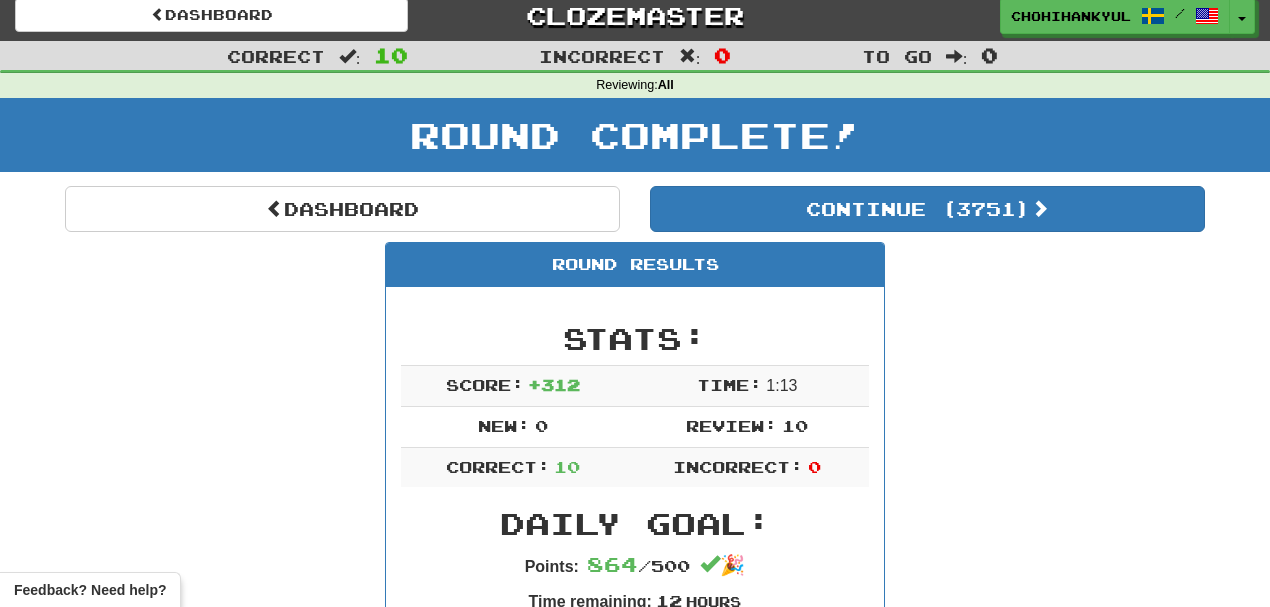 scroll, scrollTop: 0, scrollLeft: 0, axis: both 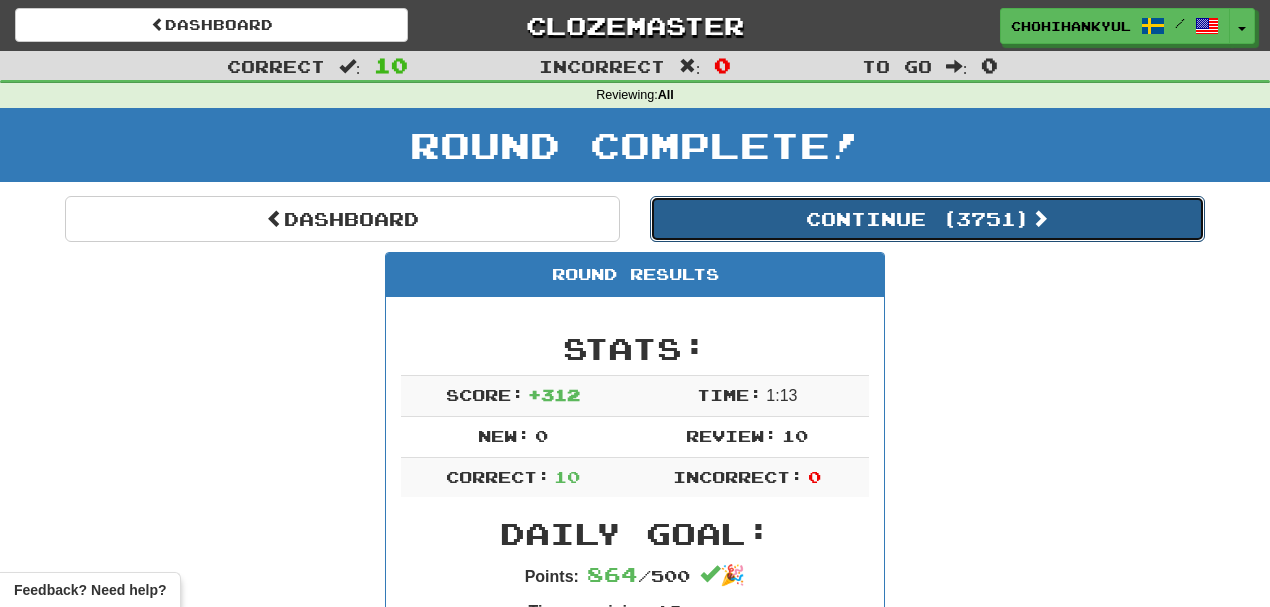 click on "Continue ( 3751 )" at bounding box center (927, 219) 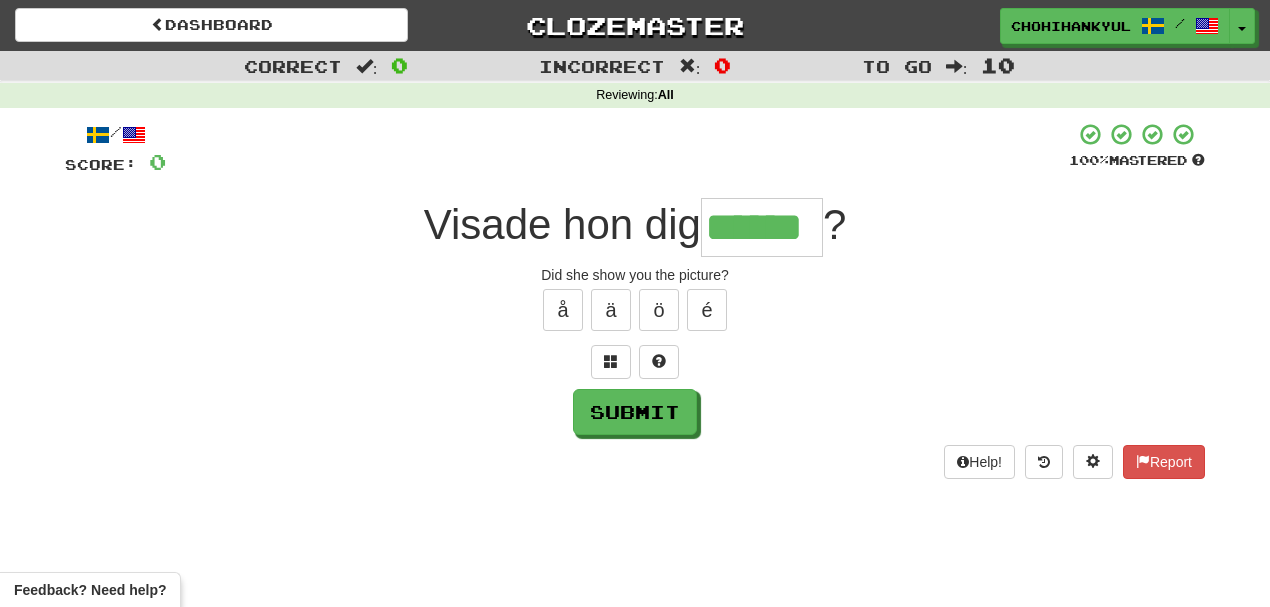 type on "******" 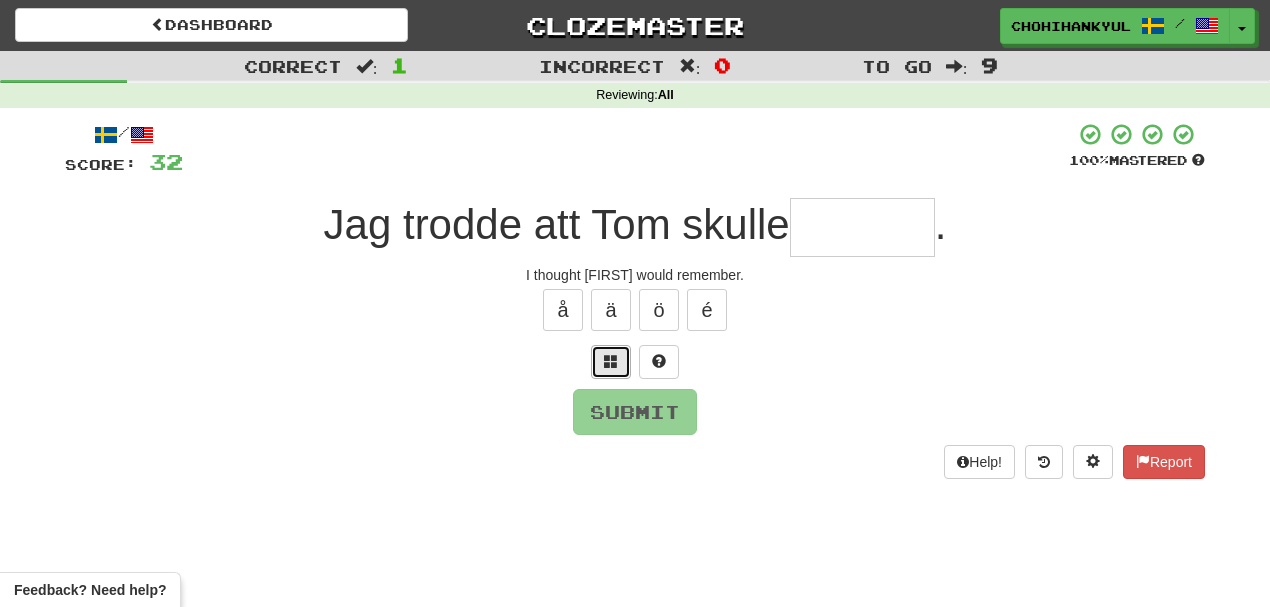 click at bounding box center [611, 361] 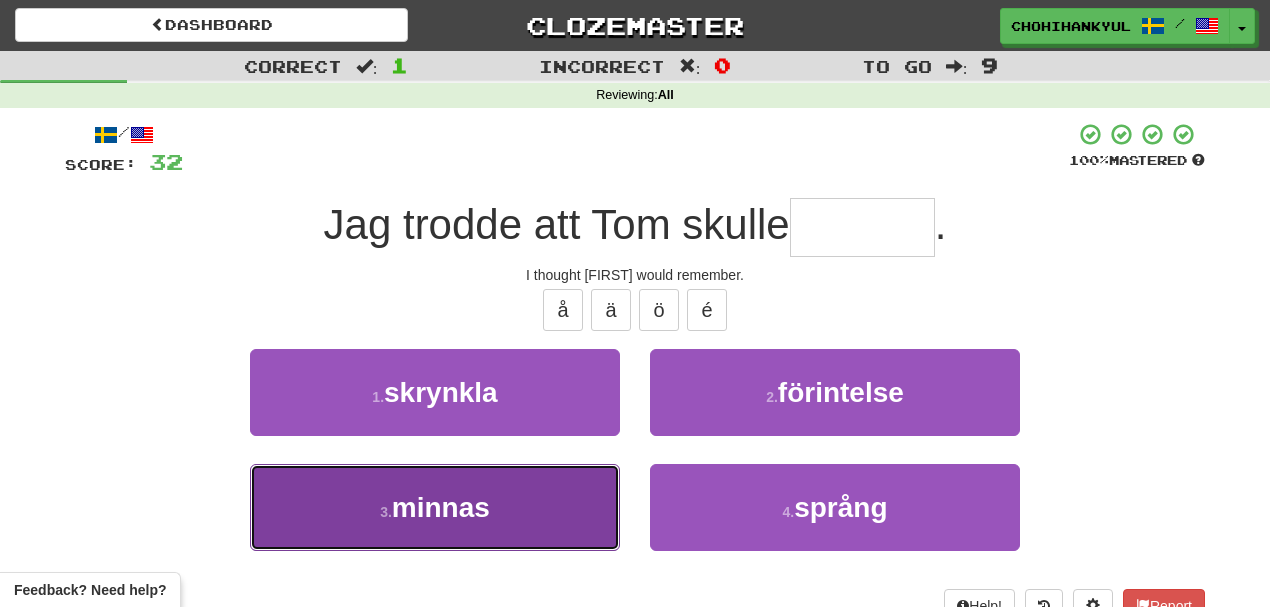 click on "3 . minnas" at bounding box center (435, 507) 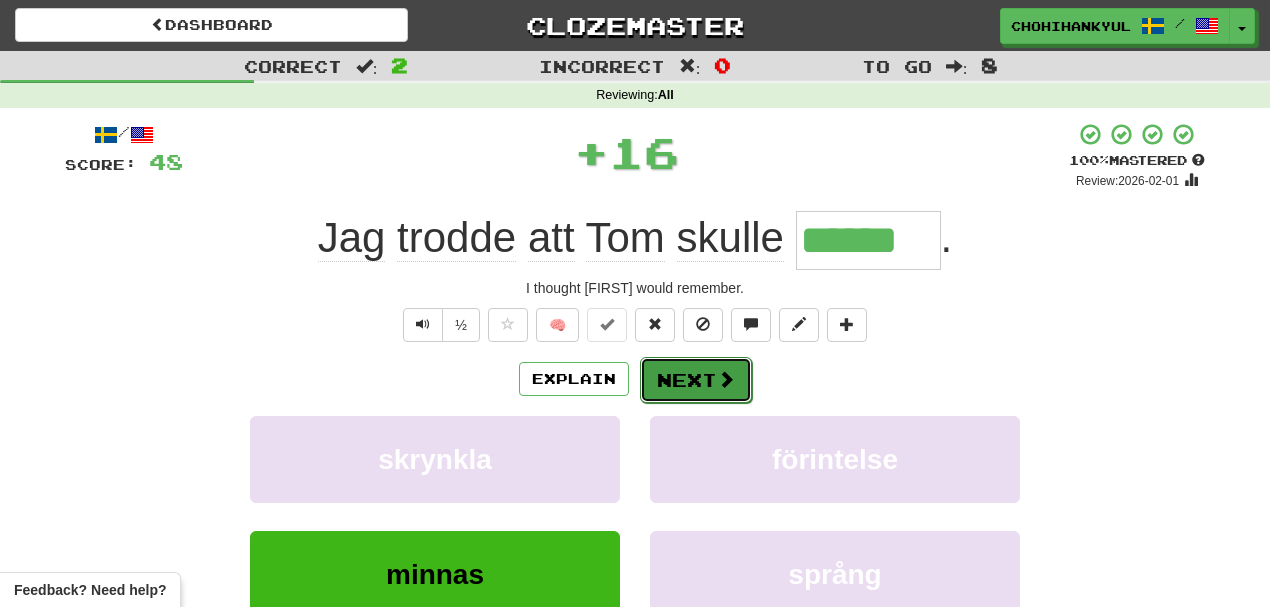 click on "Next" at bounding box center (696, 380) 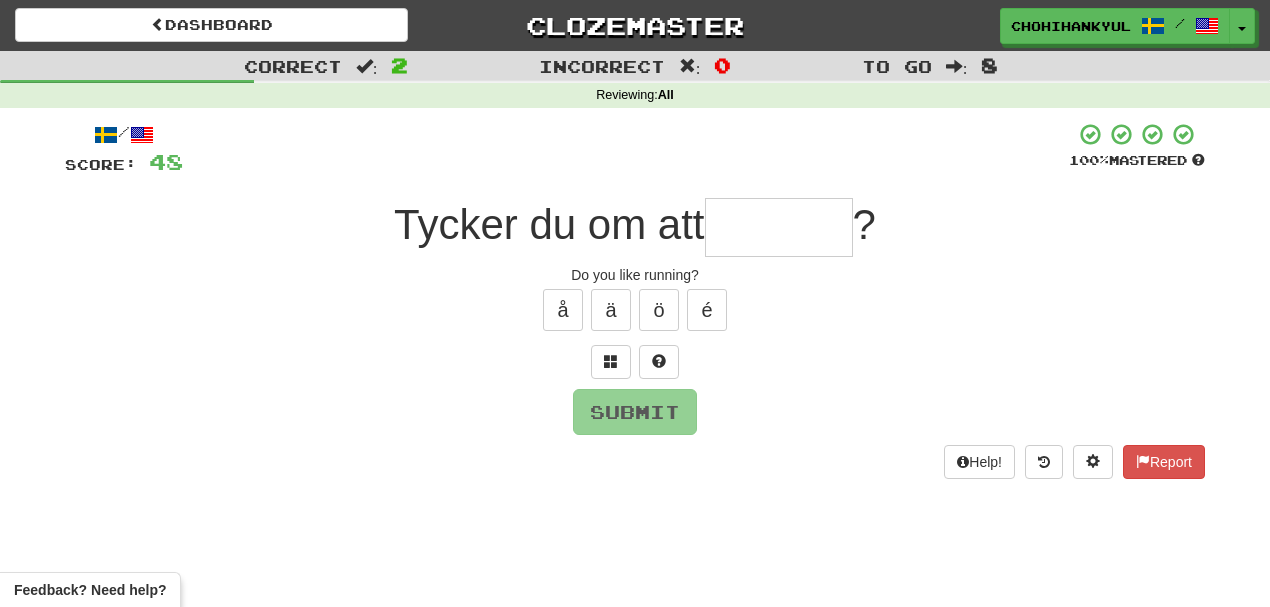 type on "*" 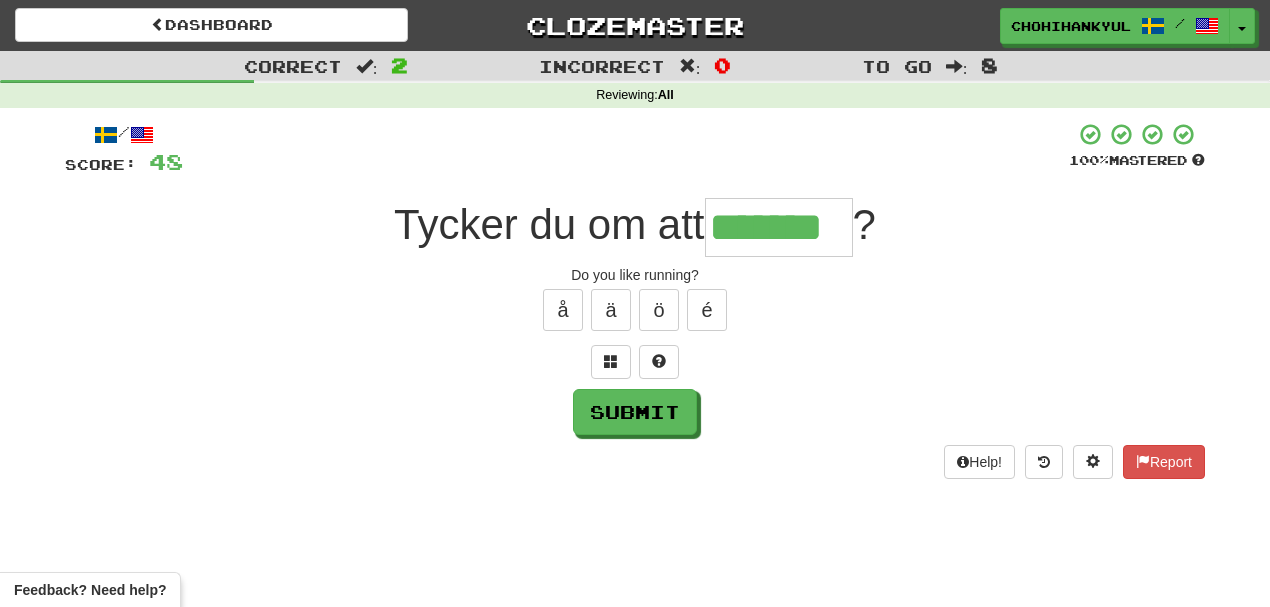 type on "*******" 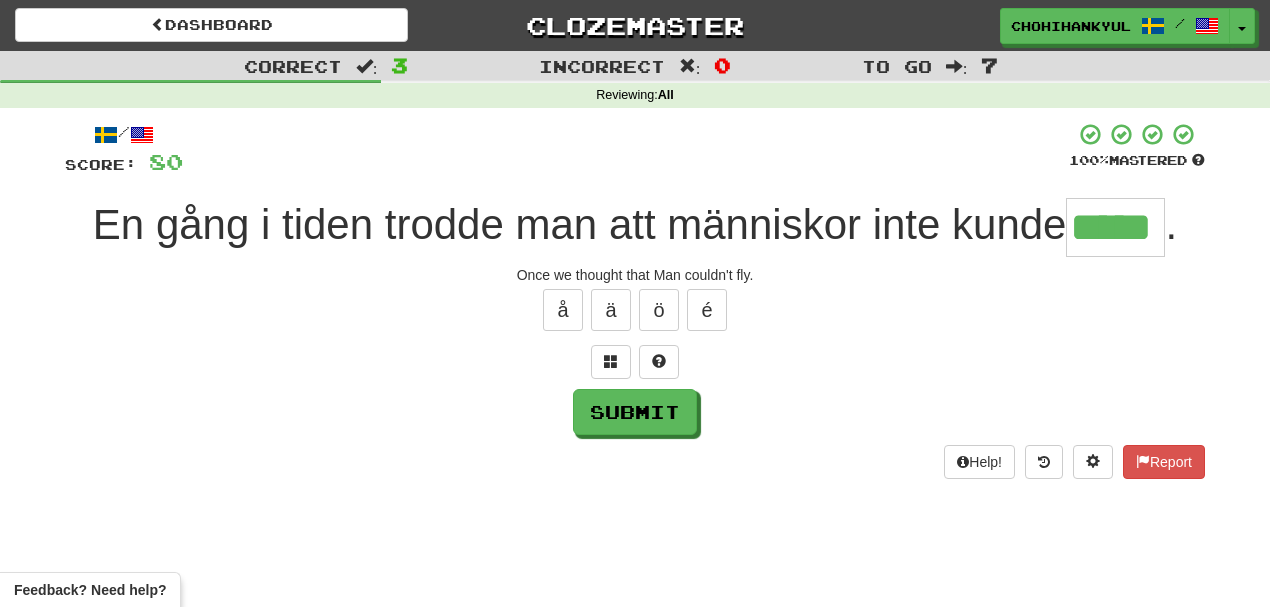 type on "*****" 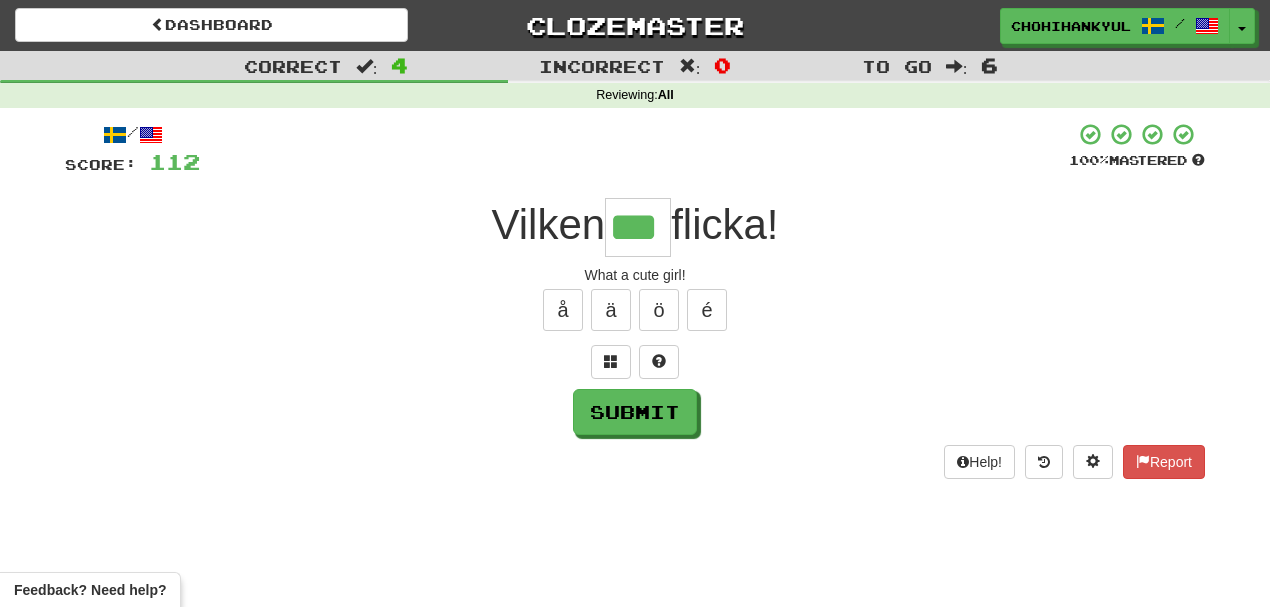 type on "***" 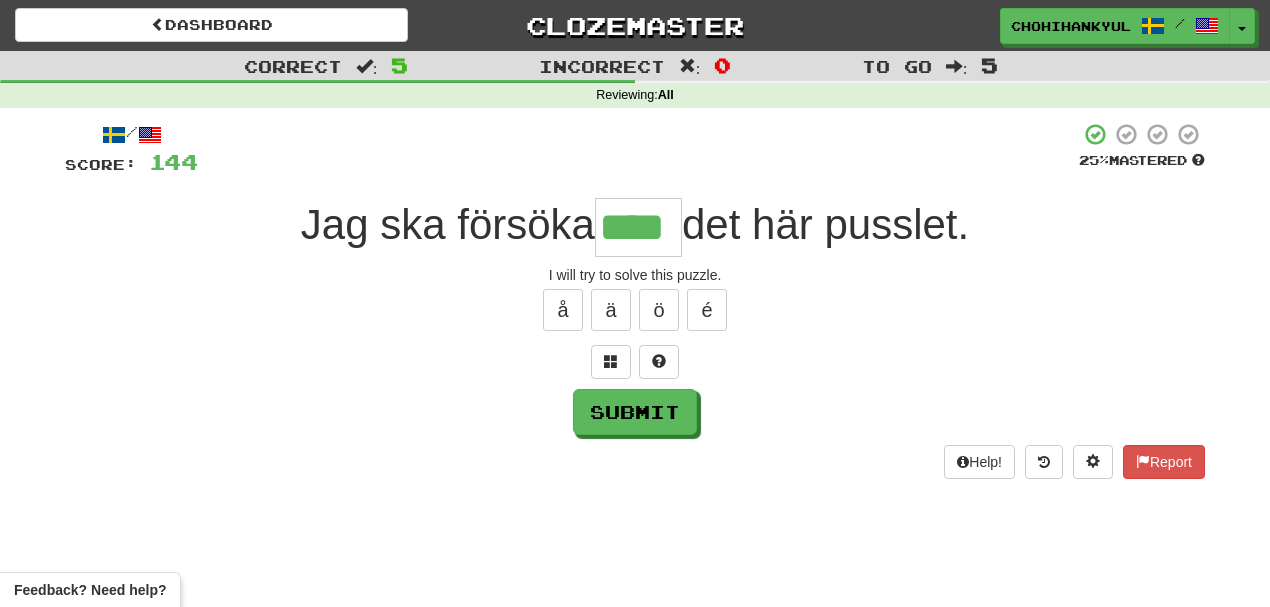 type on "****" 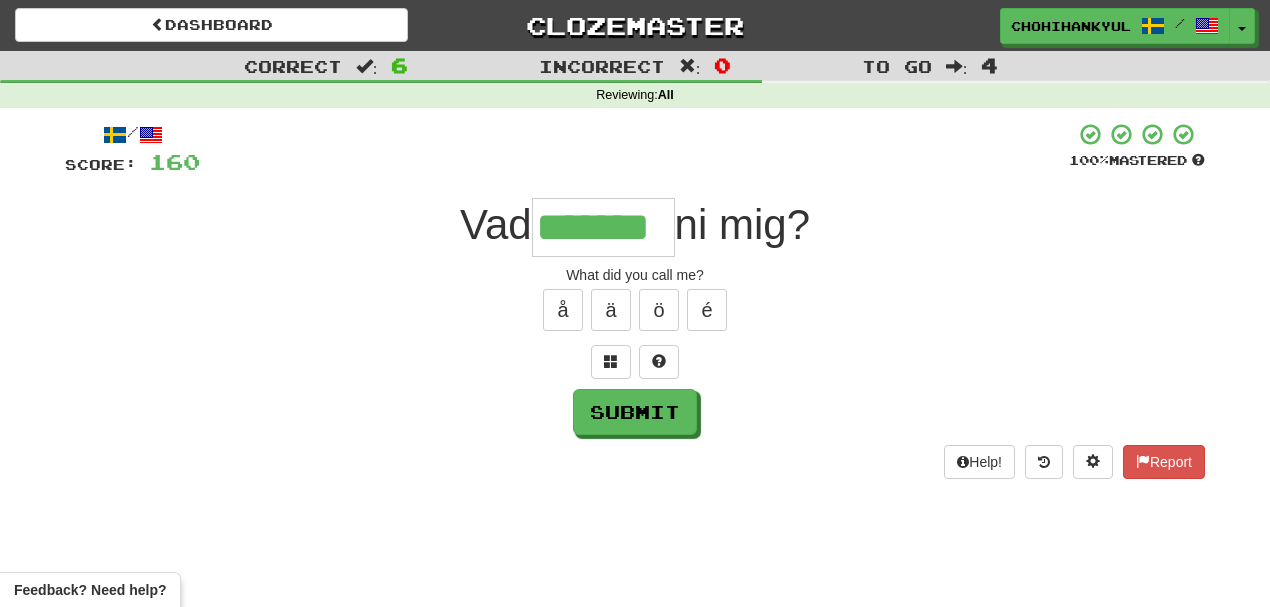 type on "*******" 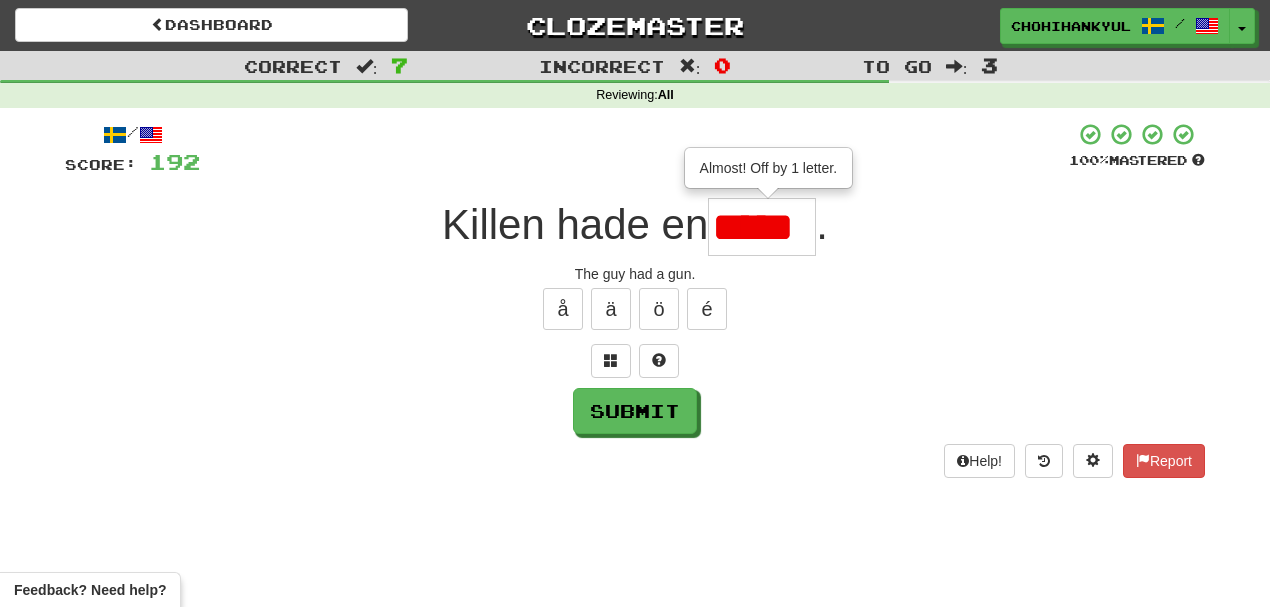 scroll, scrollTop: 0, scrollLeft: 0, axis: both 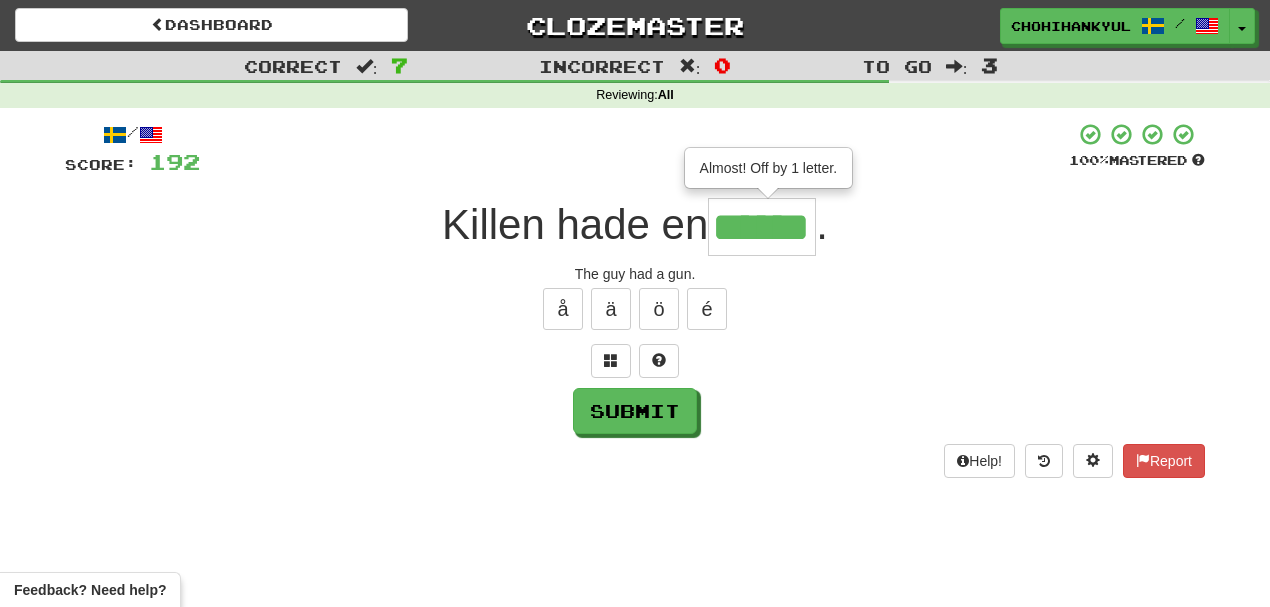 type on "******" 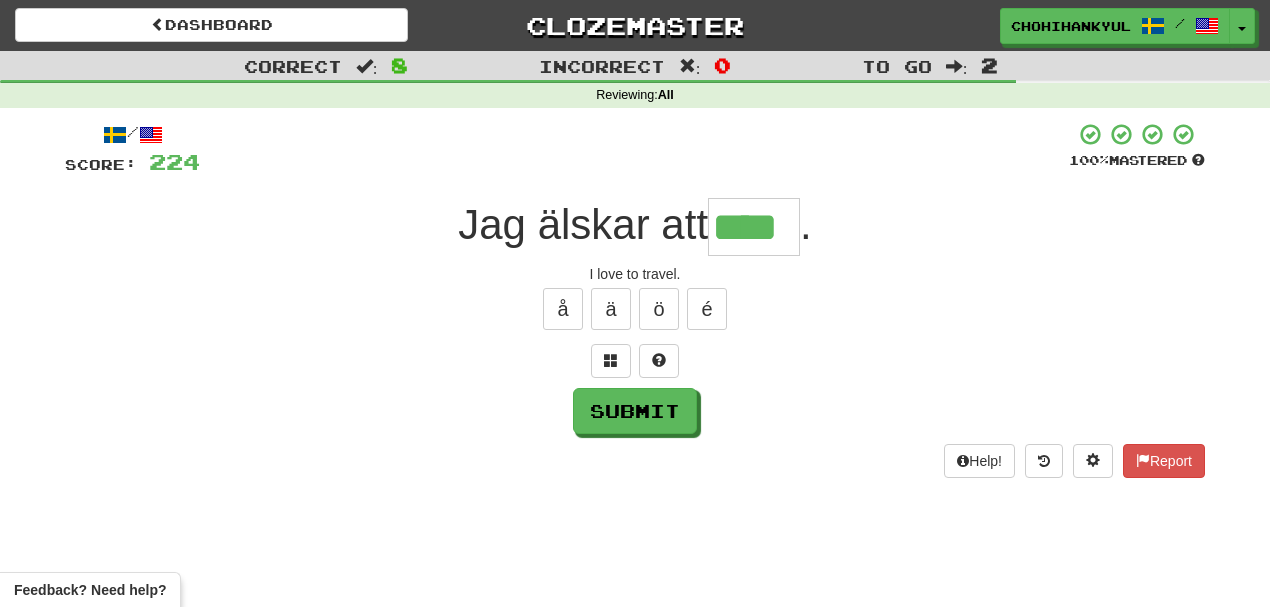 type on "****" 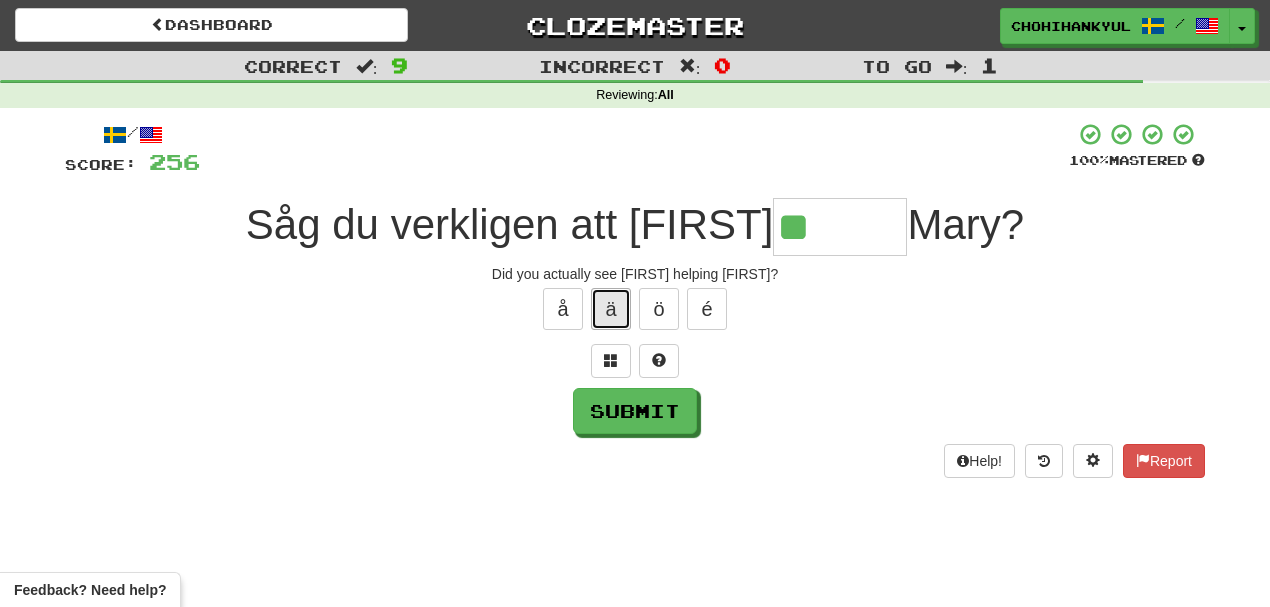click on "ä" at bounding box center (611, 309) 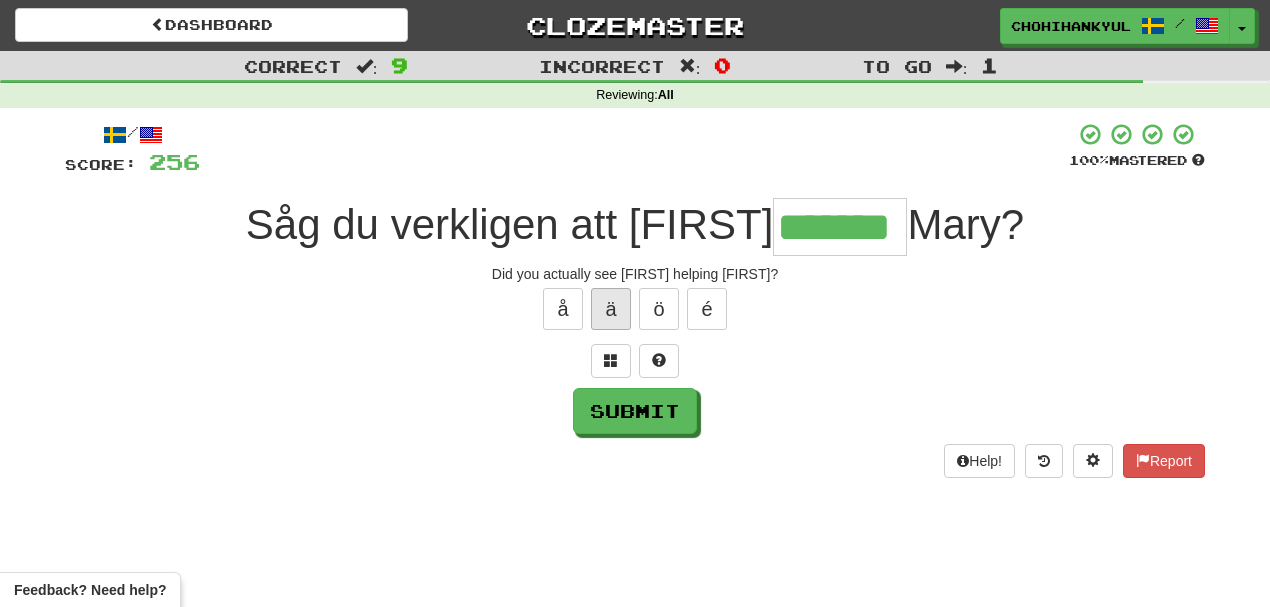 type on "*******" 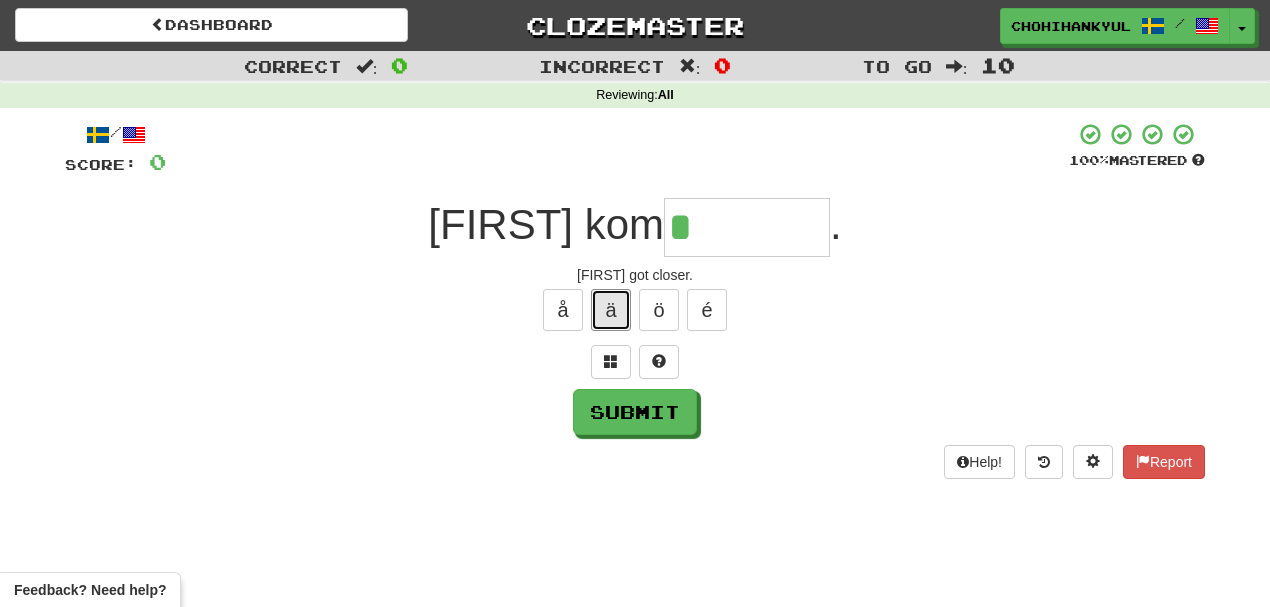 click on "ä" at bounding box center [611, 310] 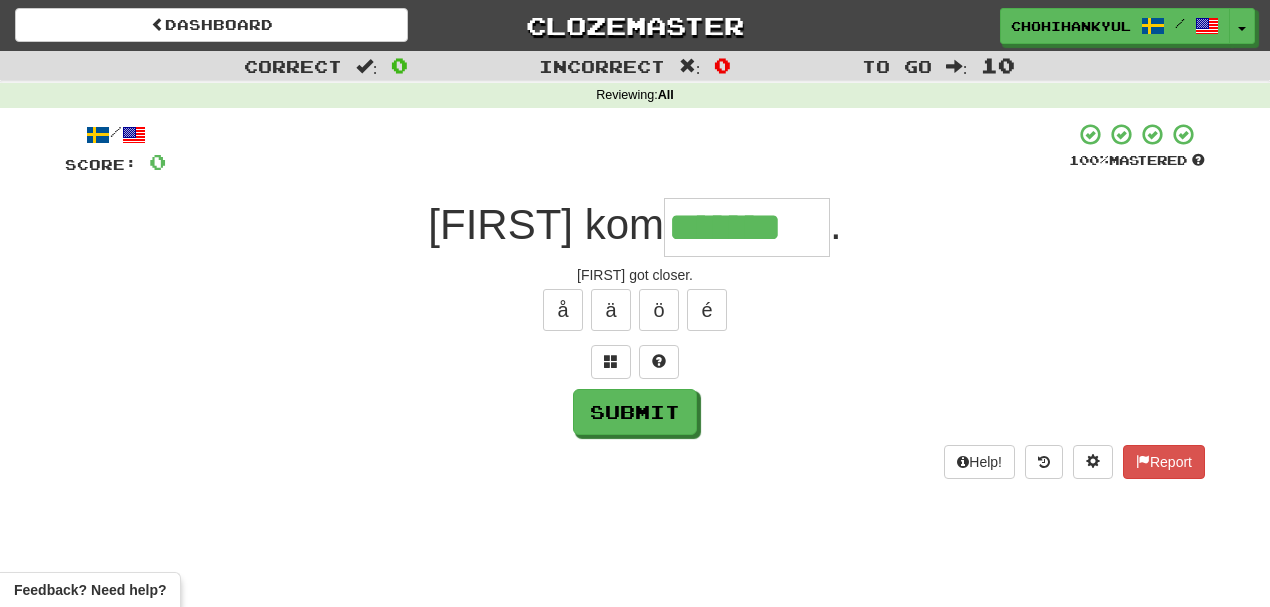 type on "*******" 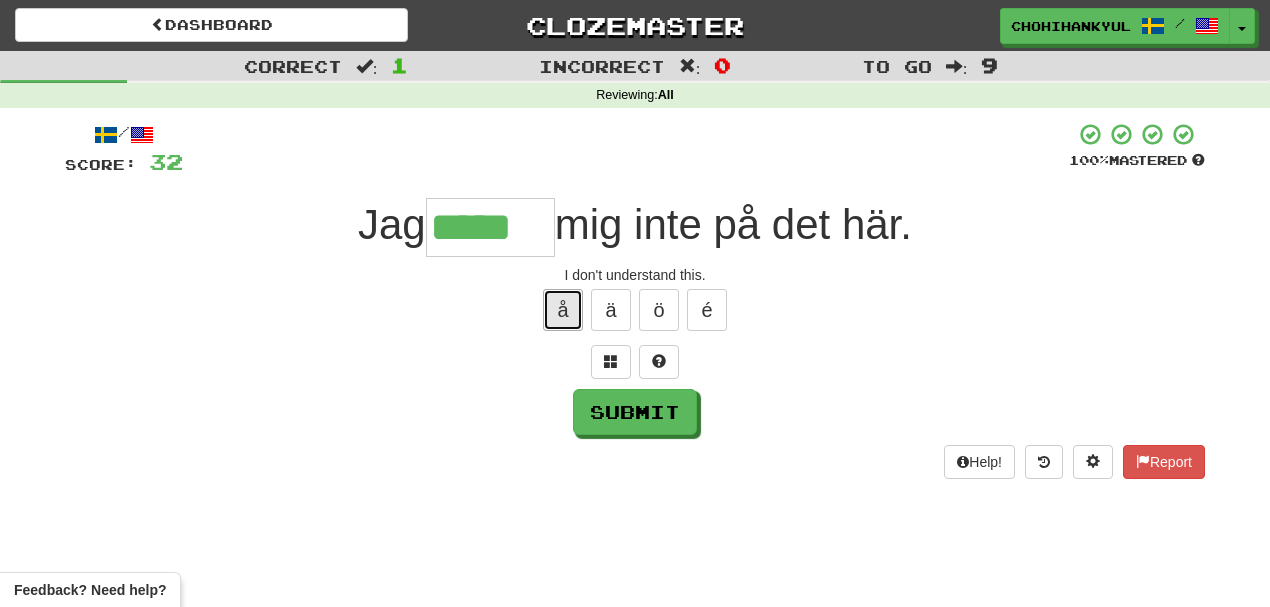 click on "å" at bounding box center (563, 310) 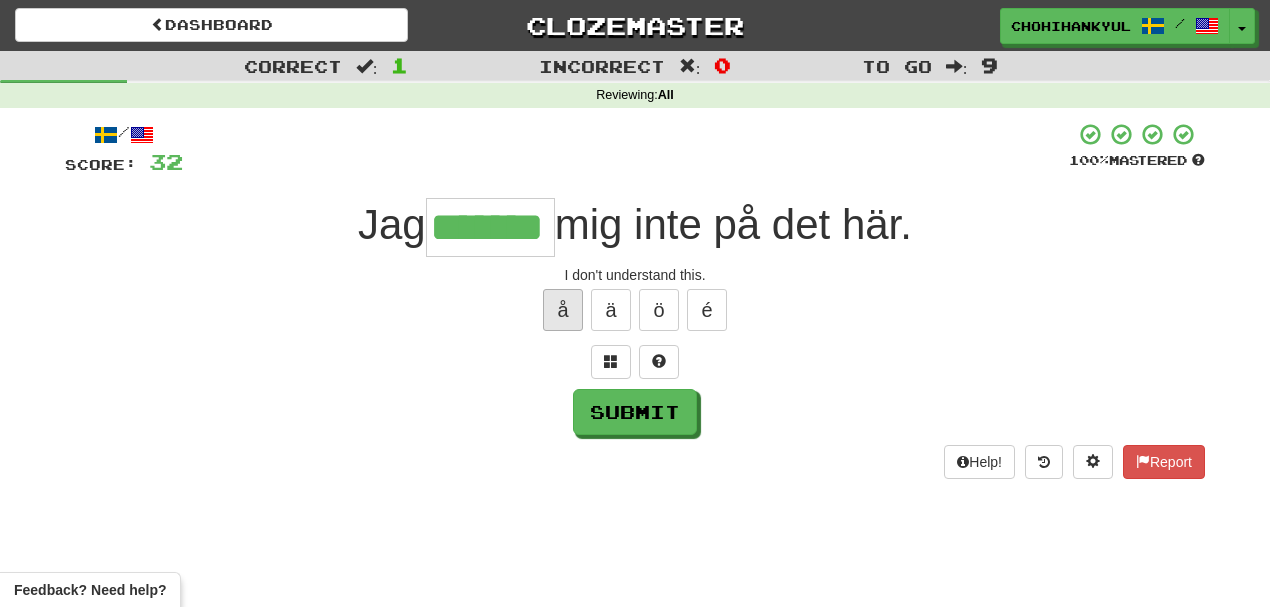 type on "*******" 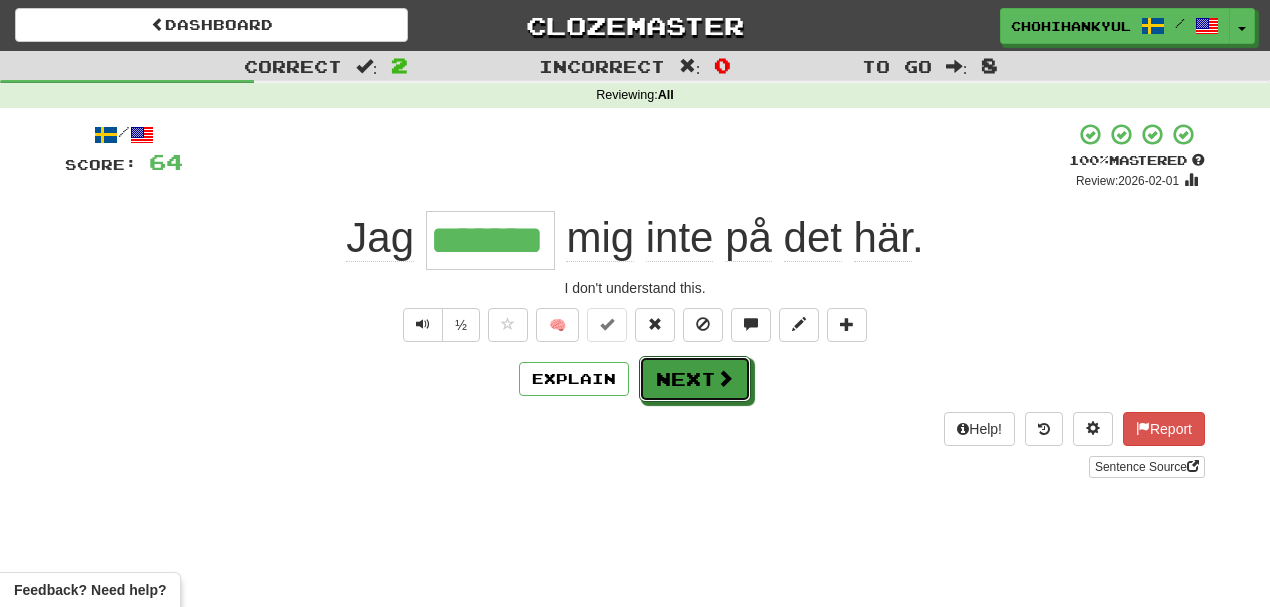 click on "Next" at bounding box center [695, 379] 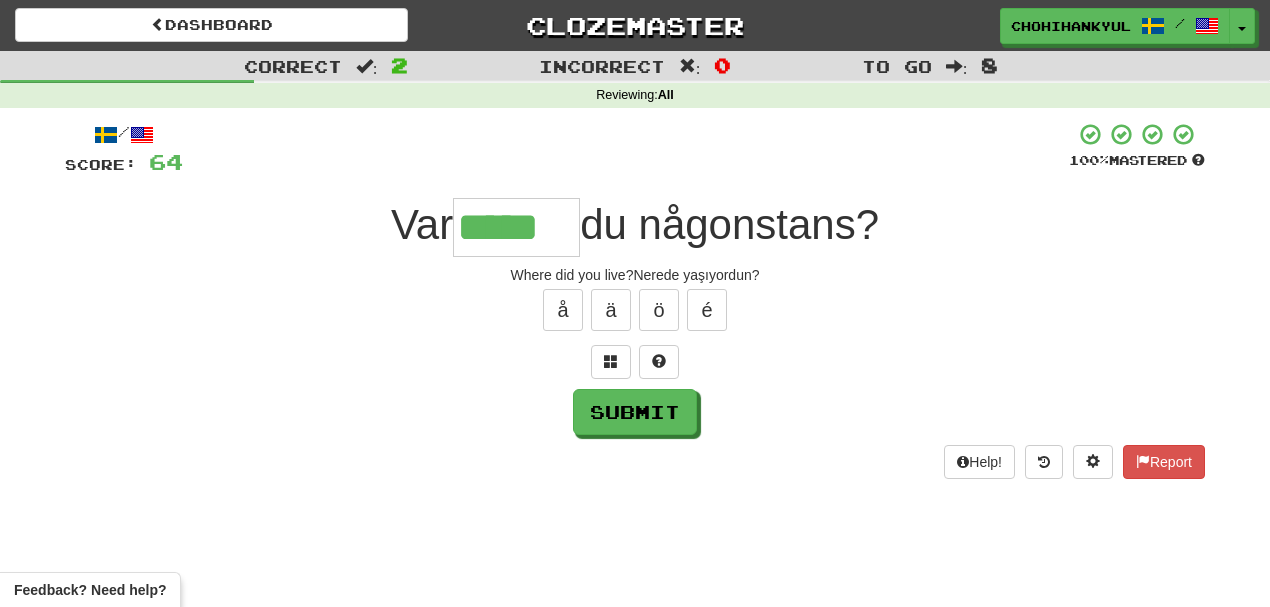 type on "*****" 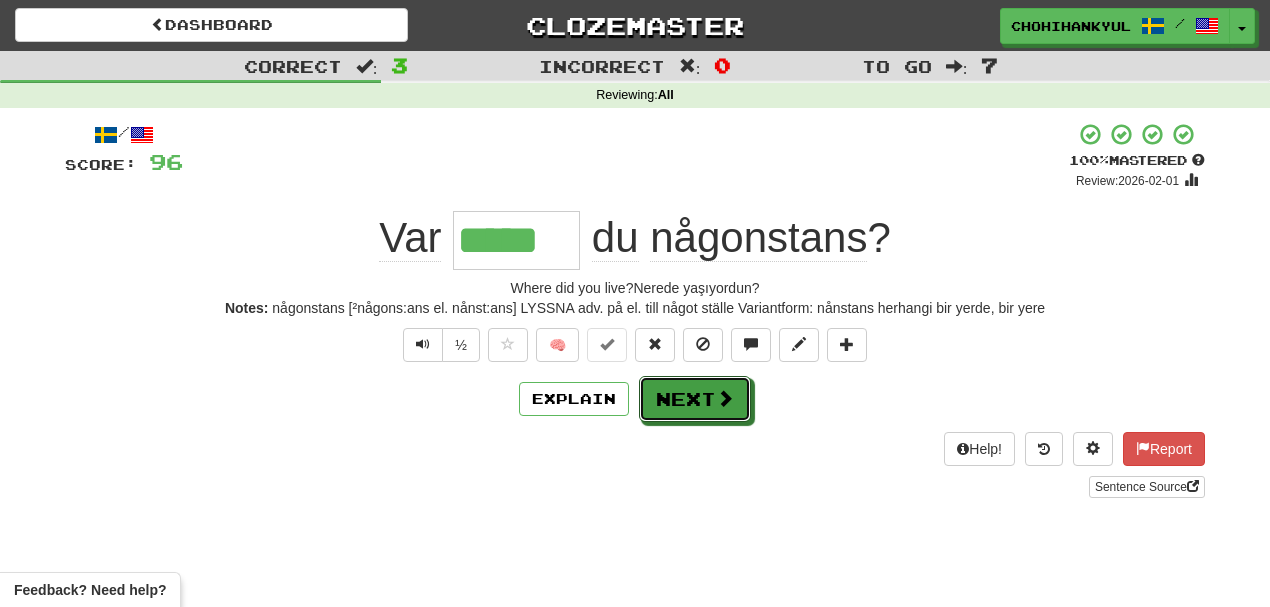 click on "Next" at bounding box center [695, 399] 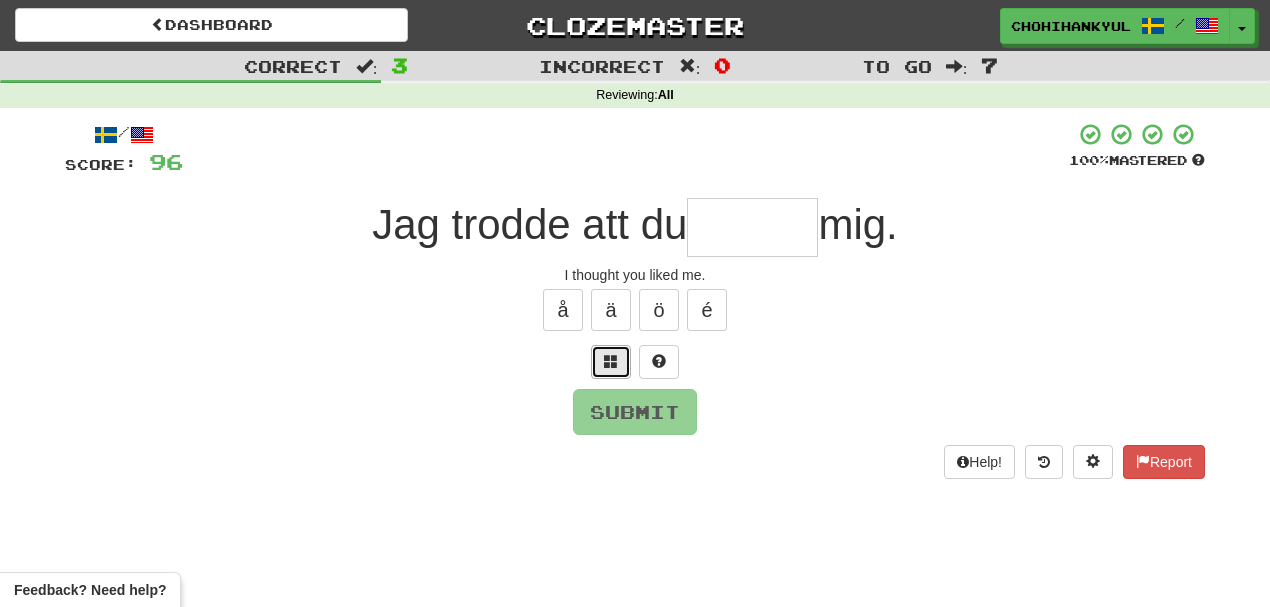 click at bounding box center (611, 362) 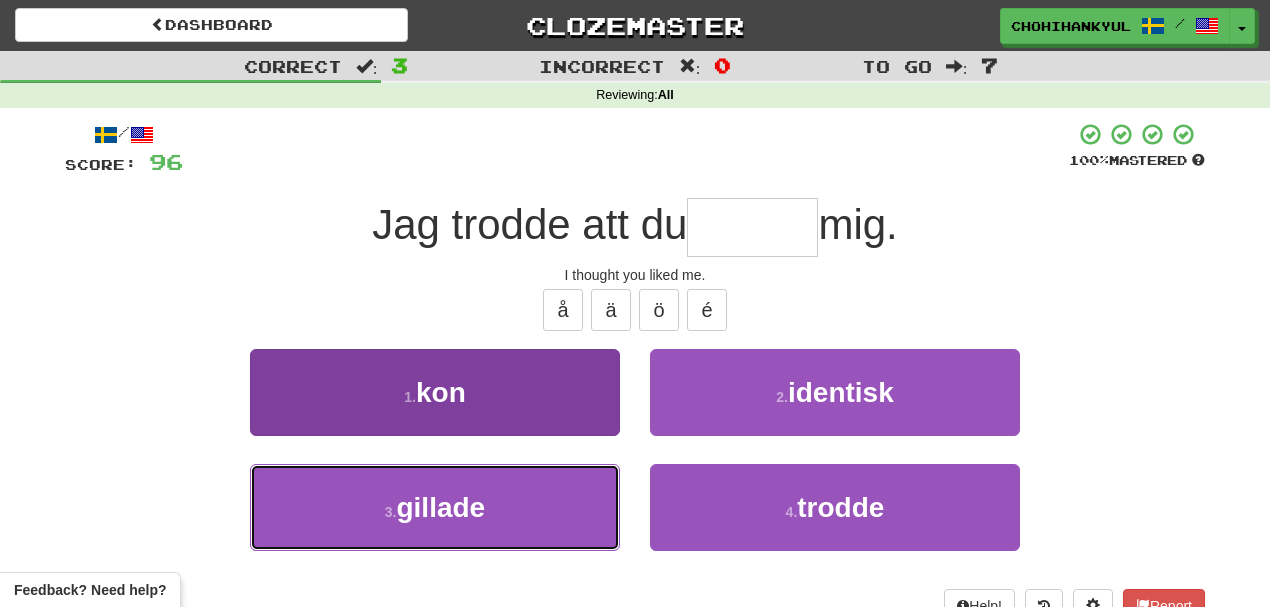 click on "3 . gillade" at bounding box center [435, 507] 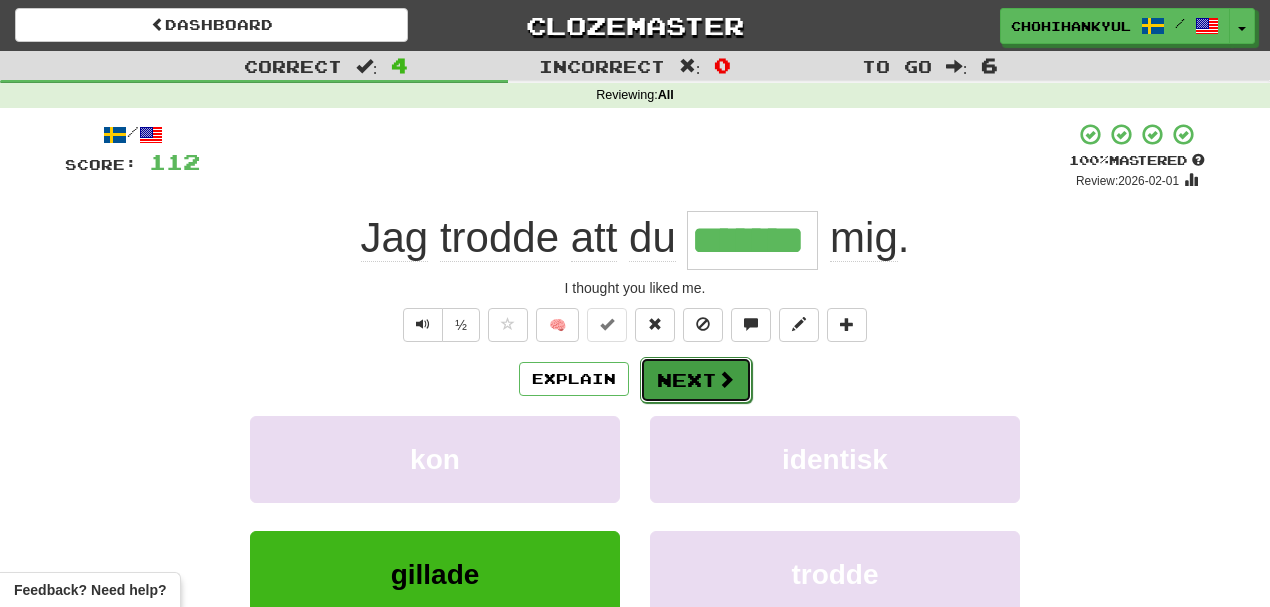 click on "Next" at bounding box center [696, 380] 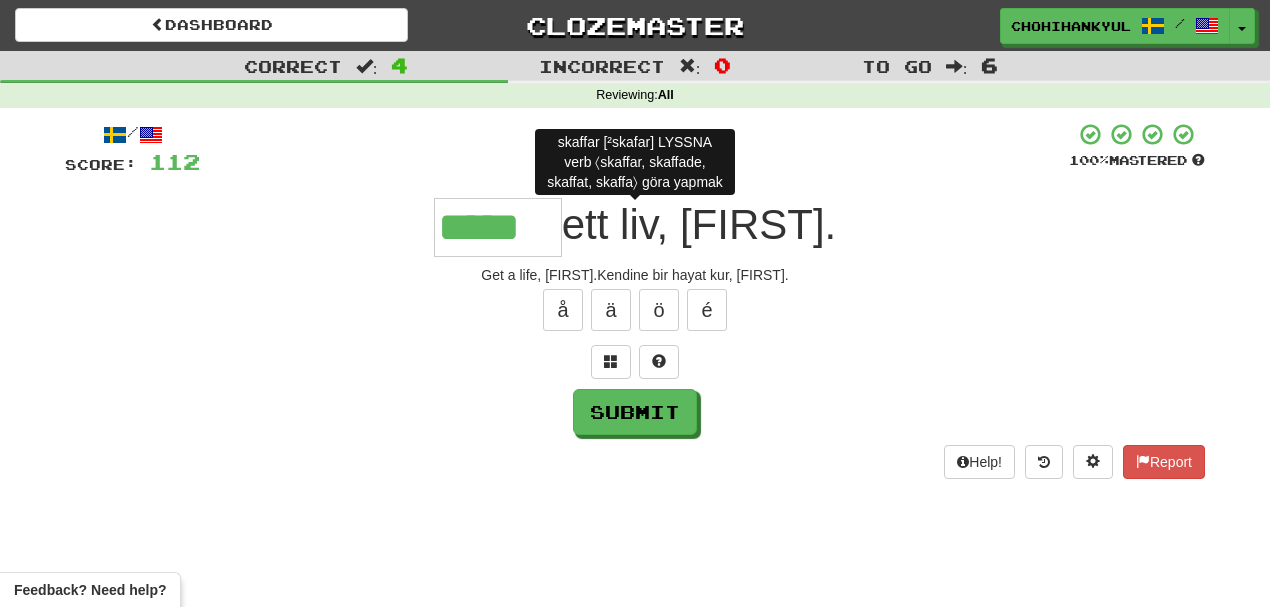 type on "******" 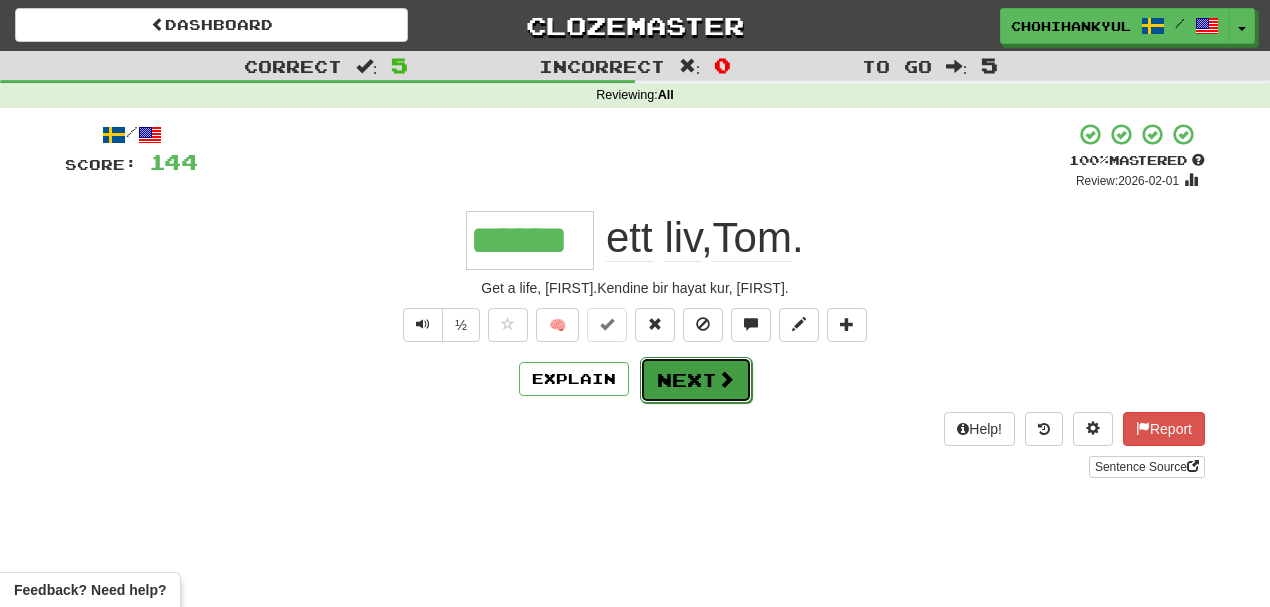click on "Next" at bounding box center (696, 380) 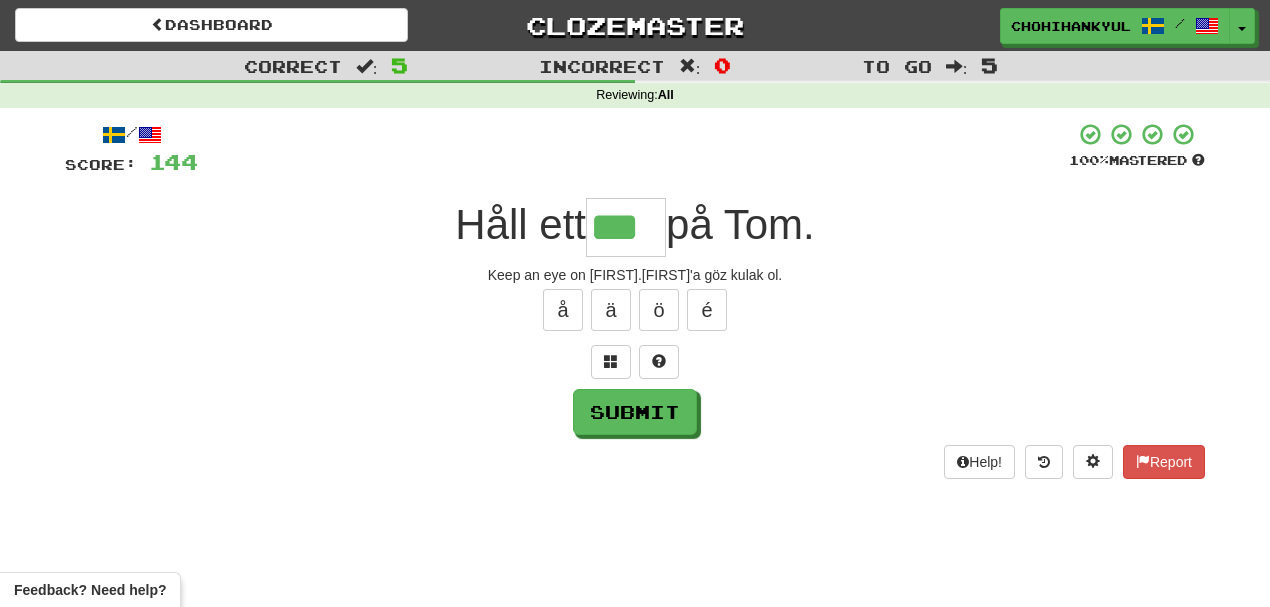 type on "***" 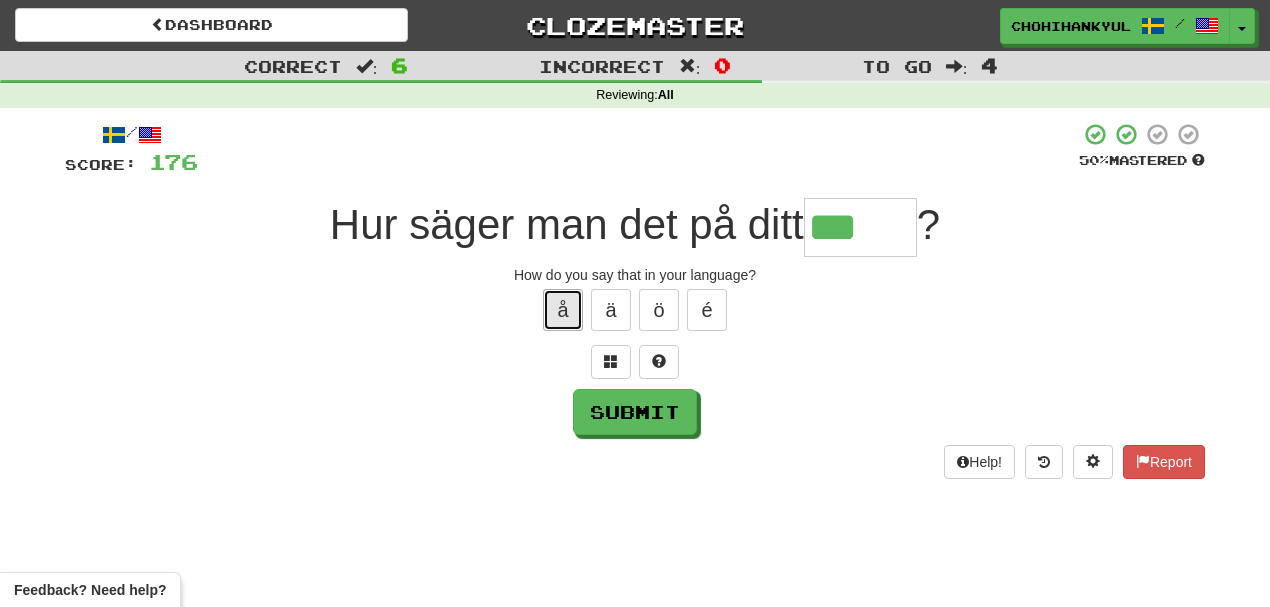 click on "å" at bounding box center (563, 310) 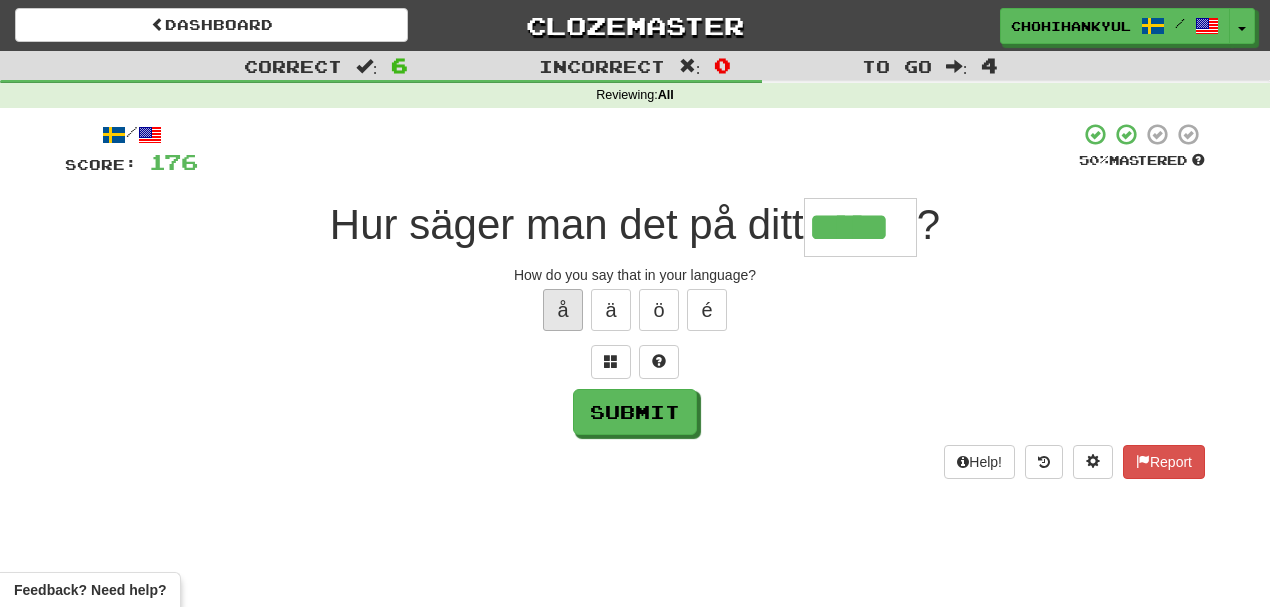 type on "*****" 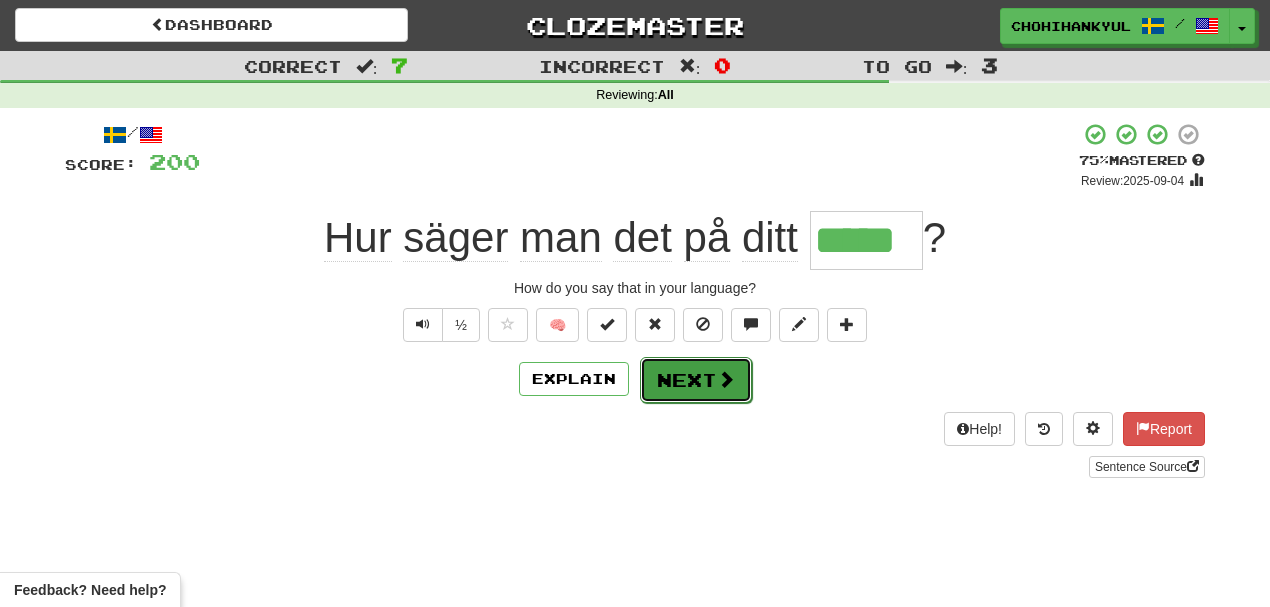 click on "Next" at bounding box center [696, 380] 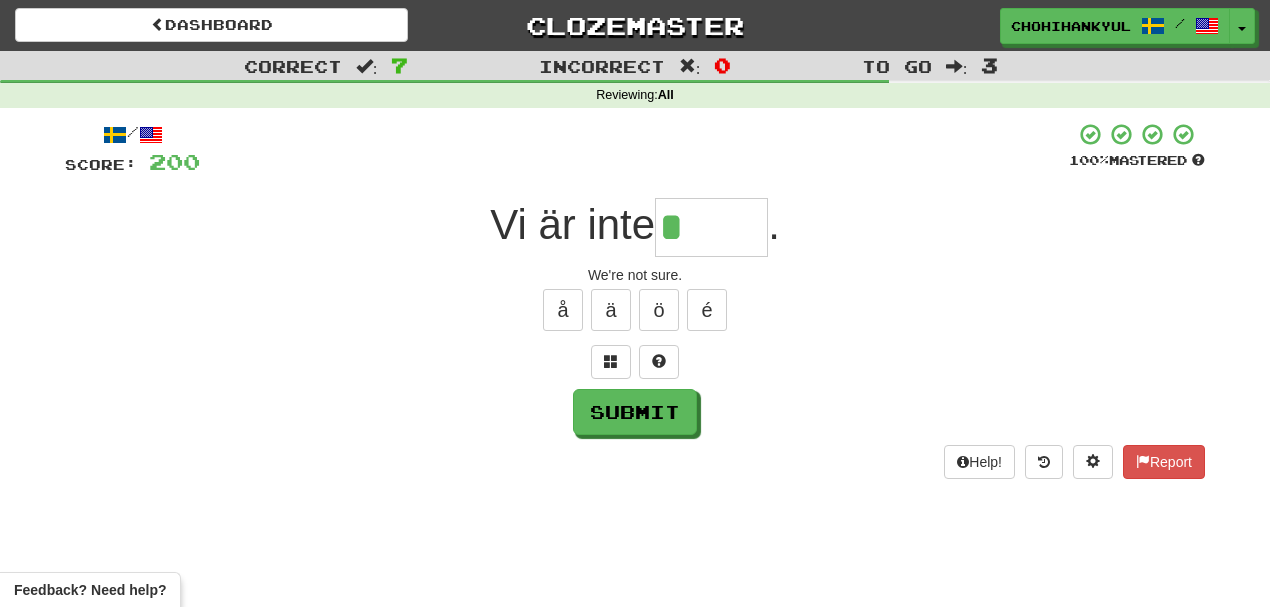 click on "å ä ö é" at bounding box center (635, 310) 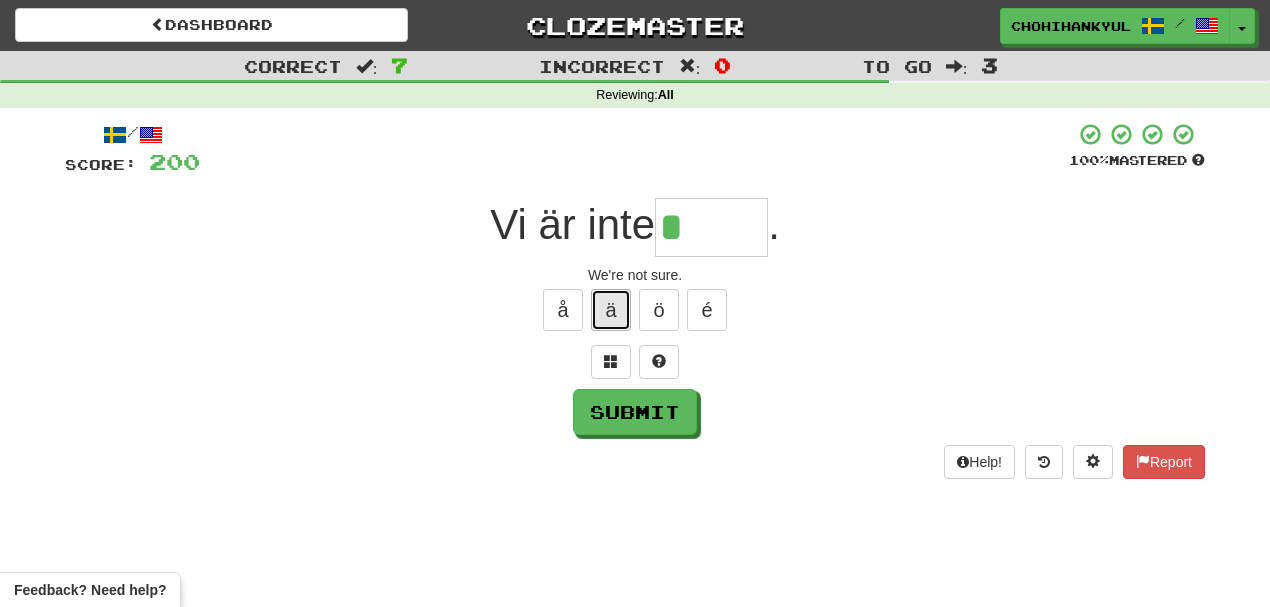 click on "ä" at bounding box center (611, 310) 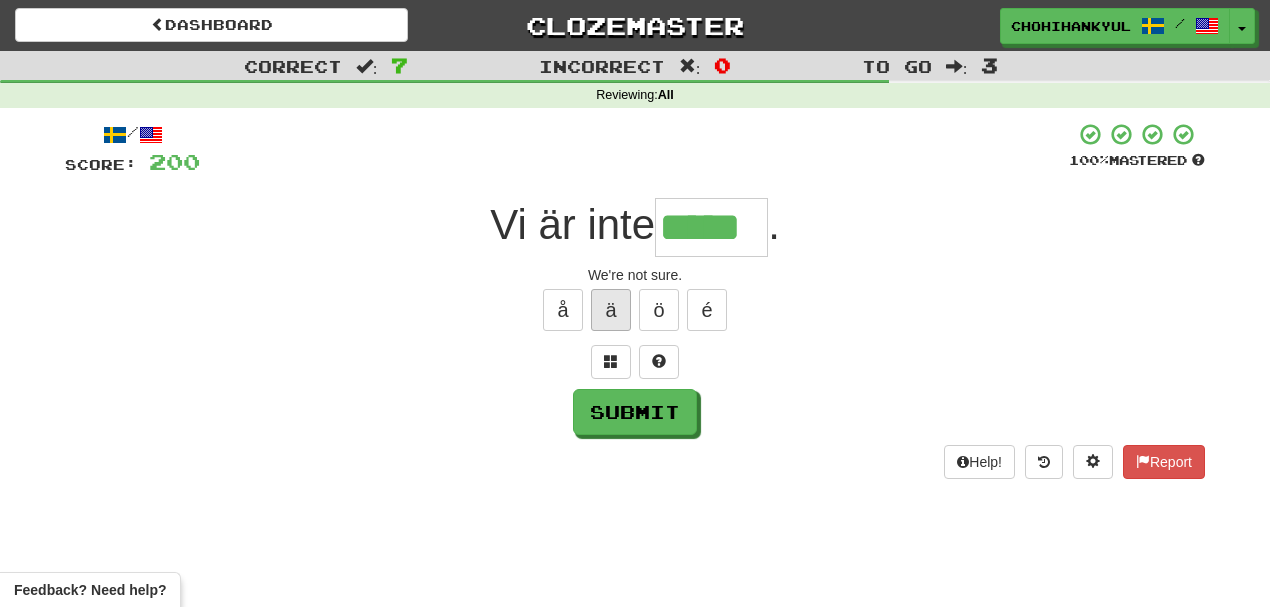 type on "*****" 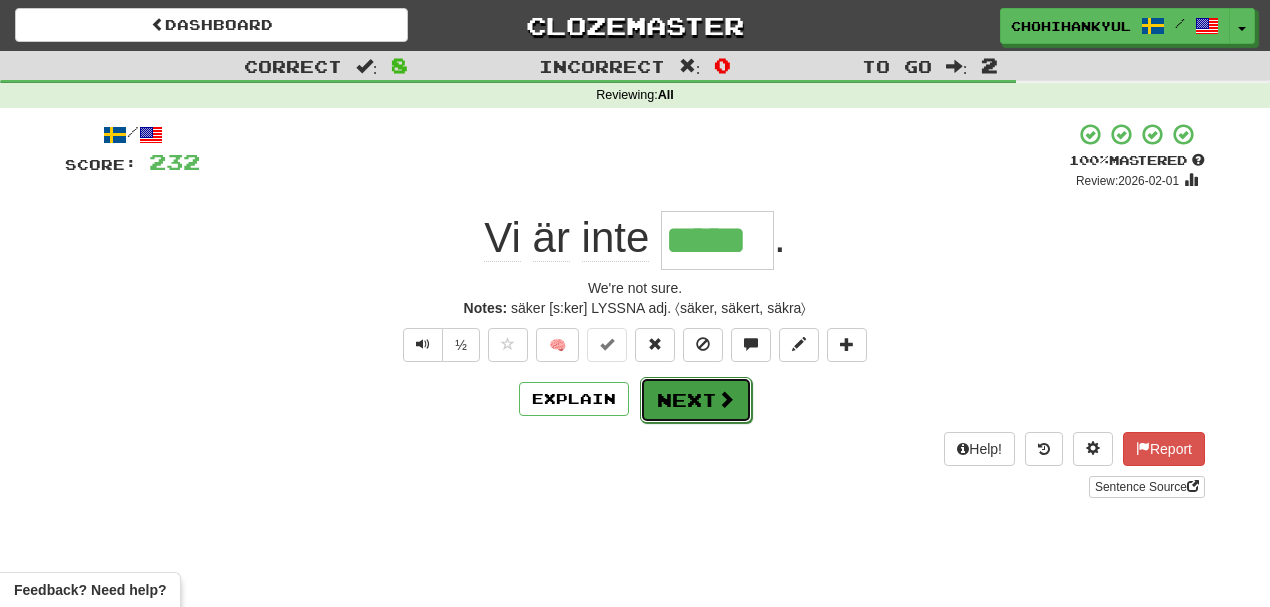 click on "Next" at bounding box center (696, 400) 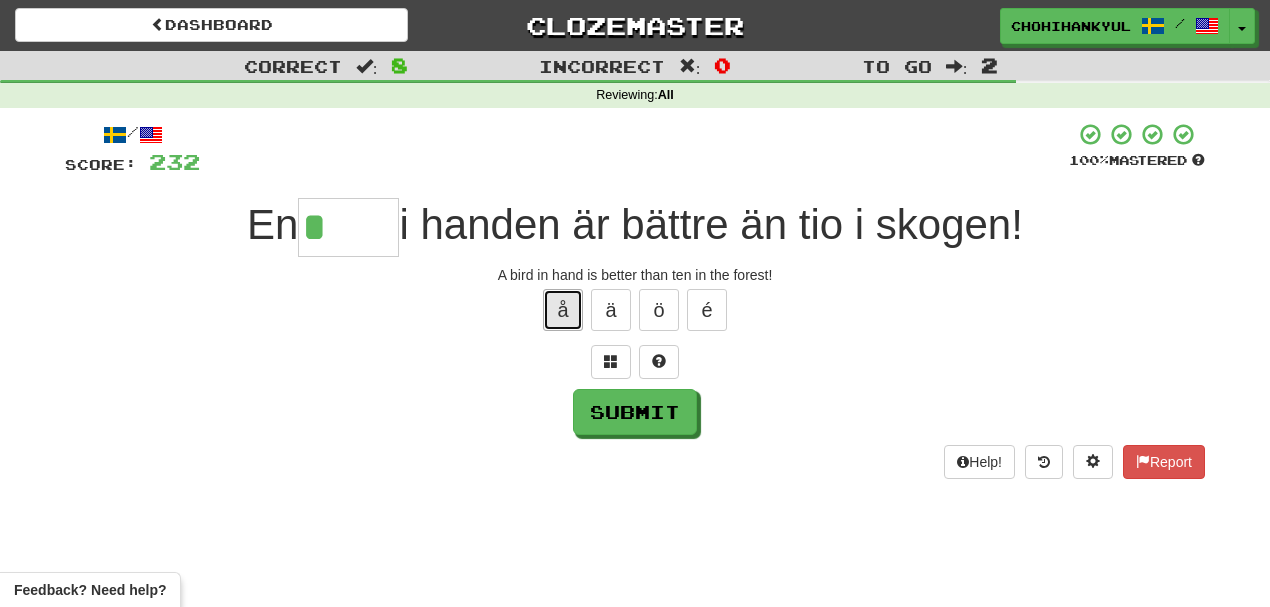 click on "å" at bounding box center (563, 310) 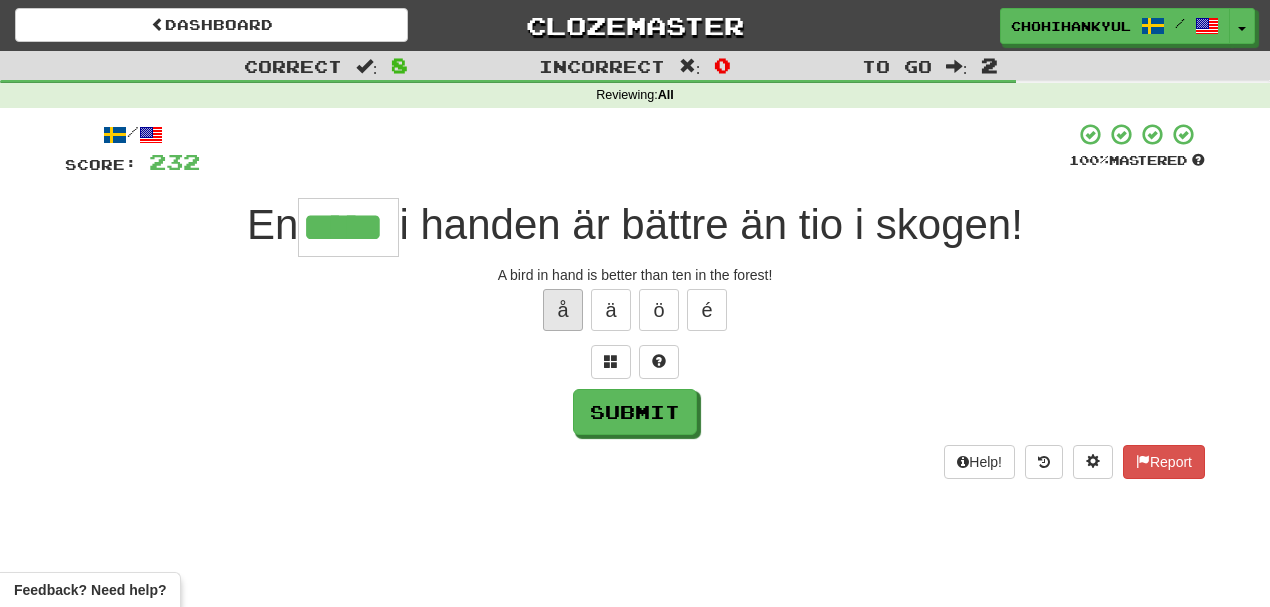 type on "*****" 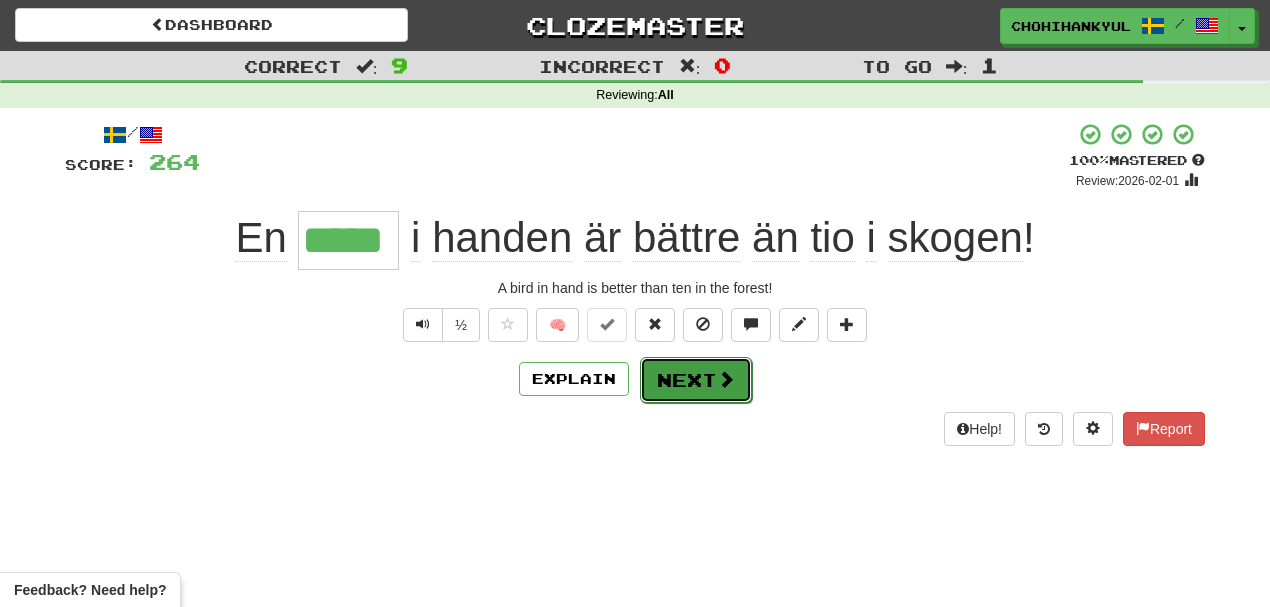 click on "Next" at bounding box center [696, 380] 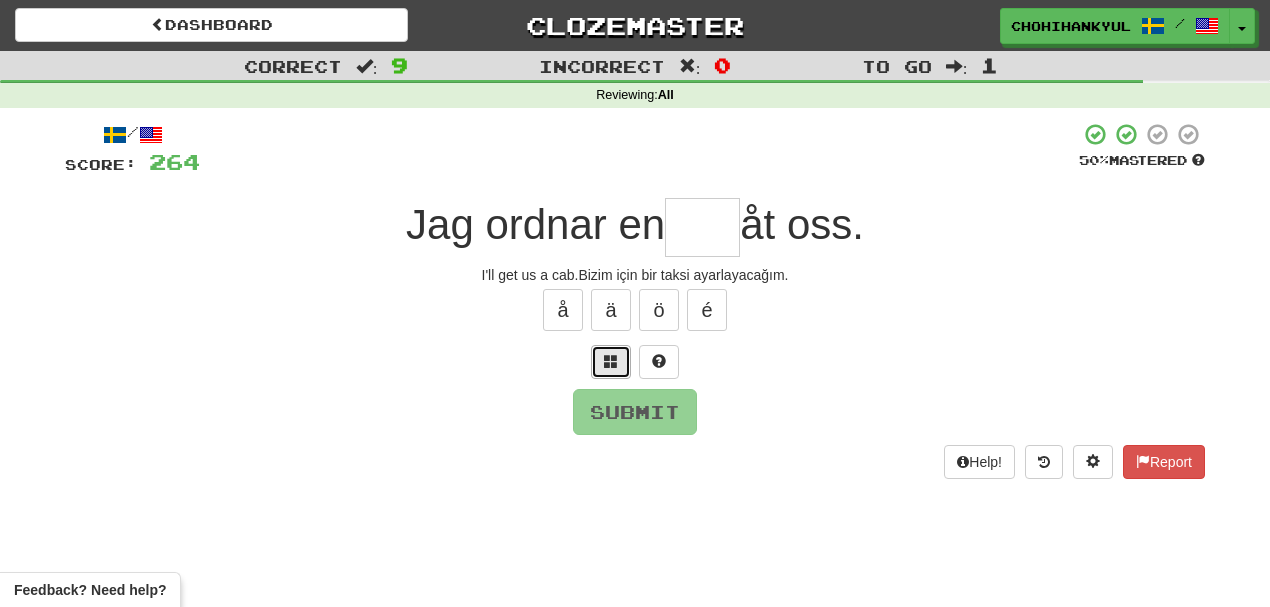 click at bounding box center (611, 362) 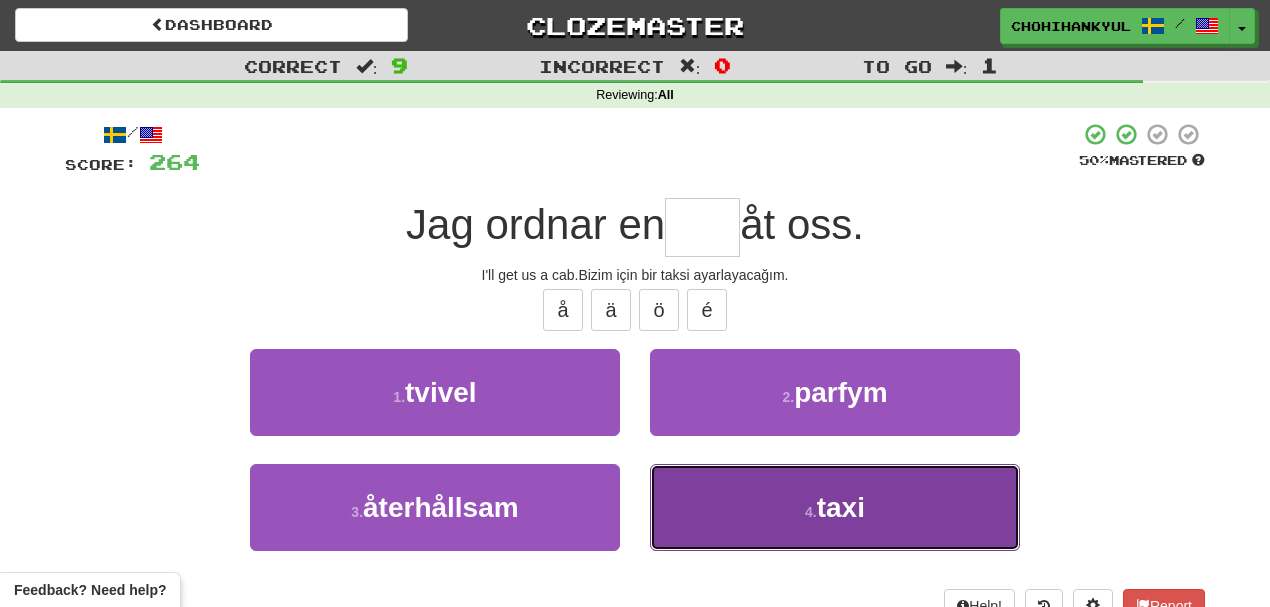 click on "taxi" at bounding box center [841, 507] 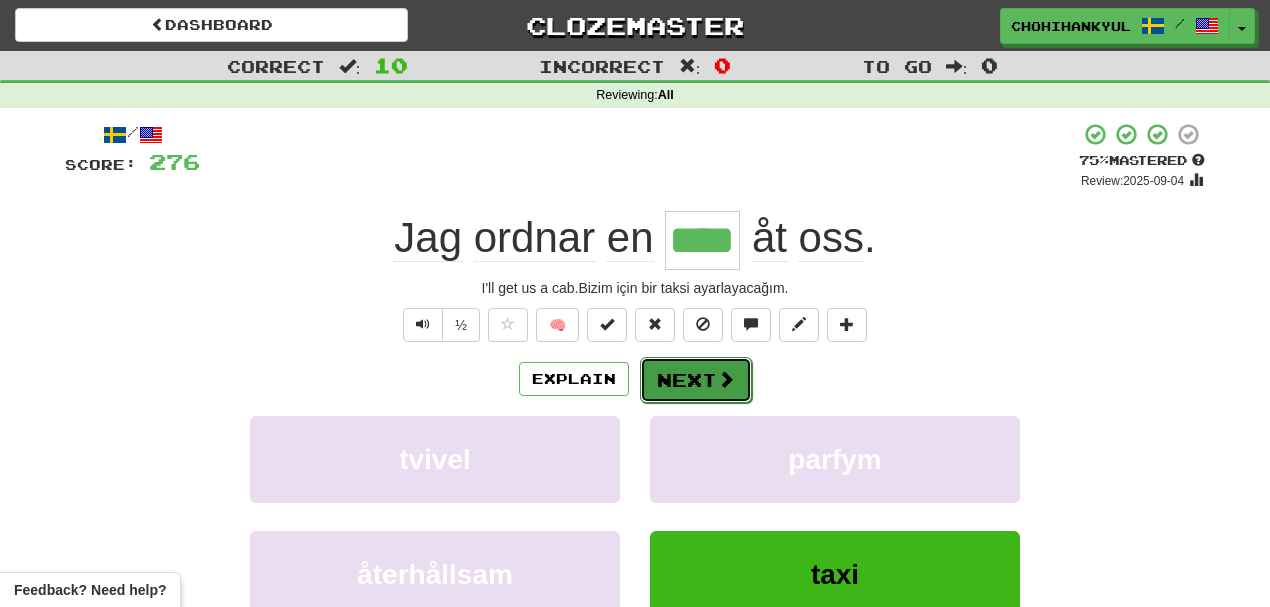 click at bounding box center (726, 379) 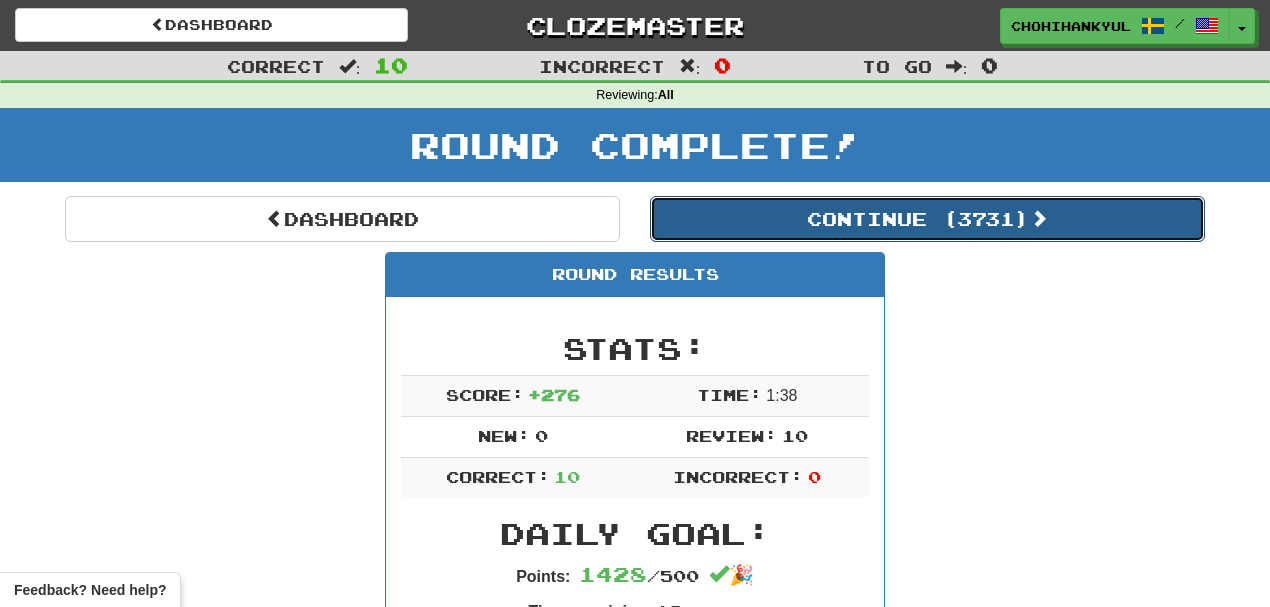 click on "Continue ( 3731 )" at bounding box center (927, 219) 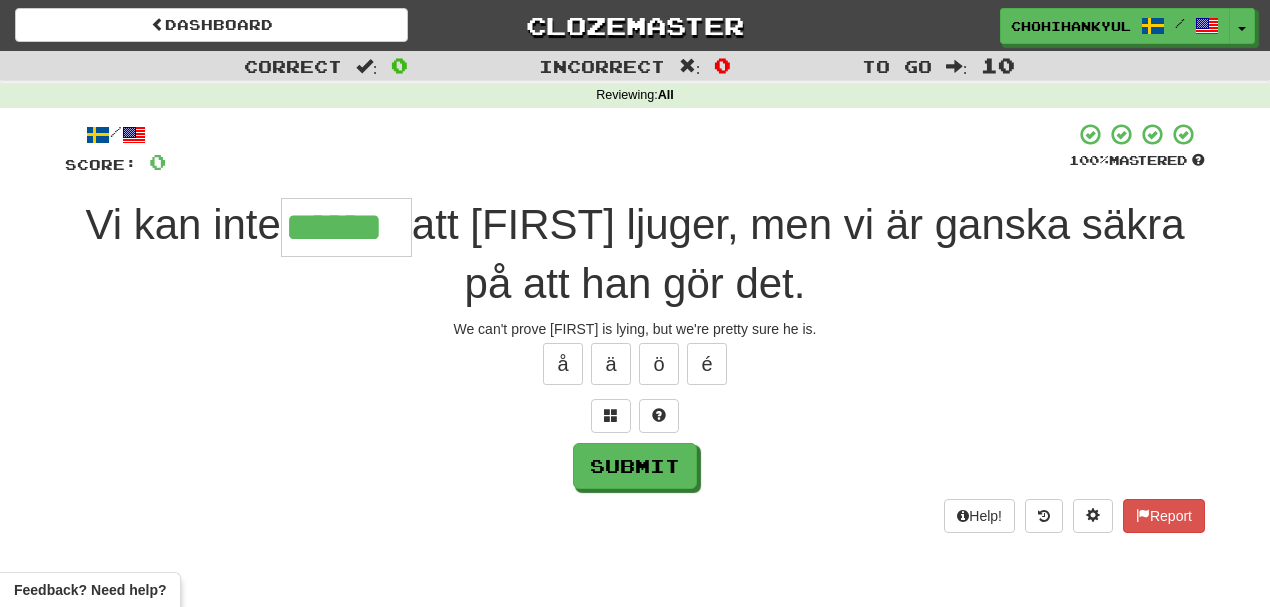 type on "******" 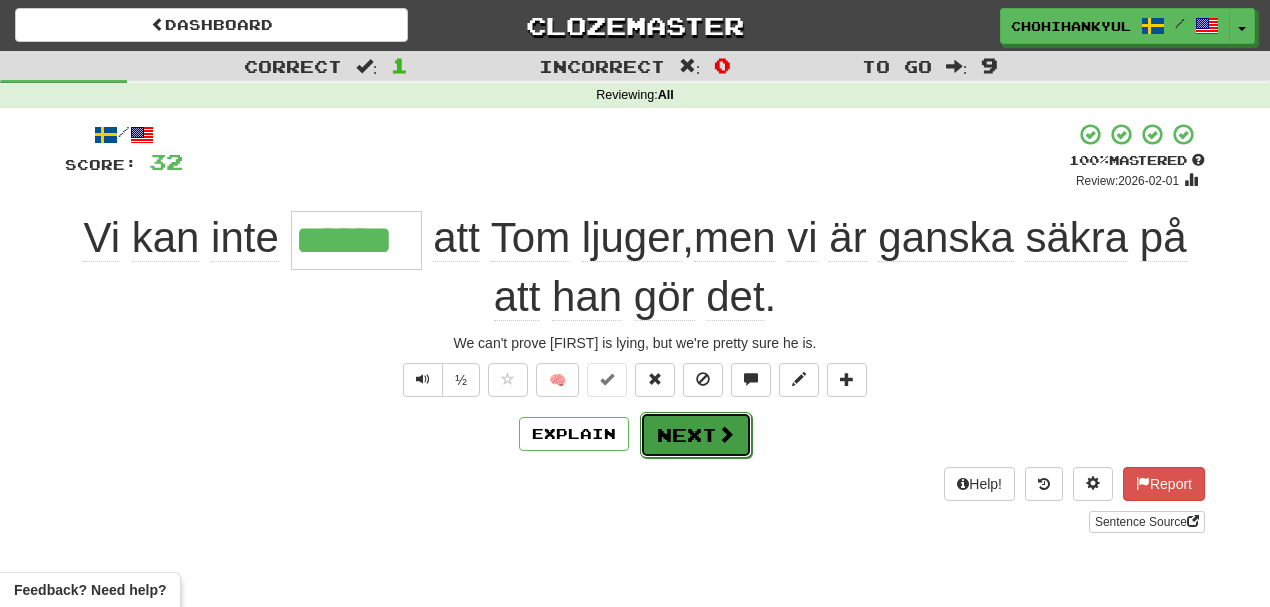 click on "Next" at bounding box center (696, 435) 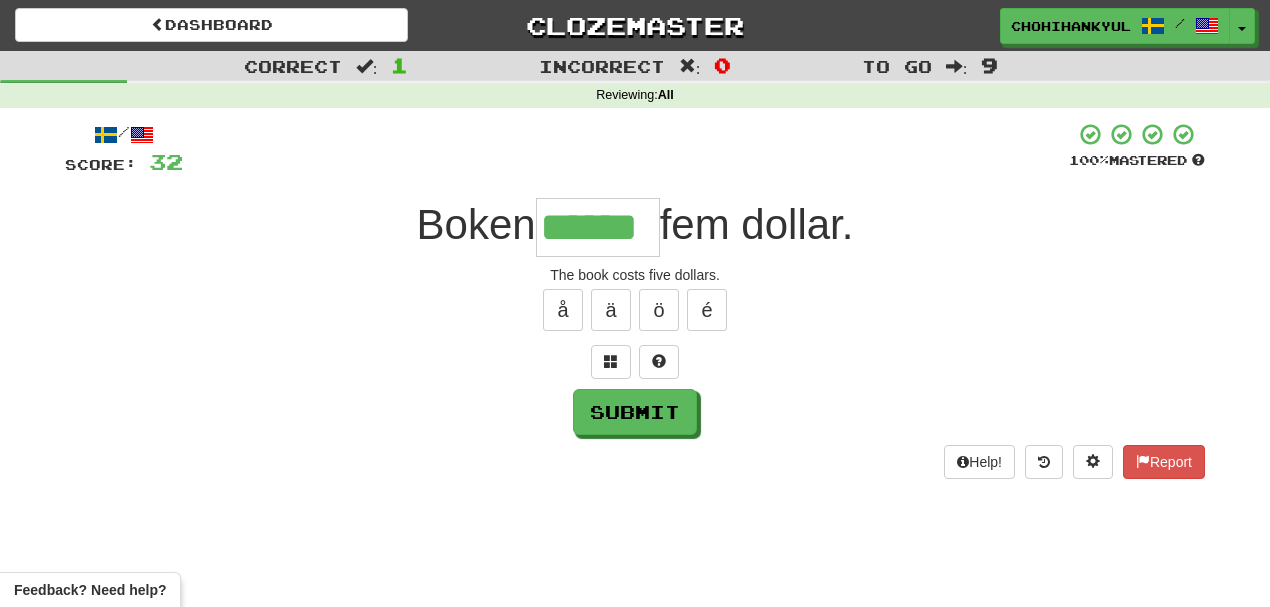 type on "******" 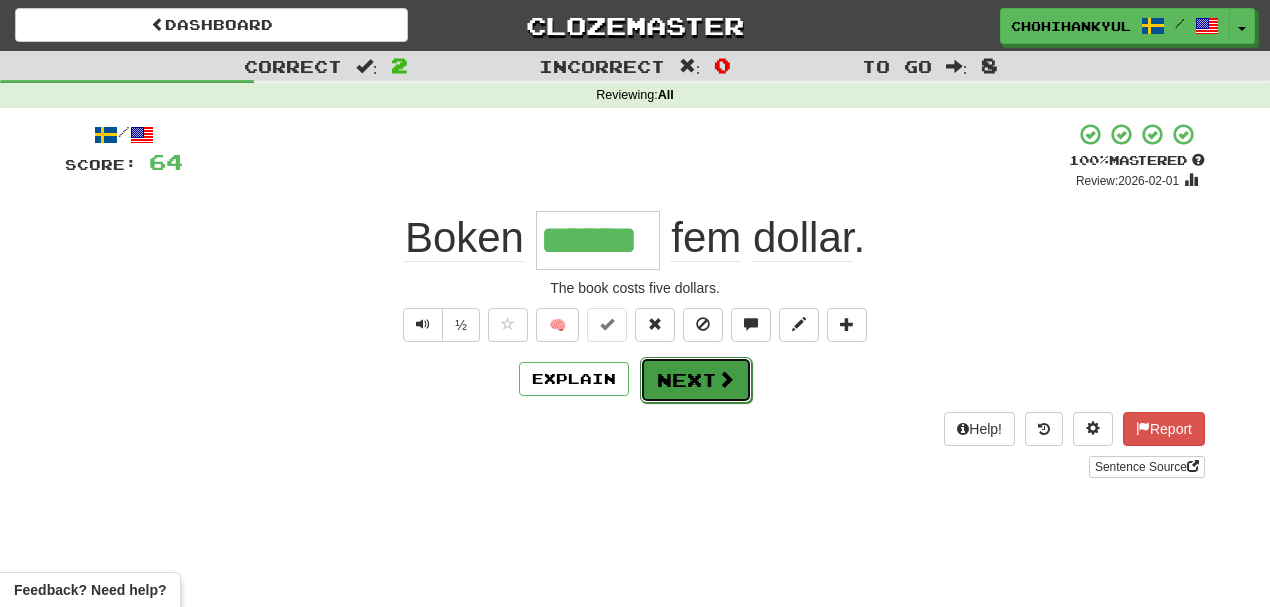 click at bounding box center (726, 379) 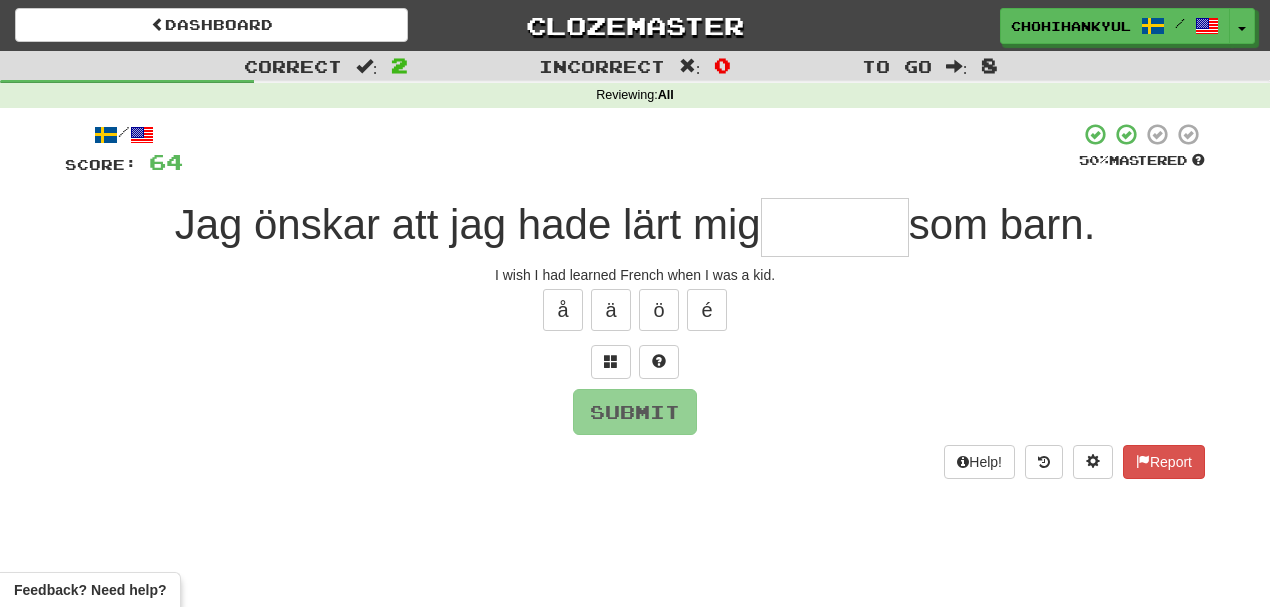 type on "*" 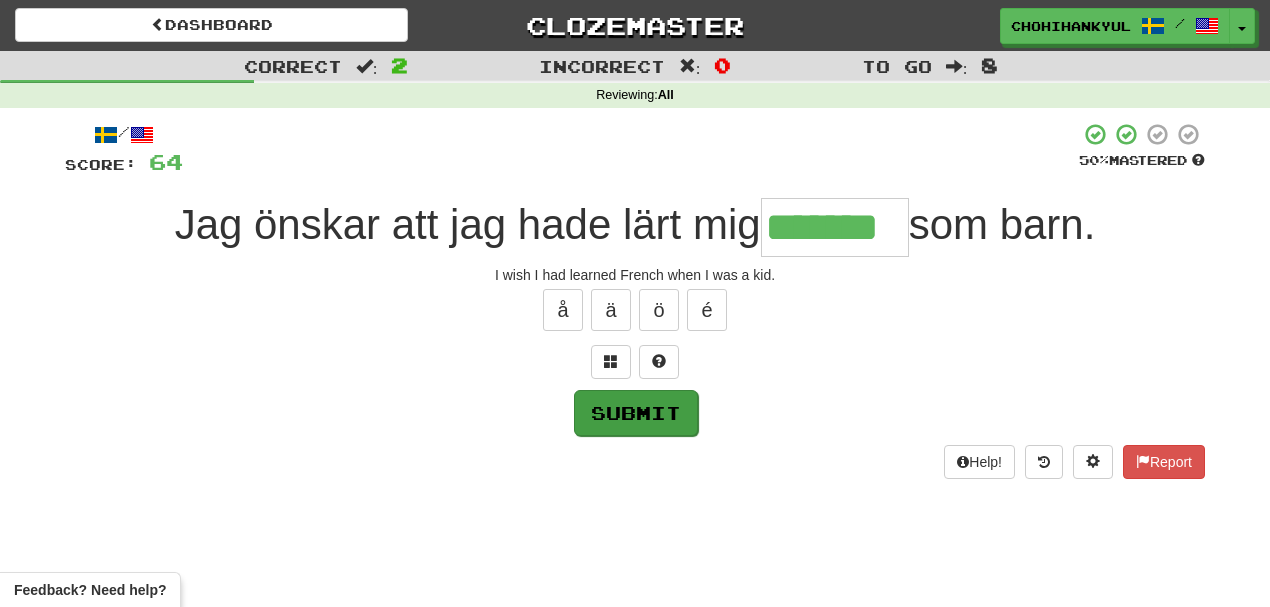 type on "*******" 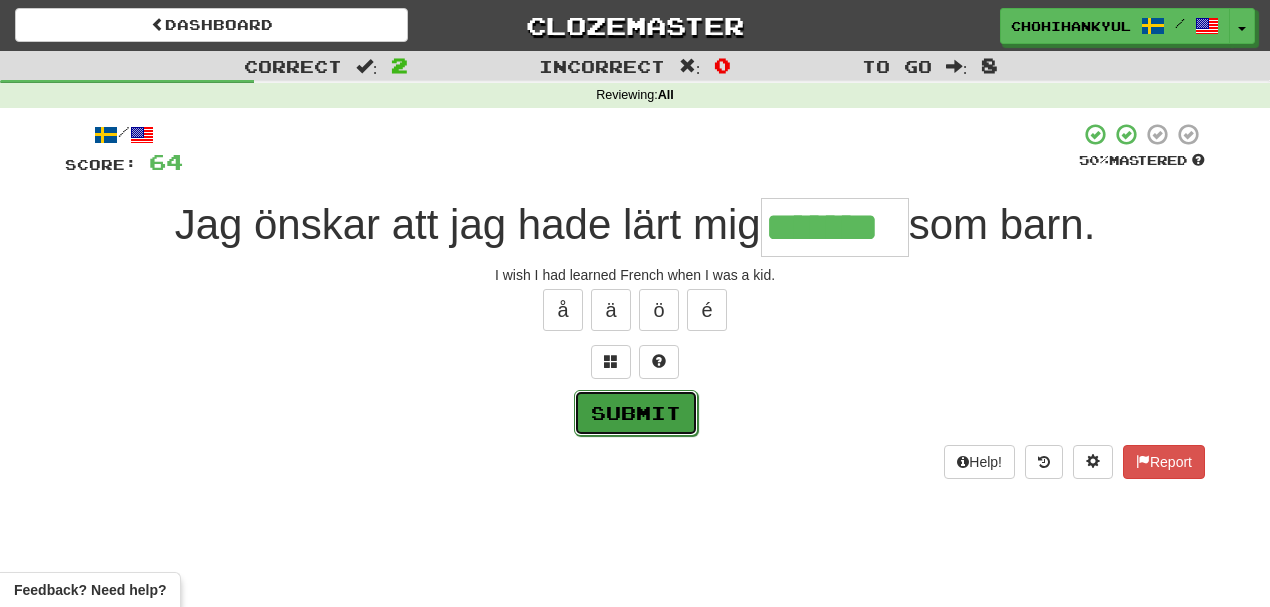 click on "Submit" at bounding box center [636, 413] 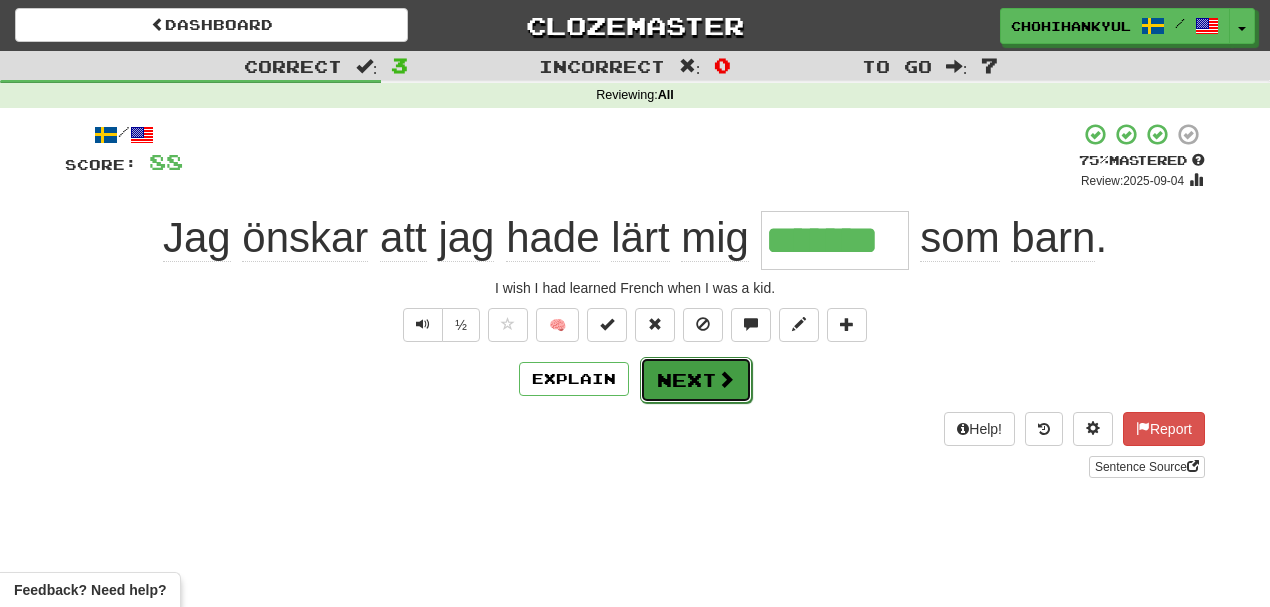 click on "Next" at bounding box center [696, 380] 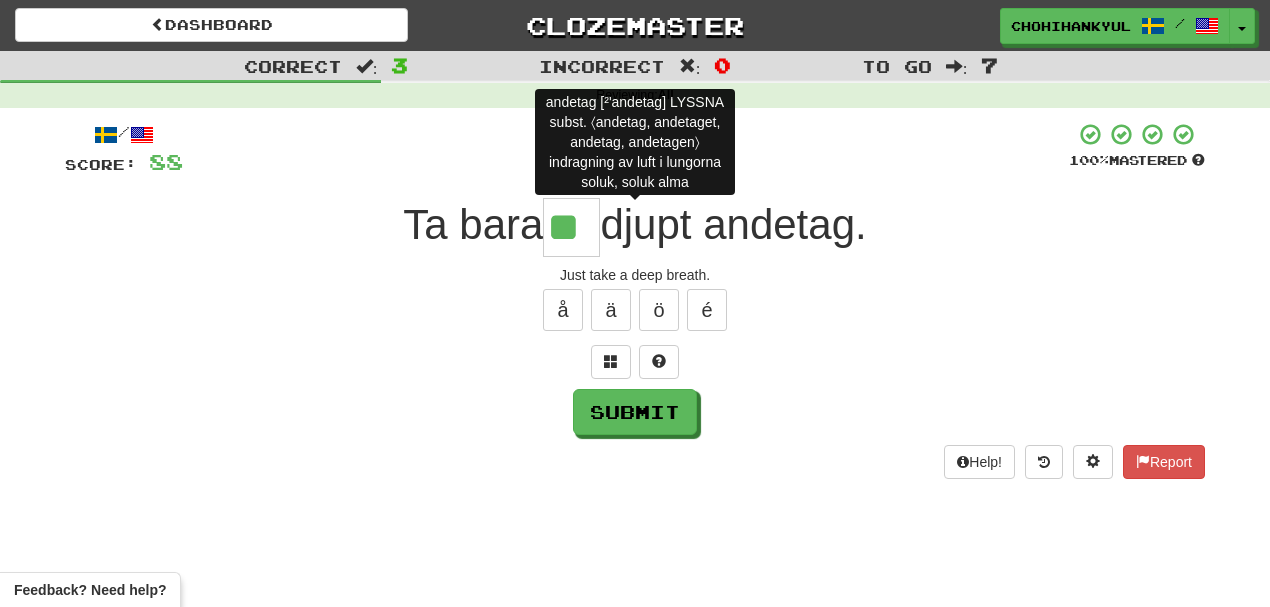 type on "***" 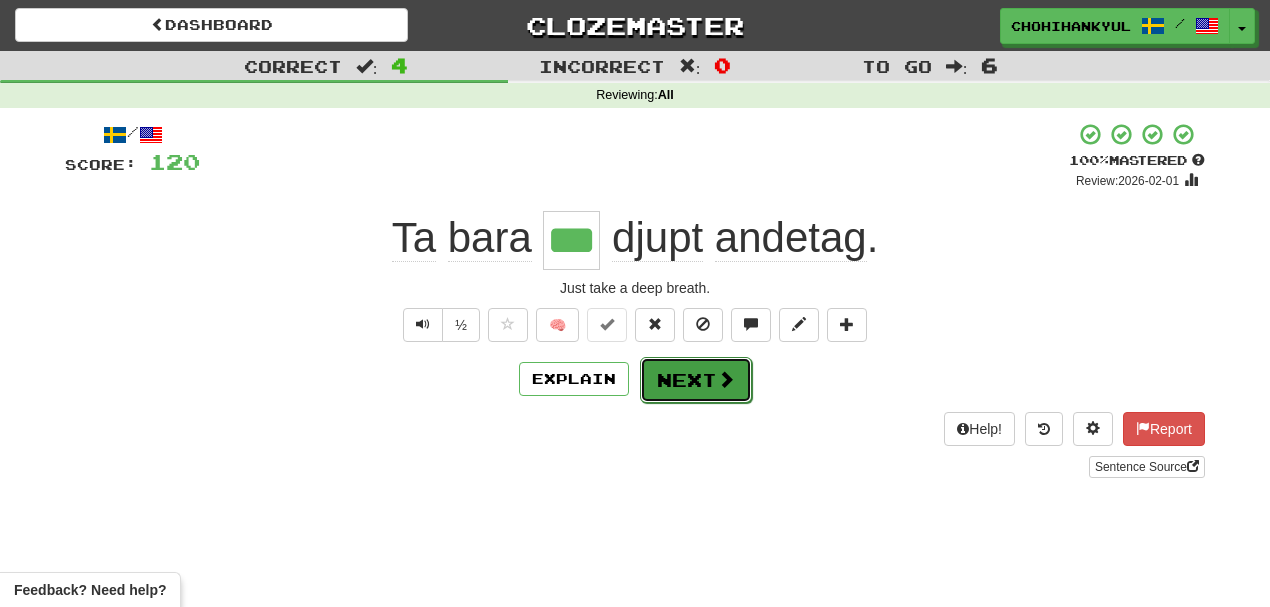 click at bounding box center [726, 379] 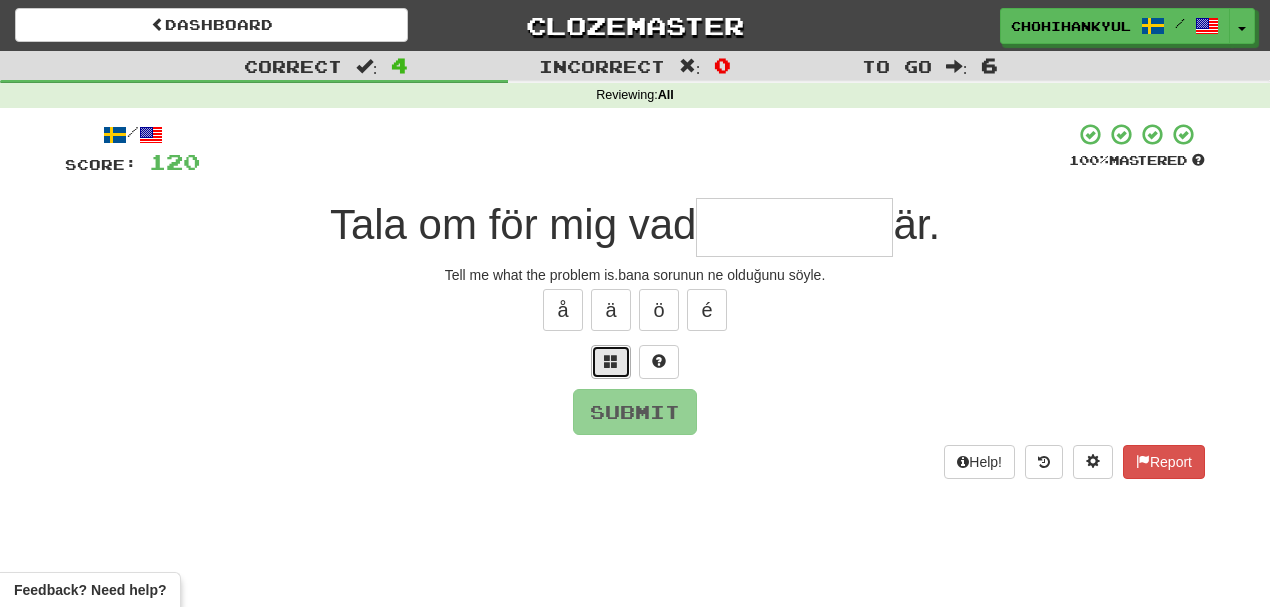 click at bounding box center (611, 362) 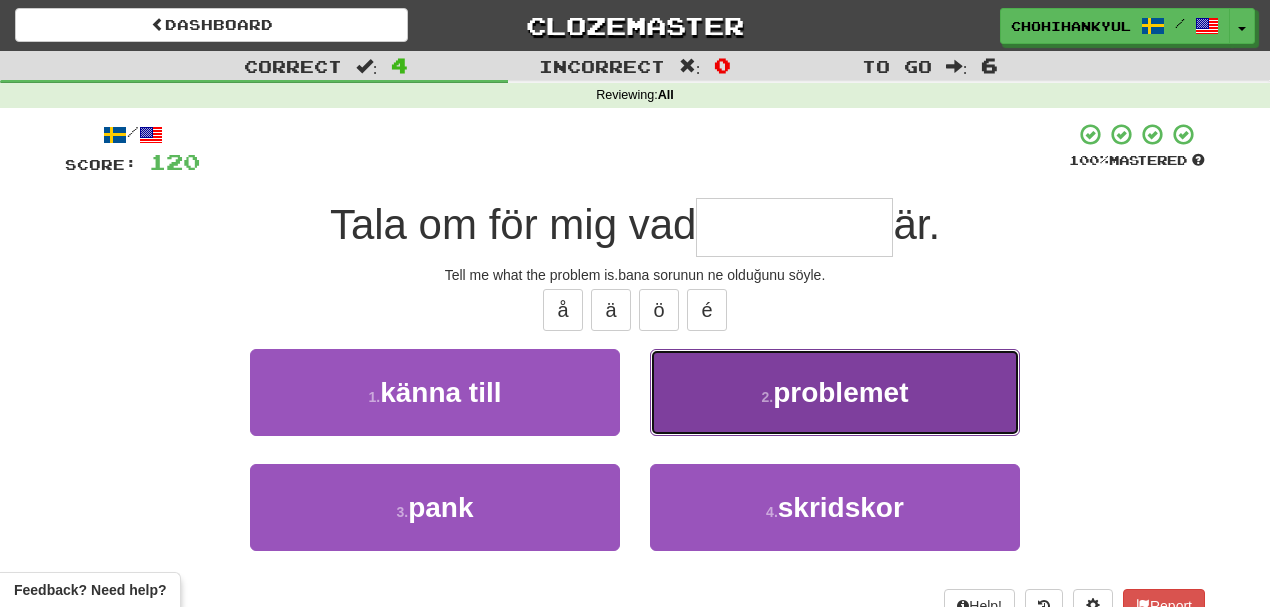 click on "2 .  problemet" at bounding box center [835, 392] 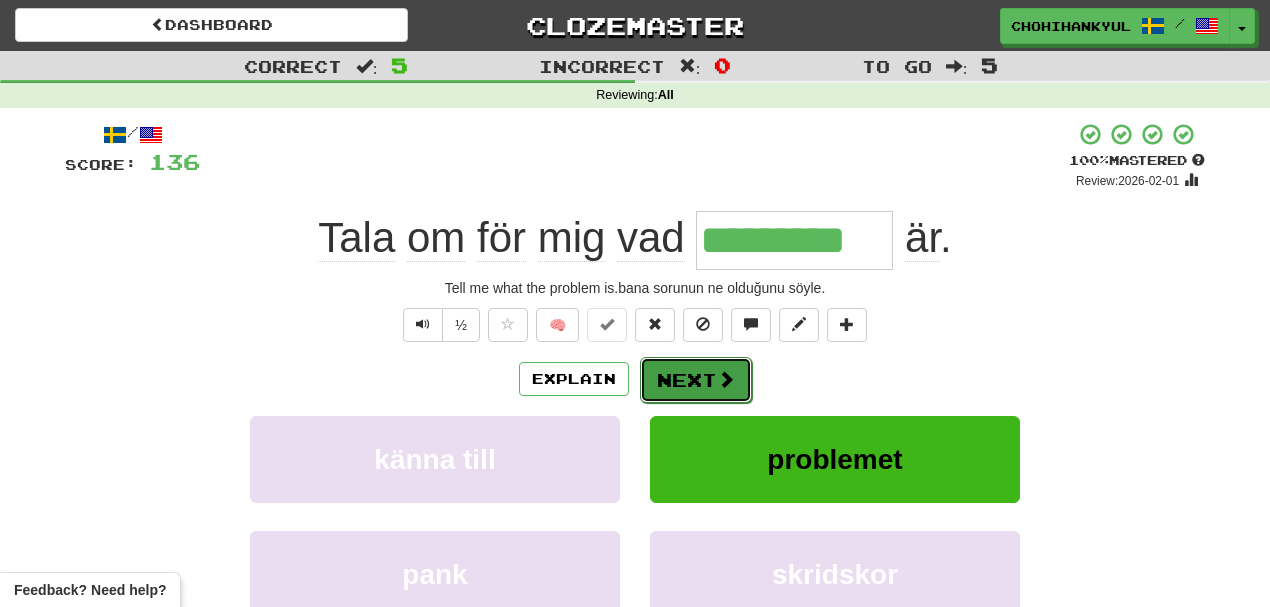 click on "Next" at bounding box center (696, 380) 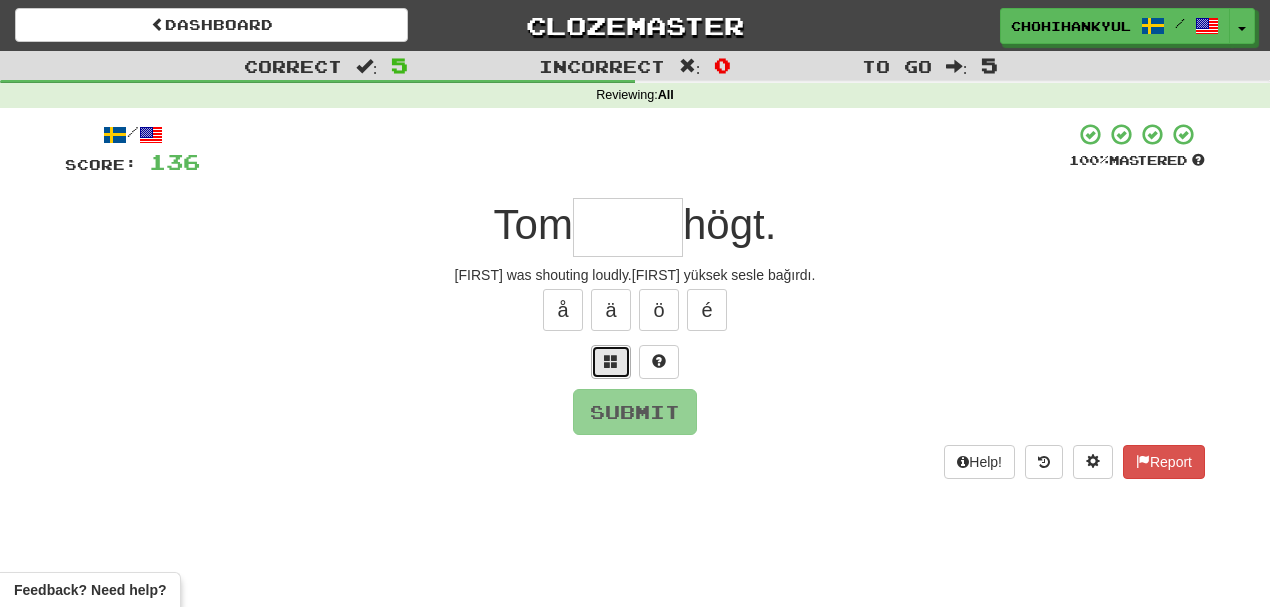 click at bounding box center (611, 361) 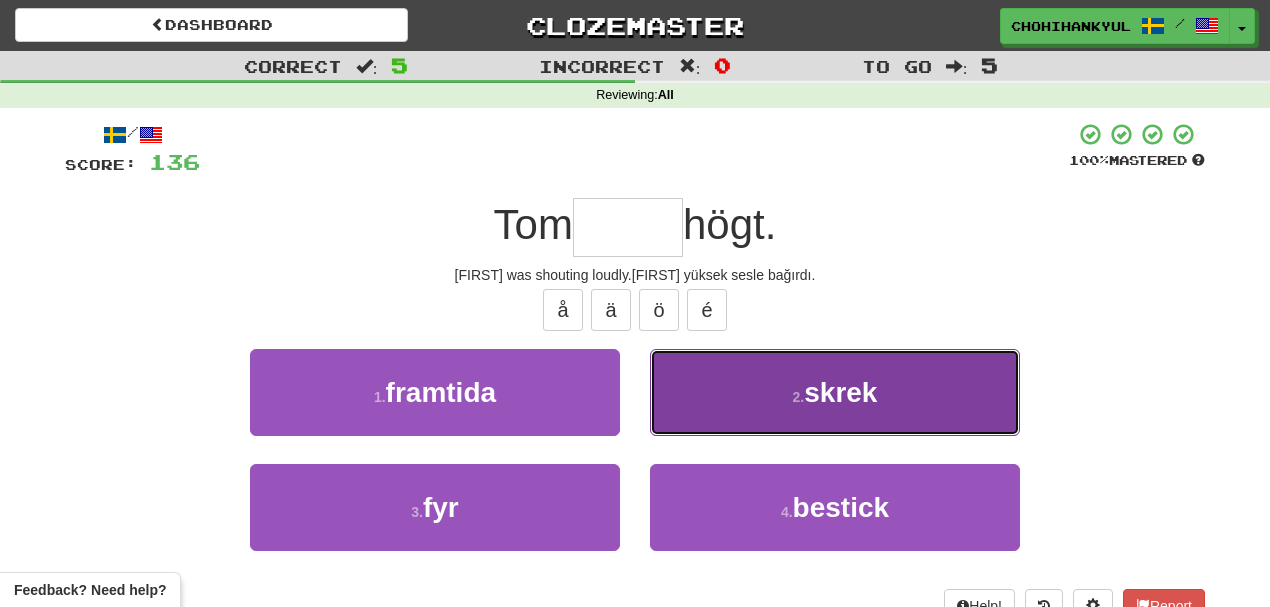 click on "skrek" at bounding box center [840, 392] 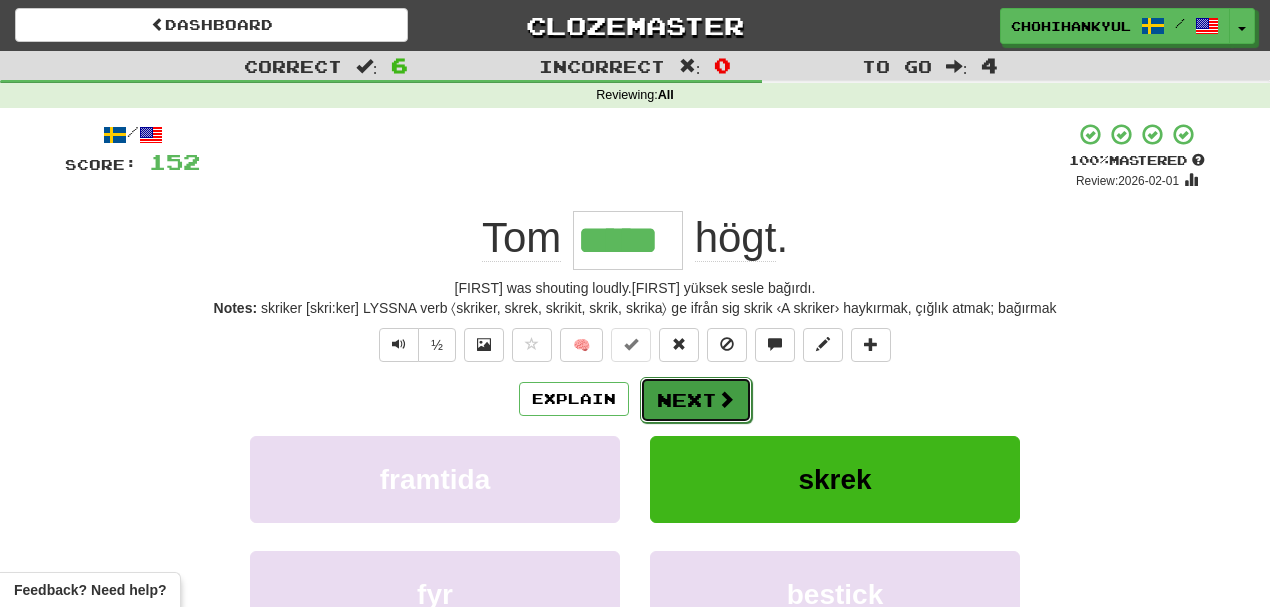 click on "Next" at bounding box center [696, 400] 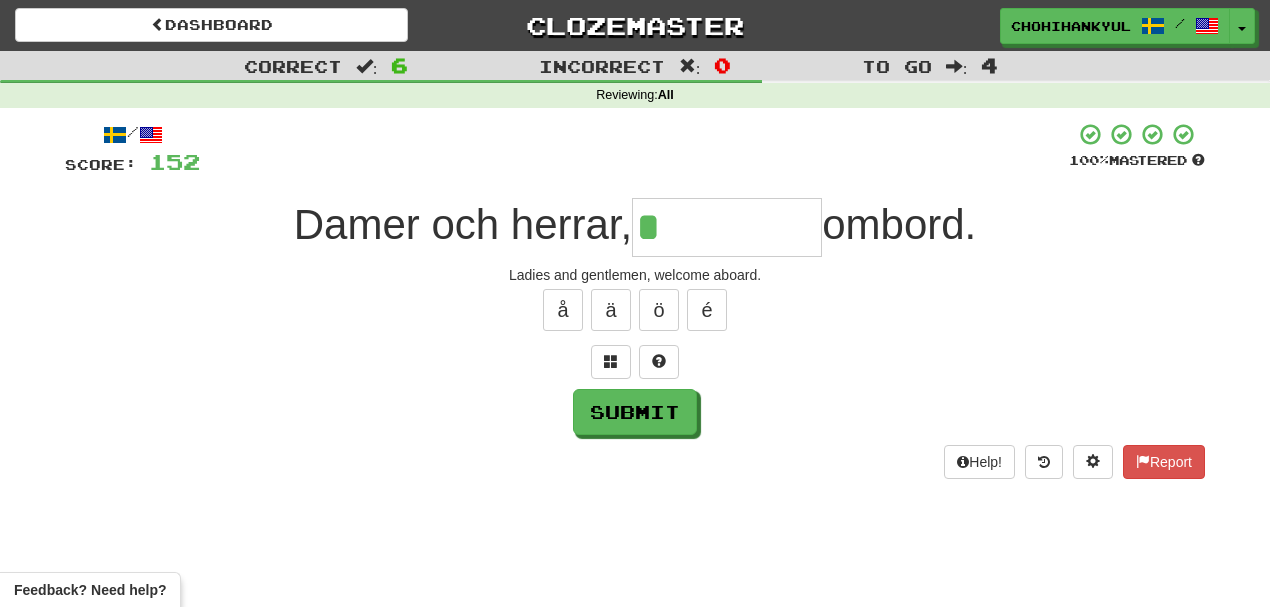 click on "å ä ö é" at bounding box center (635, 310) 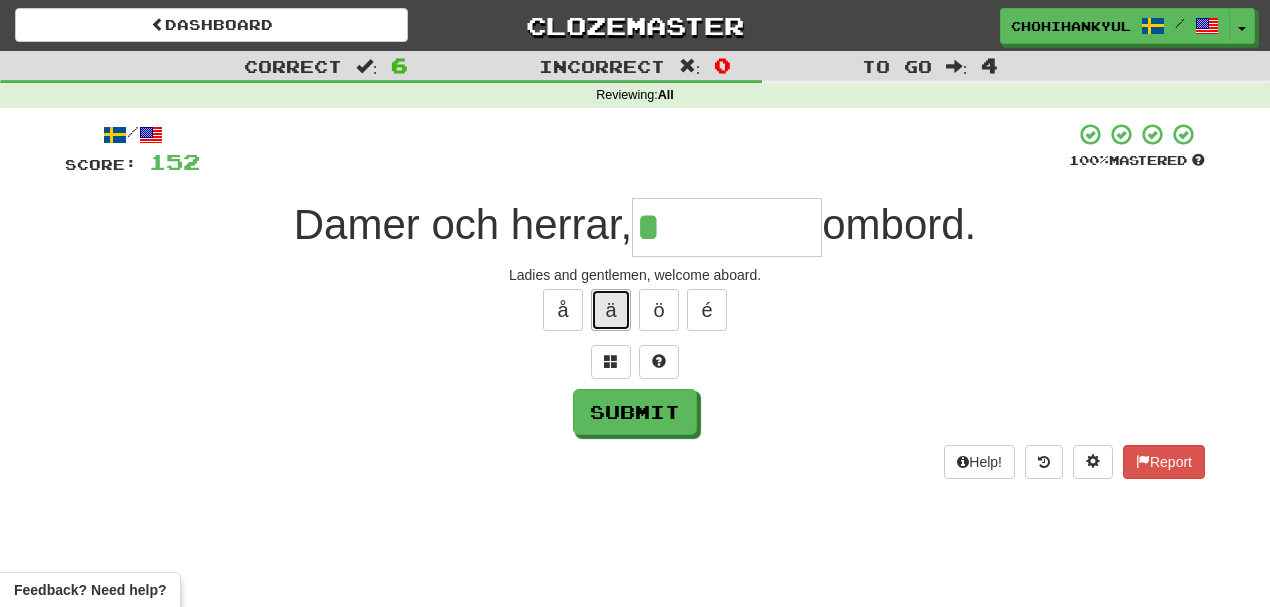 click on "ä" at bounding box center (611, 310) 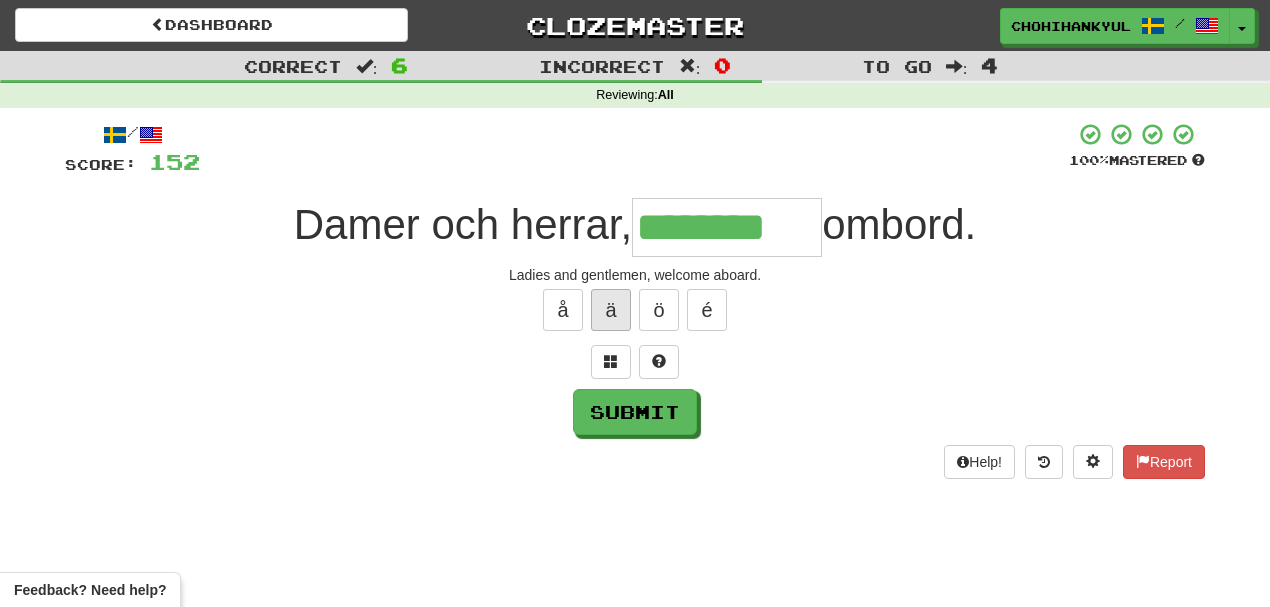 type on "********" 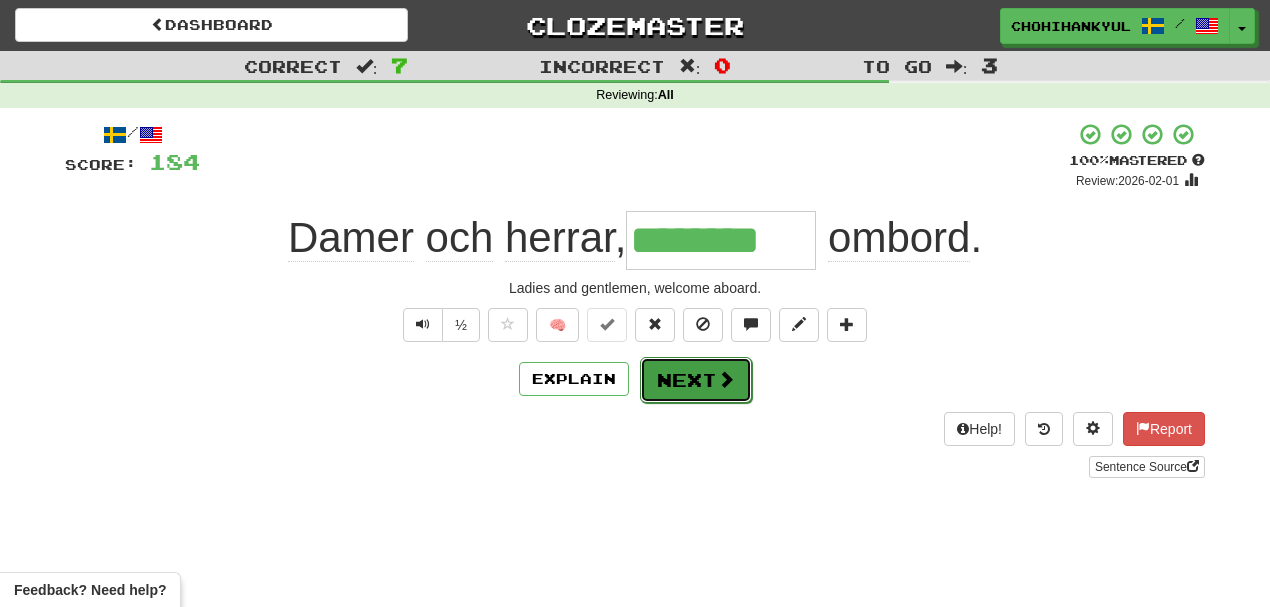 click on "Next" at bounding box center (696, 380) 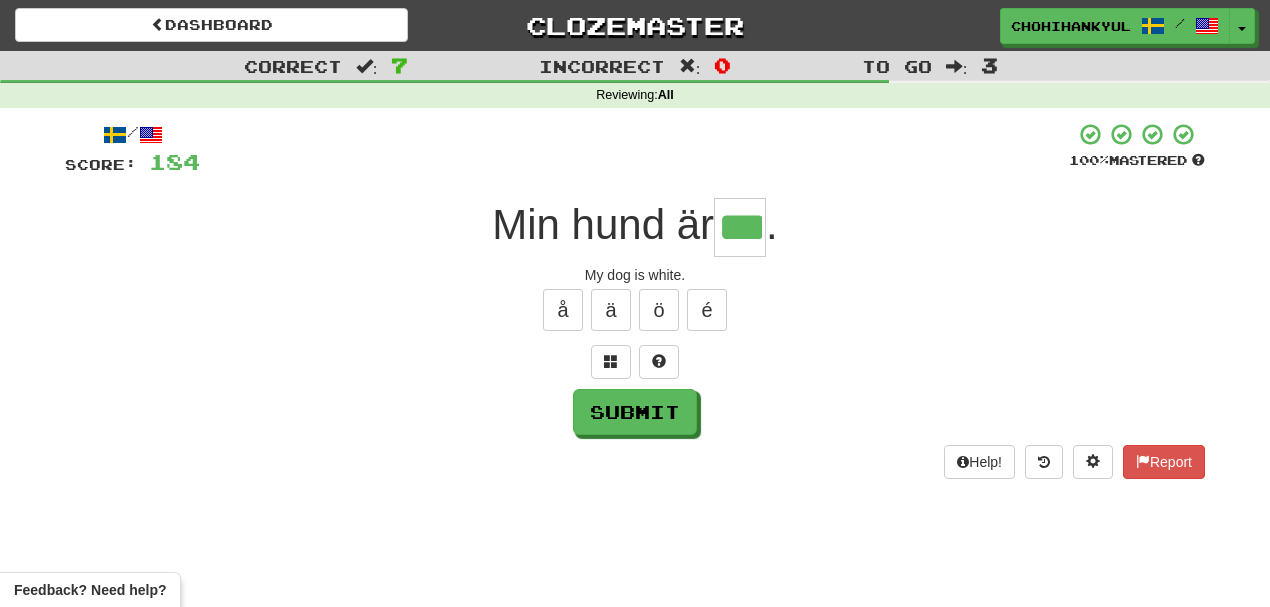 type on "***" 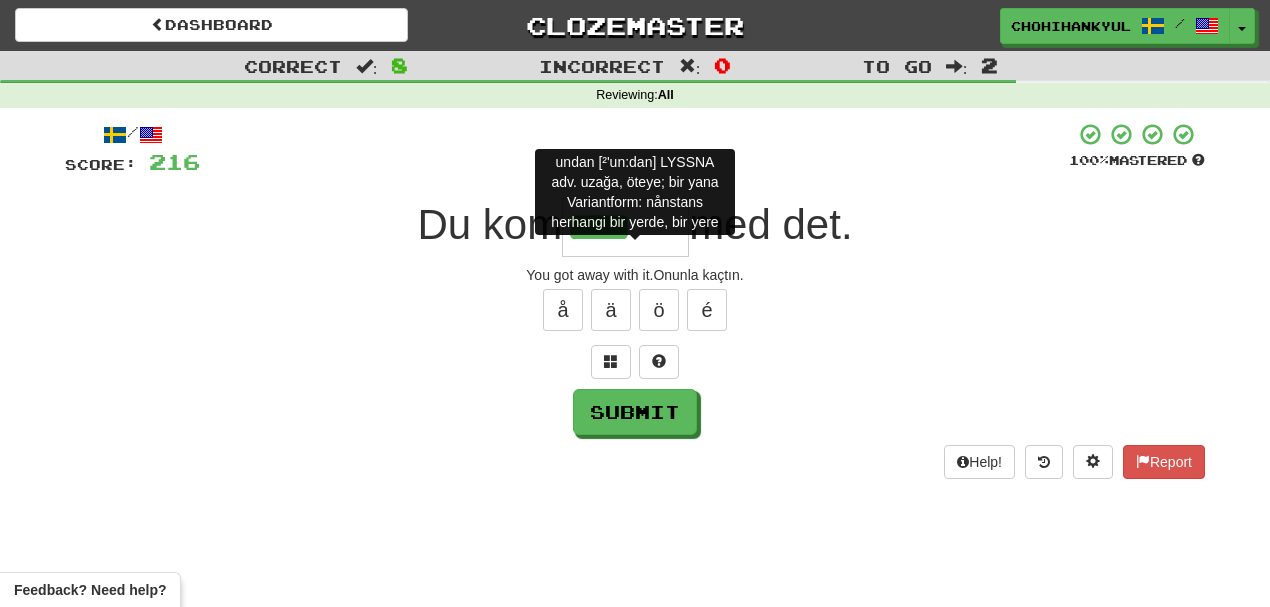 type on "*****" 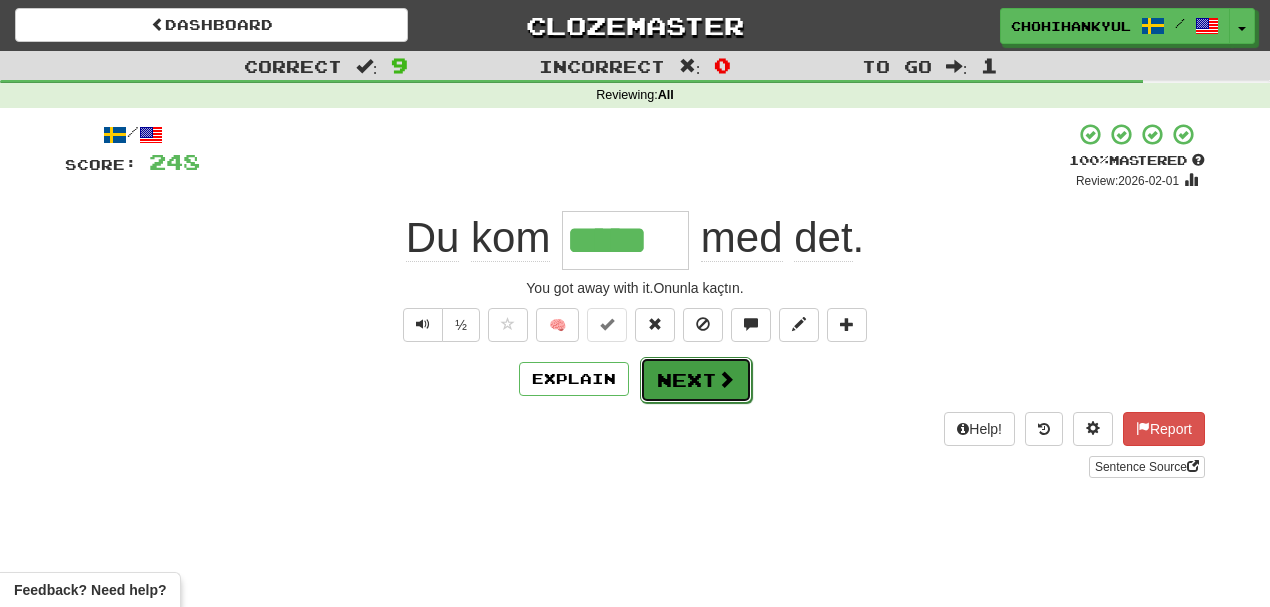 click at bounding box center (726, 379) 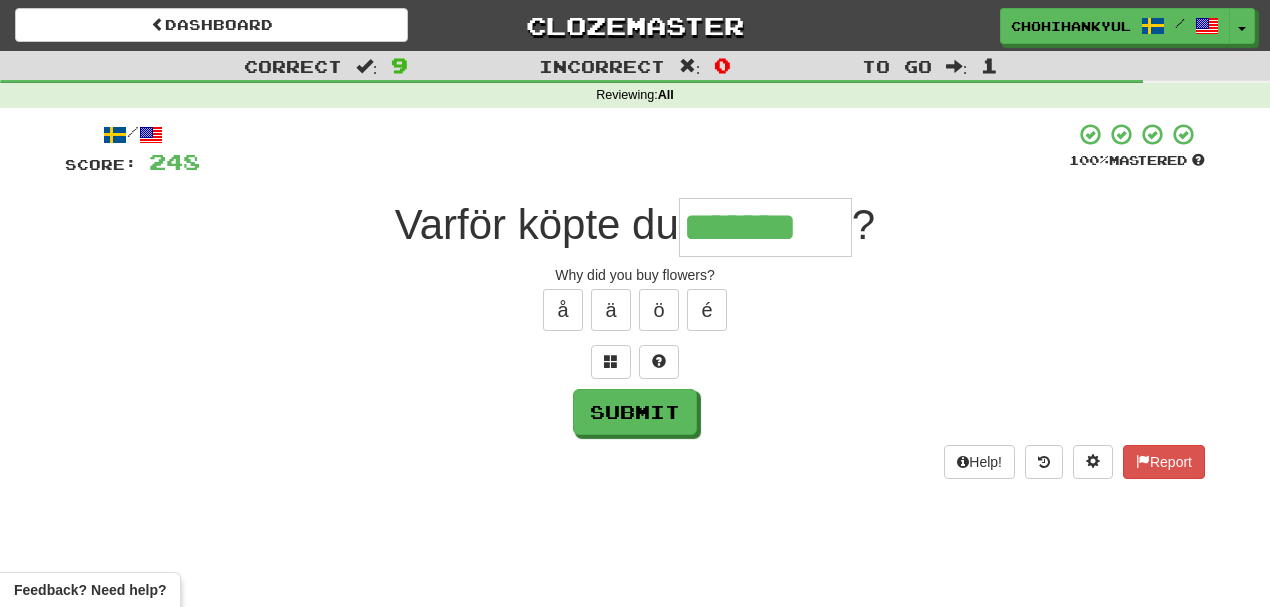 type on "*******" 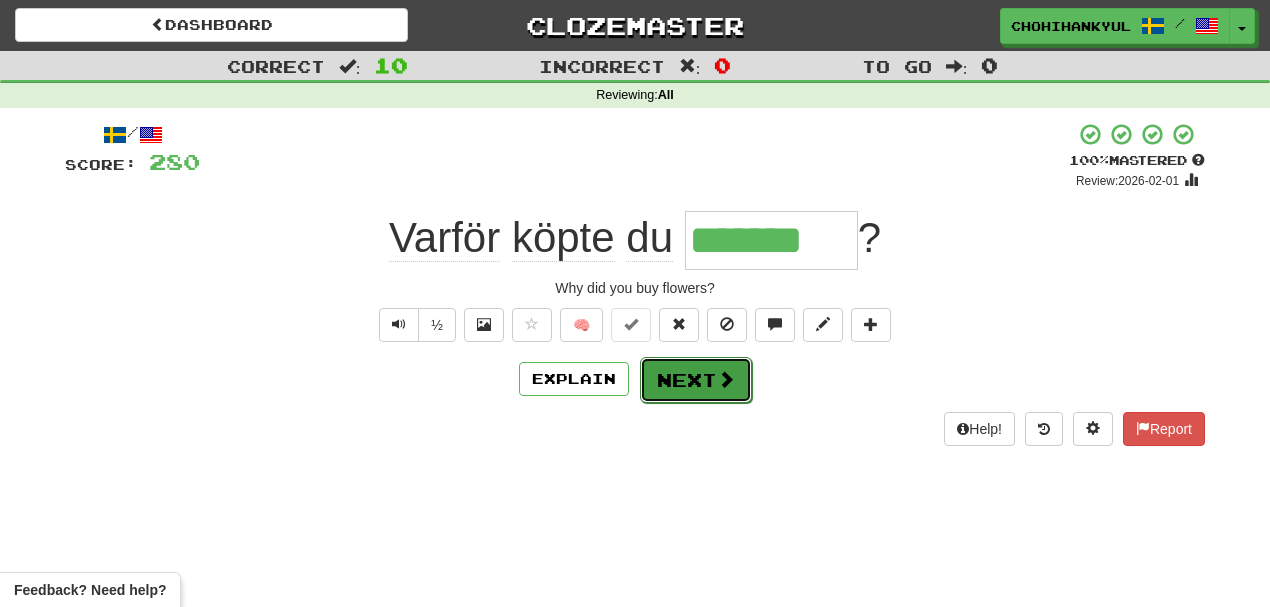 click at bounding box center [726, 379] 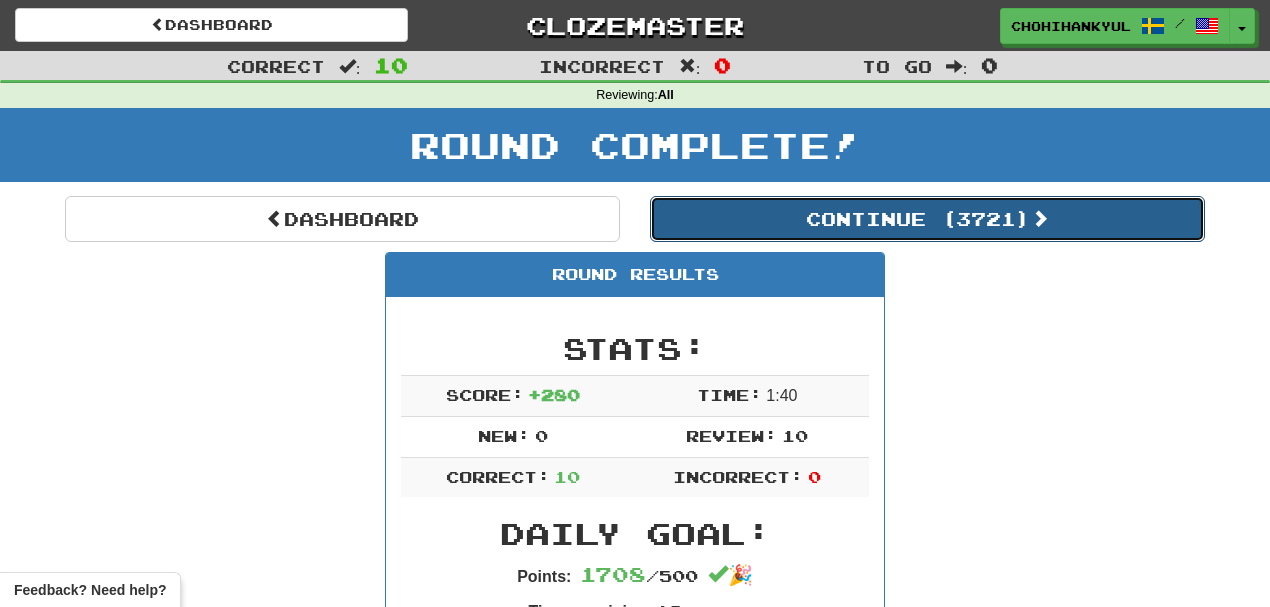 click on "Continue ( 3721 )" at bounding box center [927, 219] 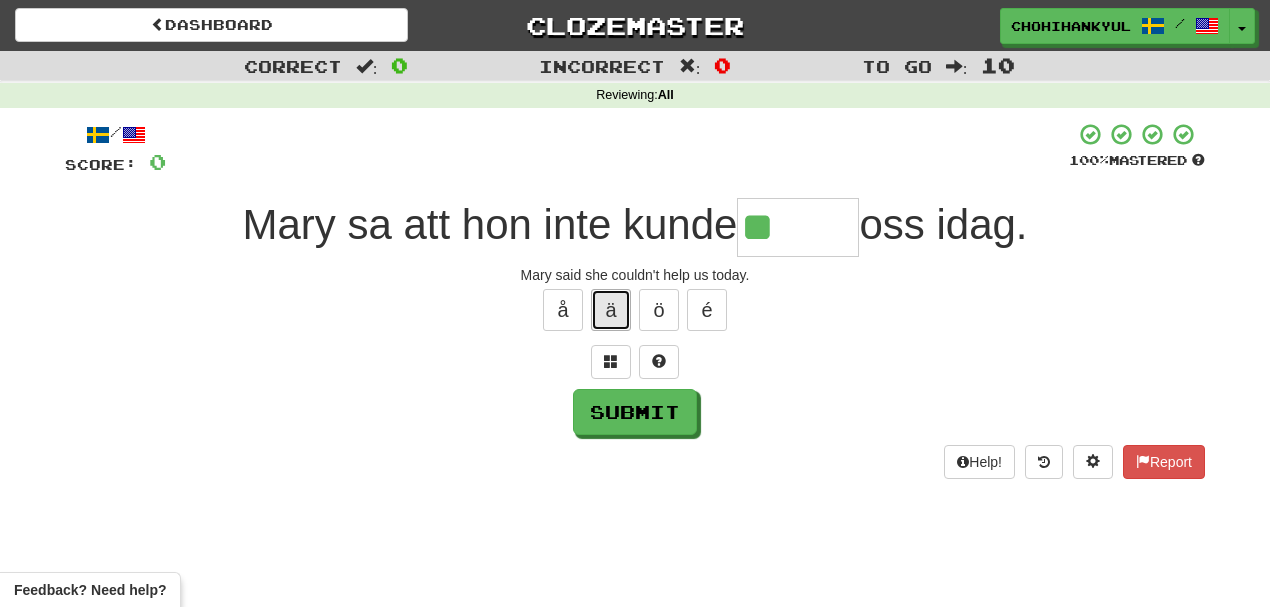 click on "ä" at bounding box center (611, 310) 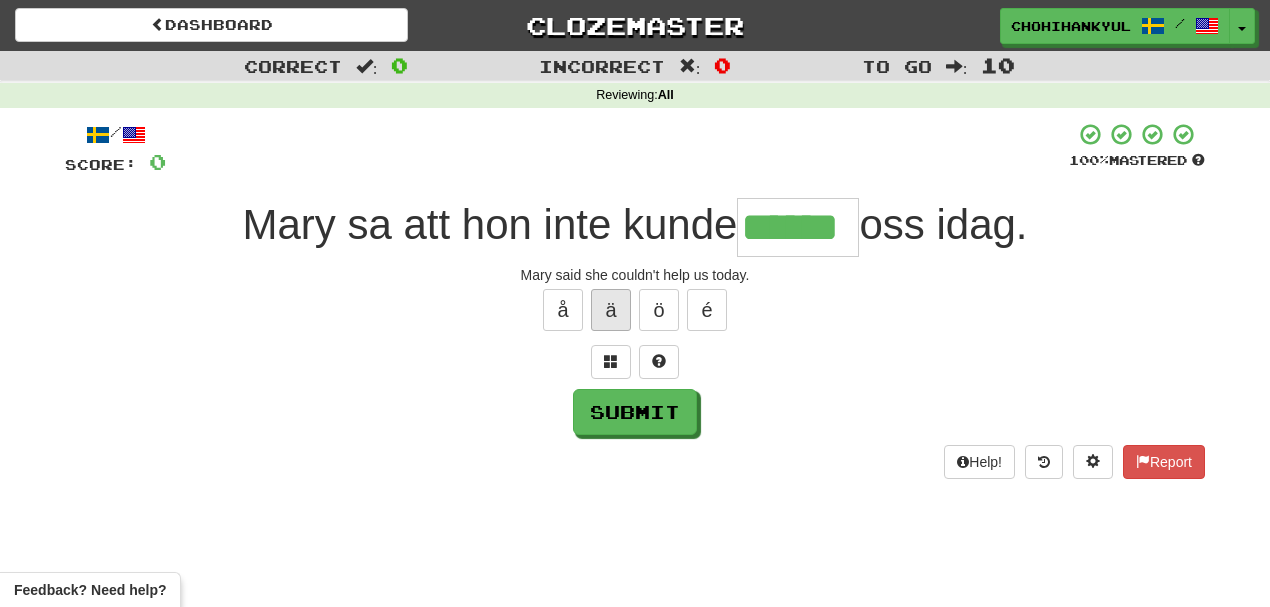 type on "******" 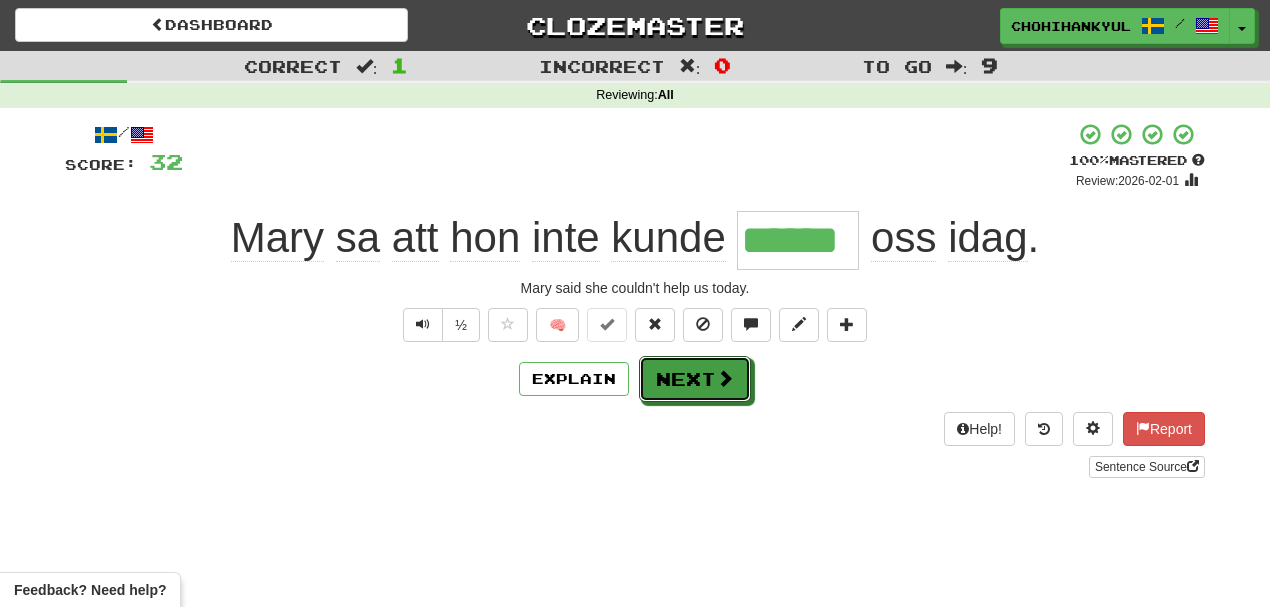 click at bounding box center [725, 378] 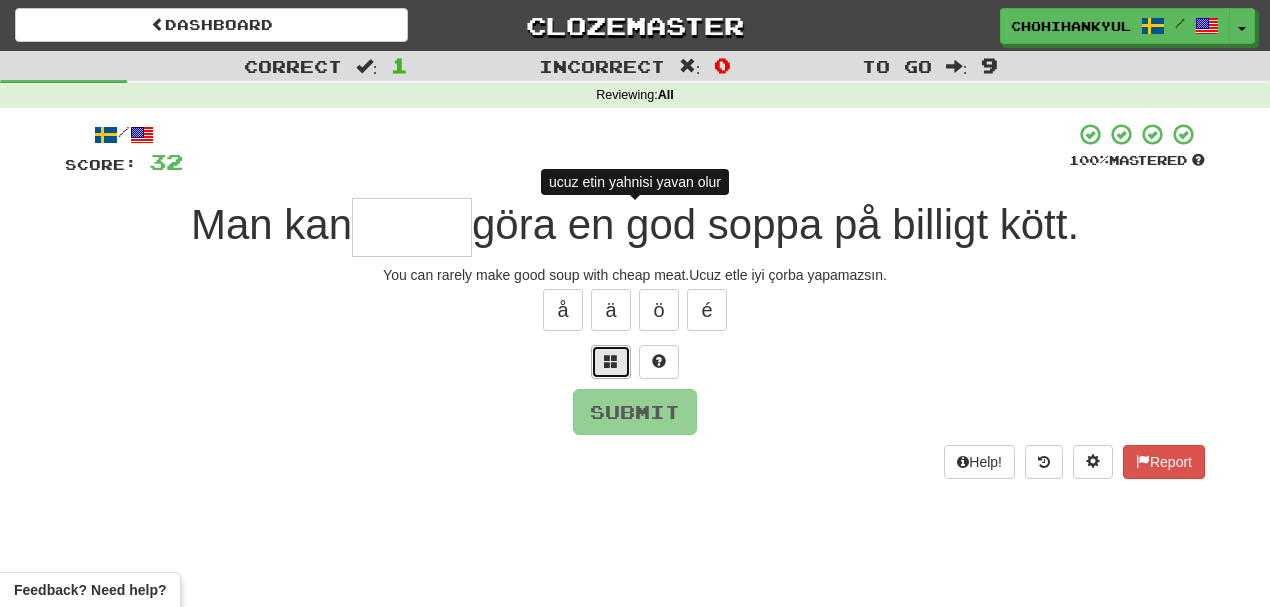 click at bounding box center (611, 361) 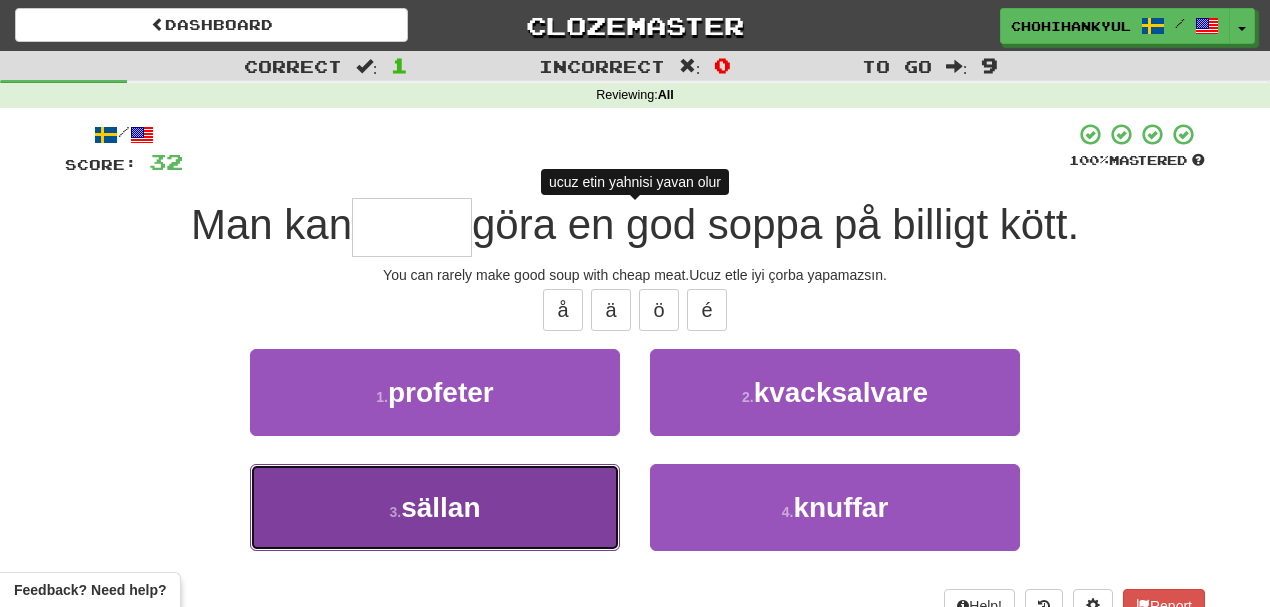 click on "3 . sällan" at bounding box center [435, 507] 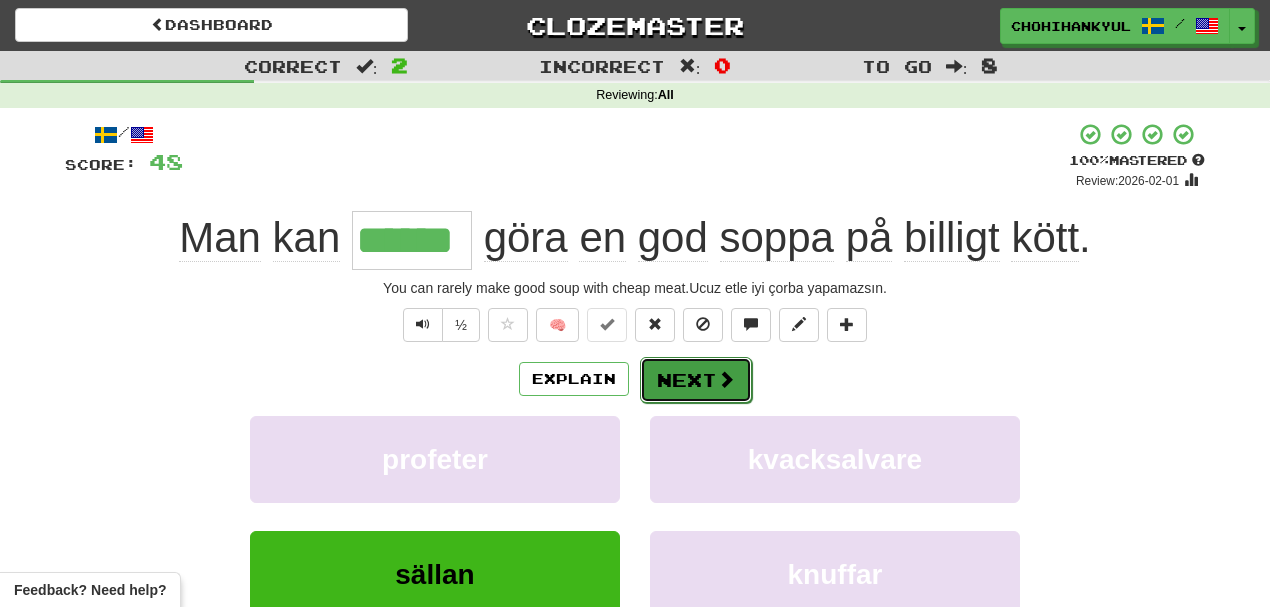 click on "Next" at bounding box center (696, 380) 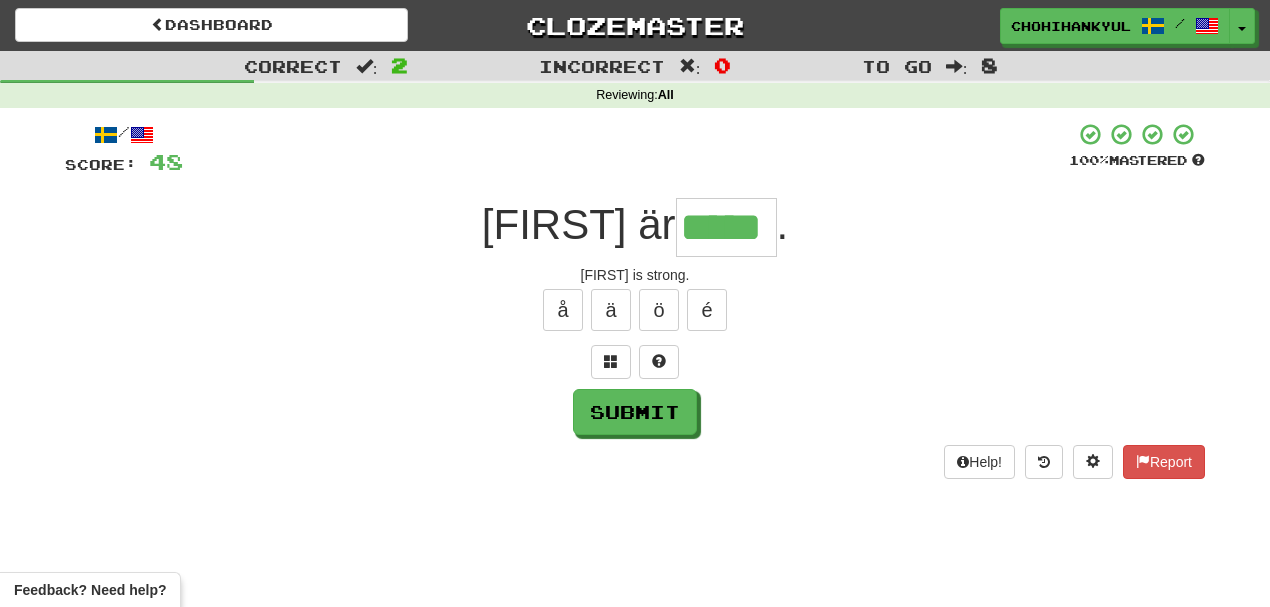 type on "*****" 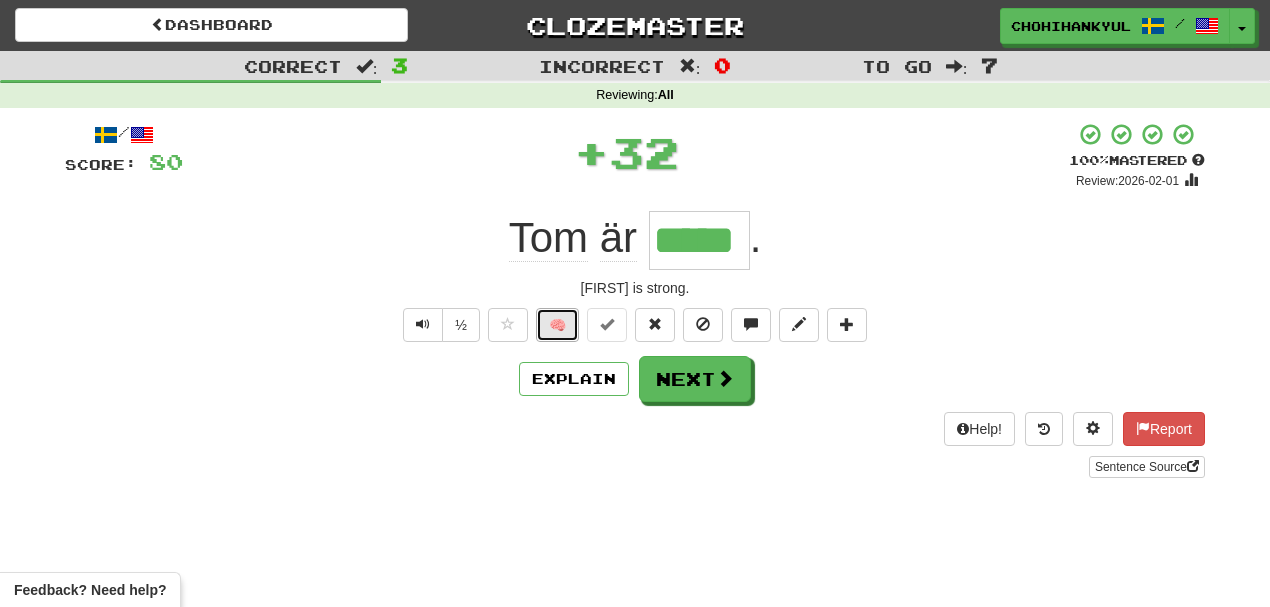click on "🧠" at bounding box center (557, 325) 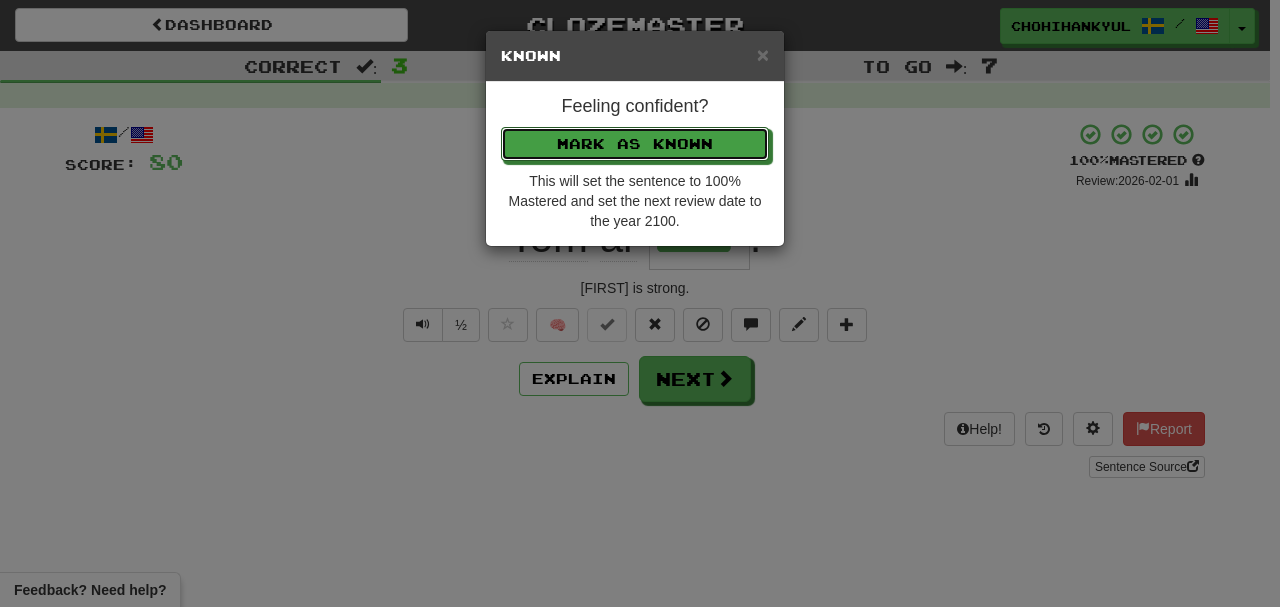 click on "Feeling confident? Mark as Known This will set the sentence to 100% Mastered and set the next review date to the year 2100." at bounding box center [635, 164] 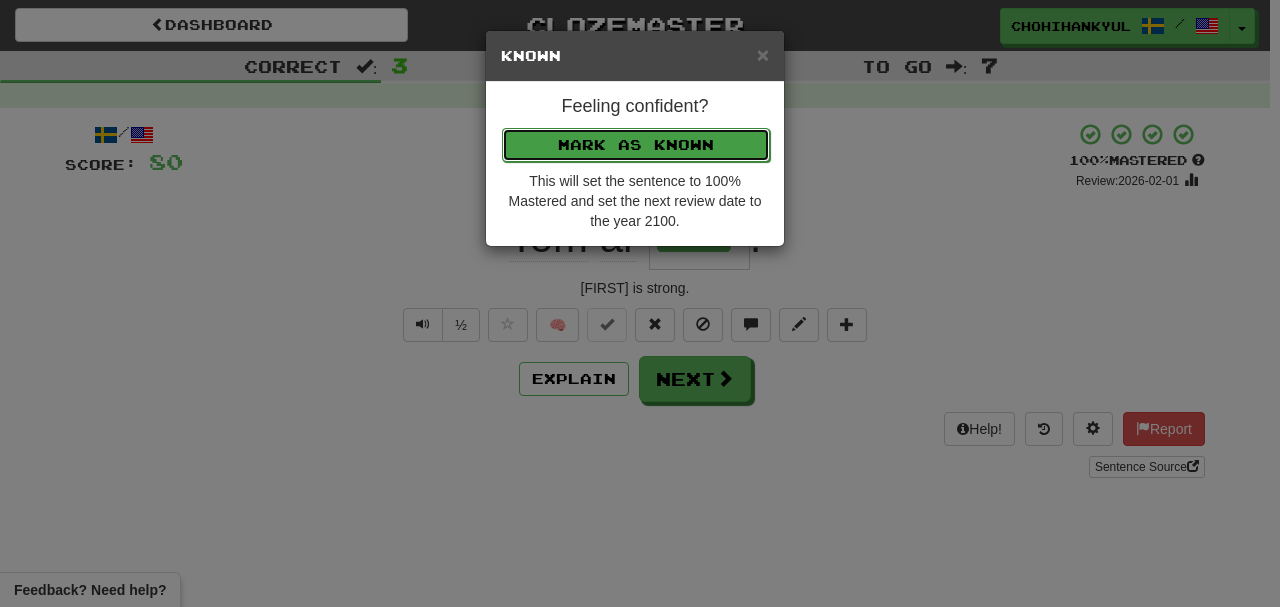 click on "Mark as Known" at bounding box center (636, 145) 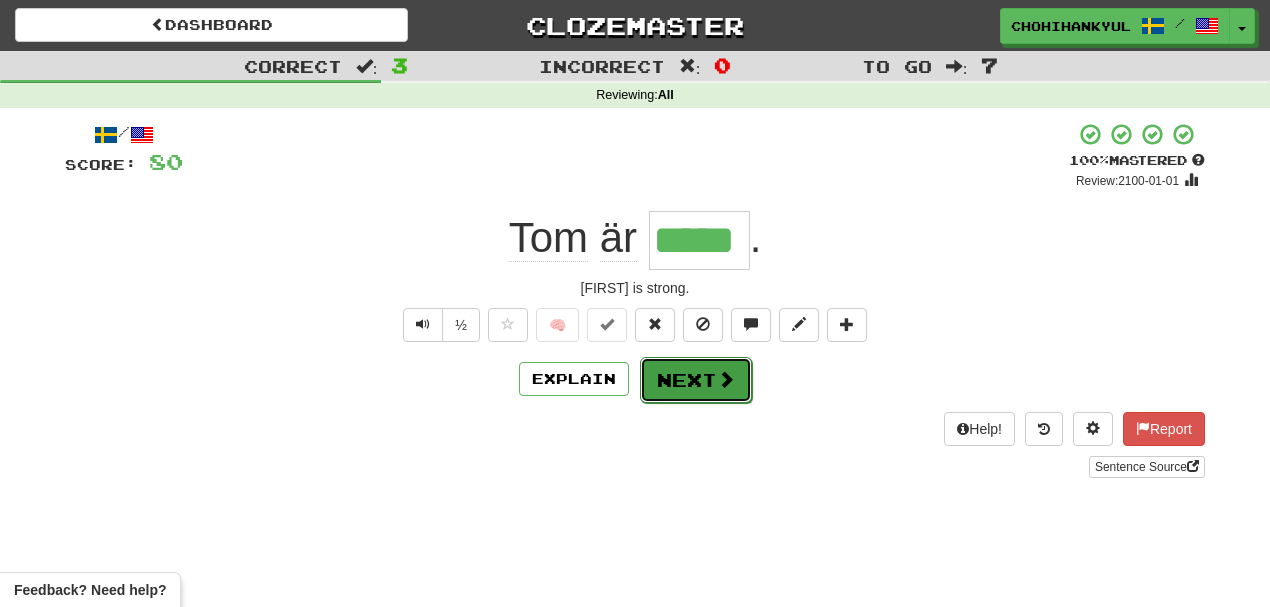 click at bounding box center (726, 379) 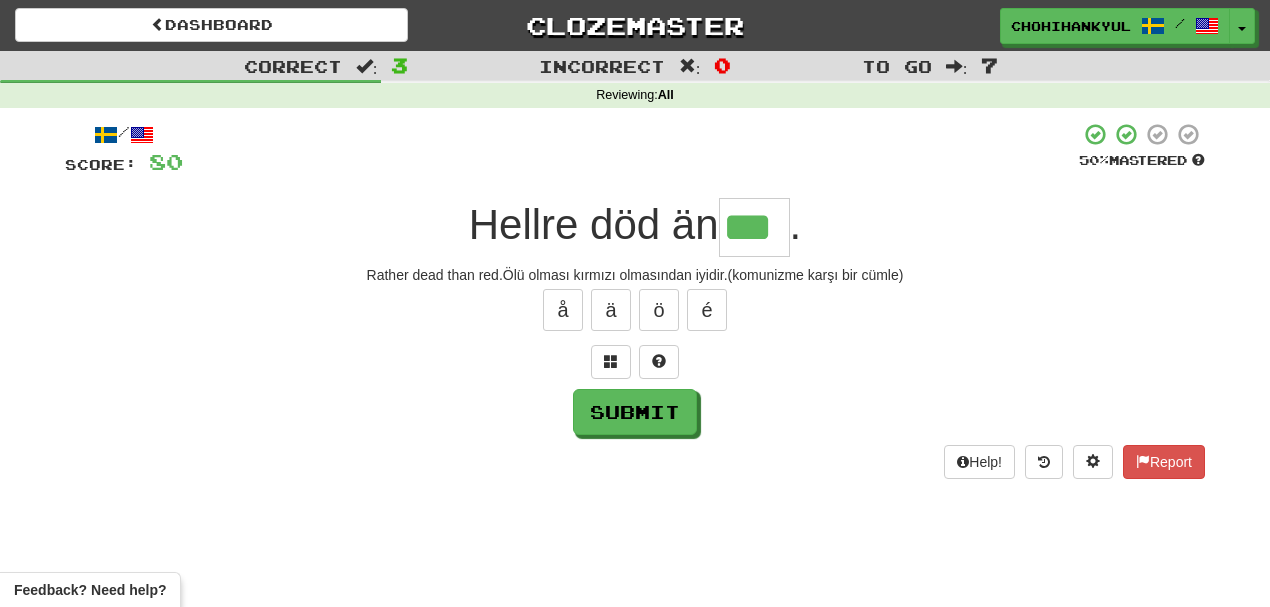 type on "***" 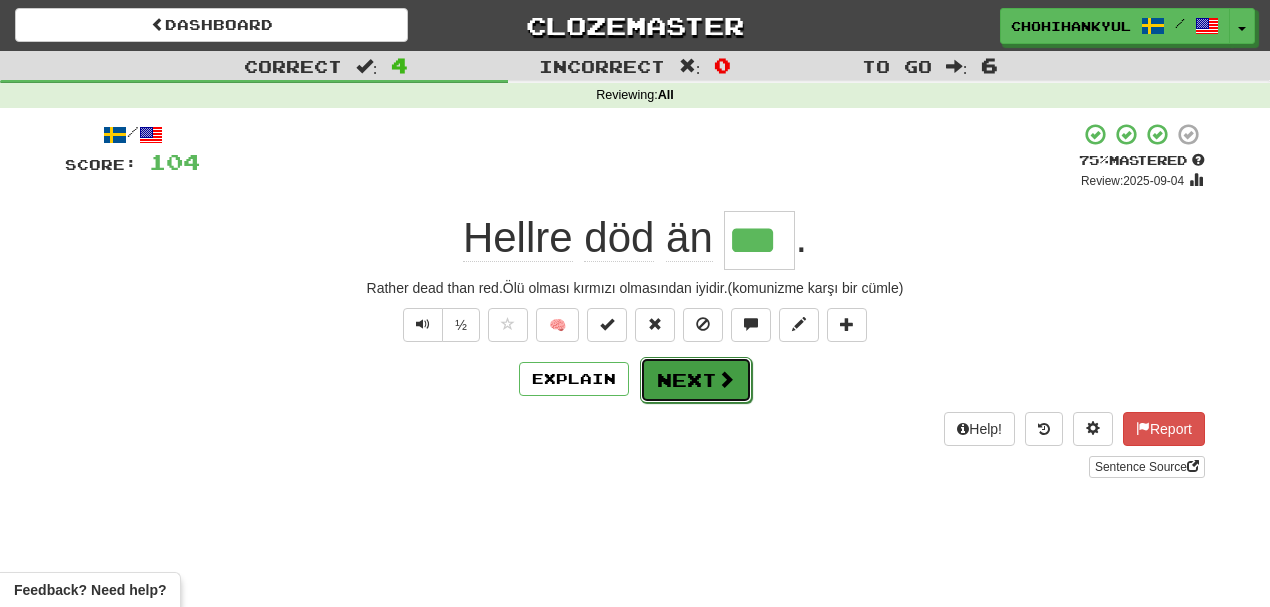 click on "Next" at bounding box center [696, 380] 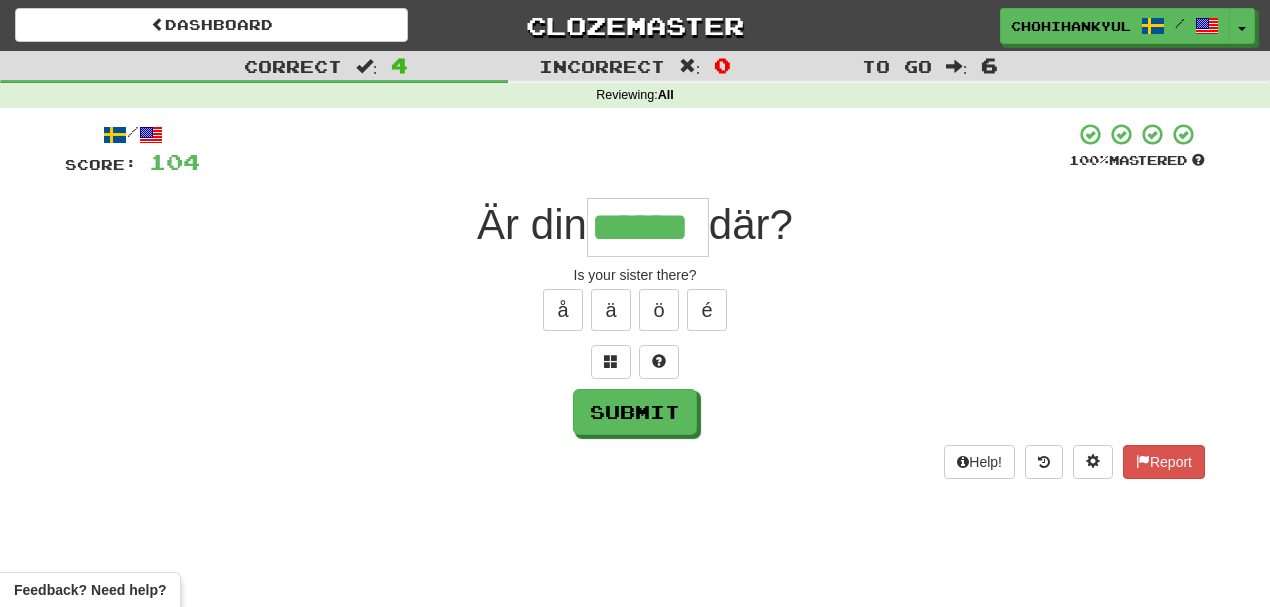 type on "******" 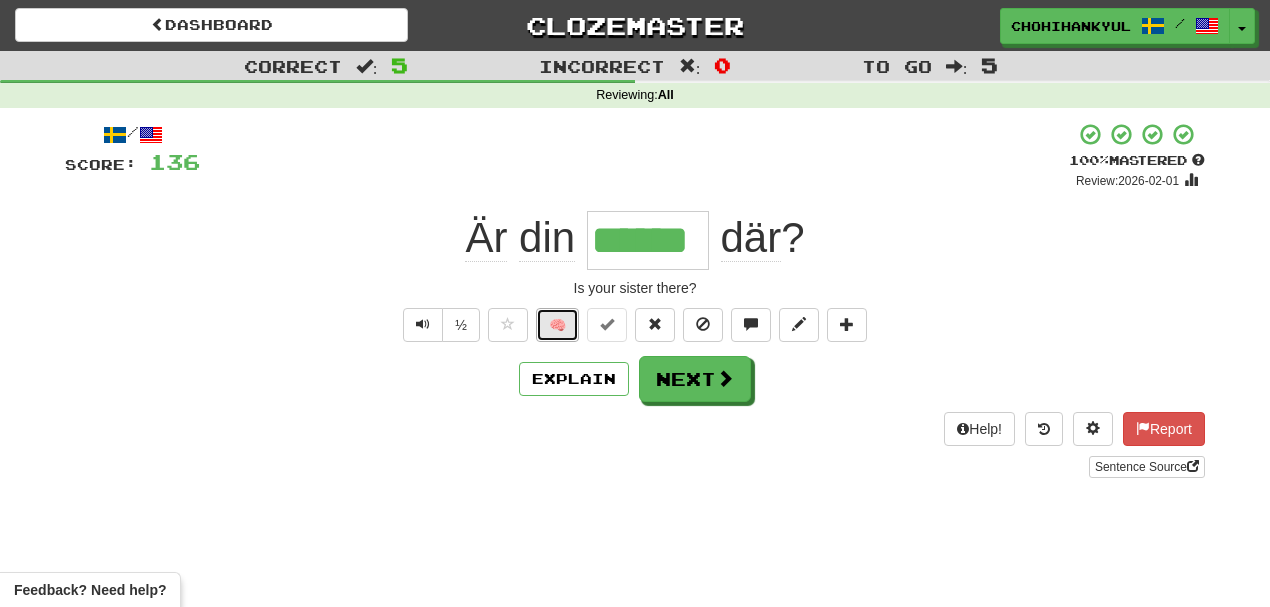 click on "🧠" at bounding box center [557, 325] 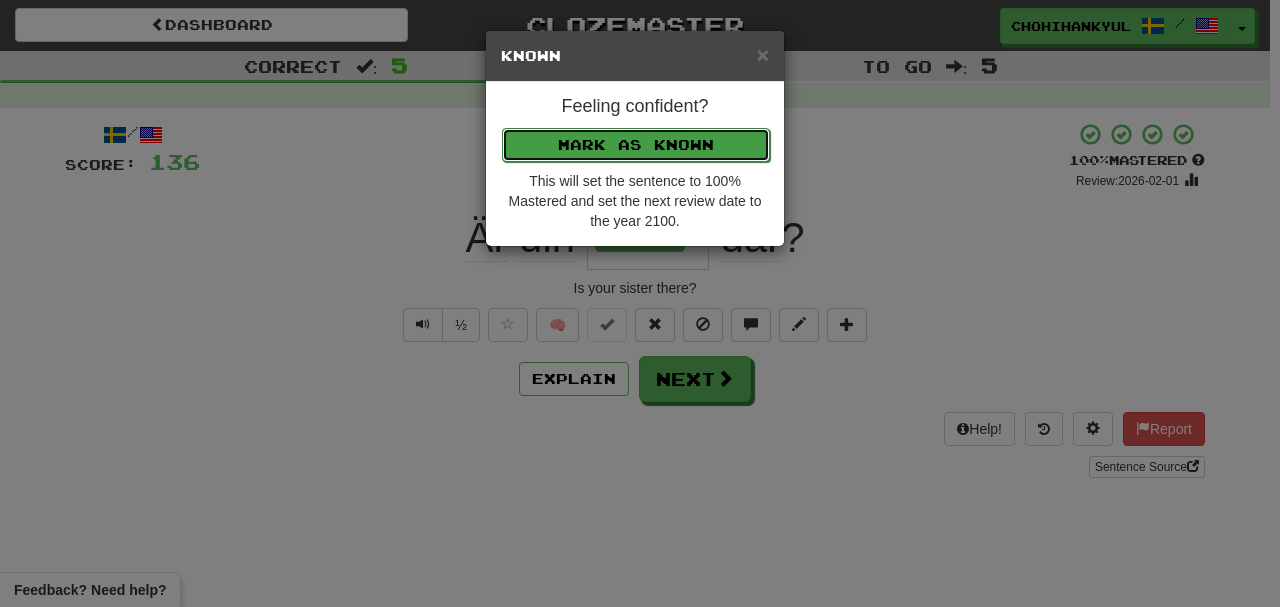 click on "Mark as Known" at bounding box center [636, 145] 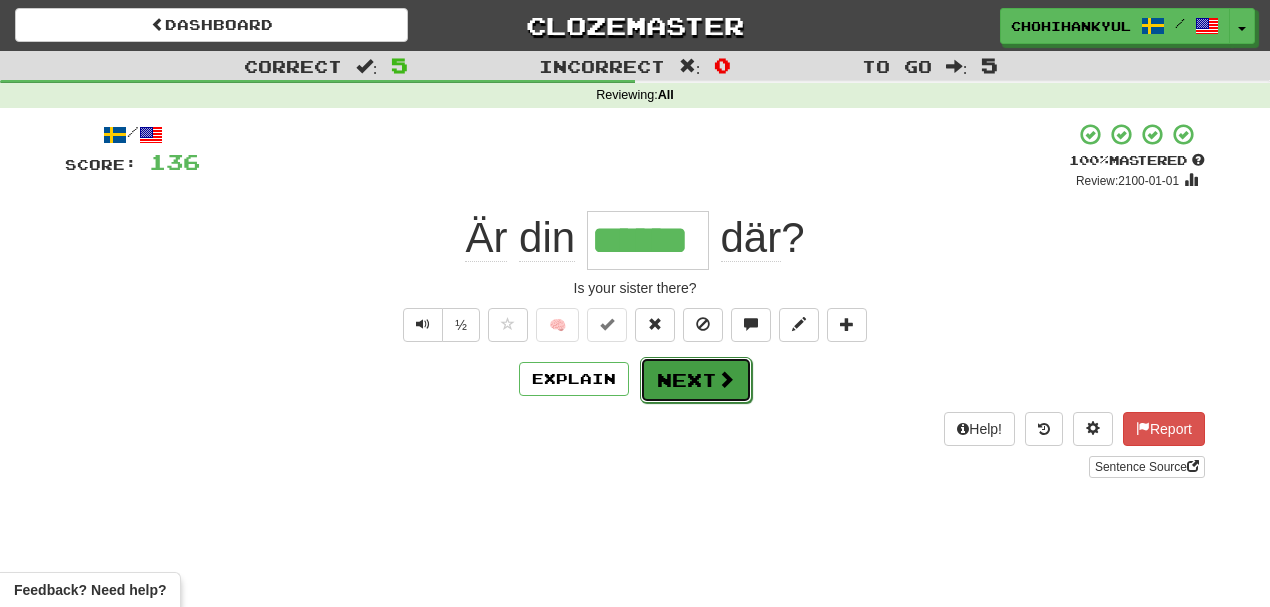 click on "Next" at bounding box center [696, 380] 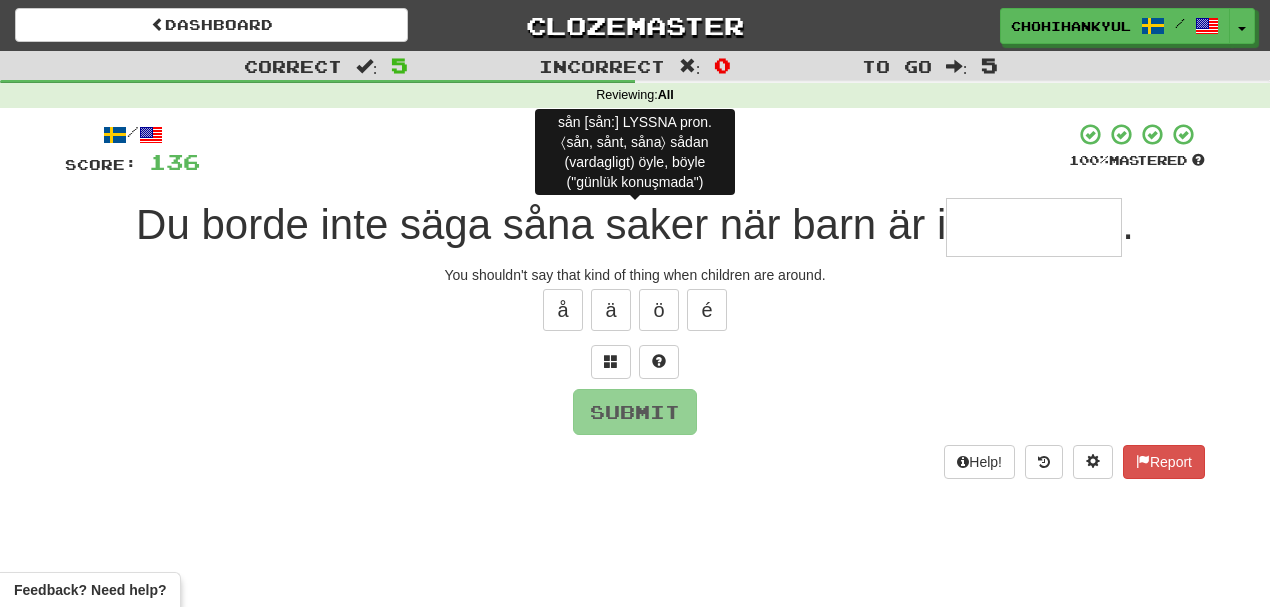 type on "*" 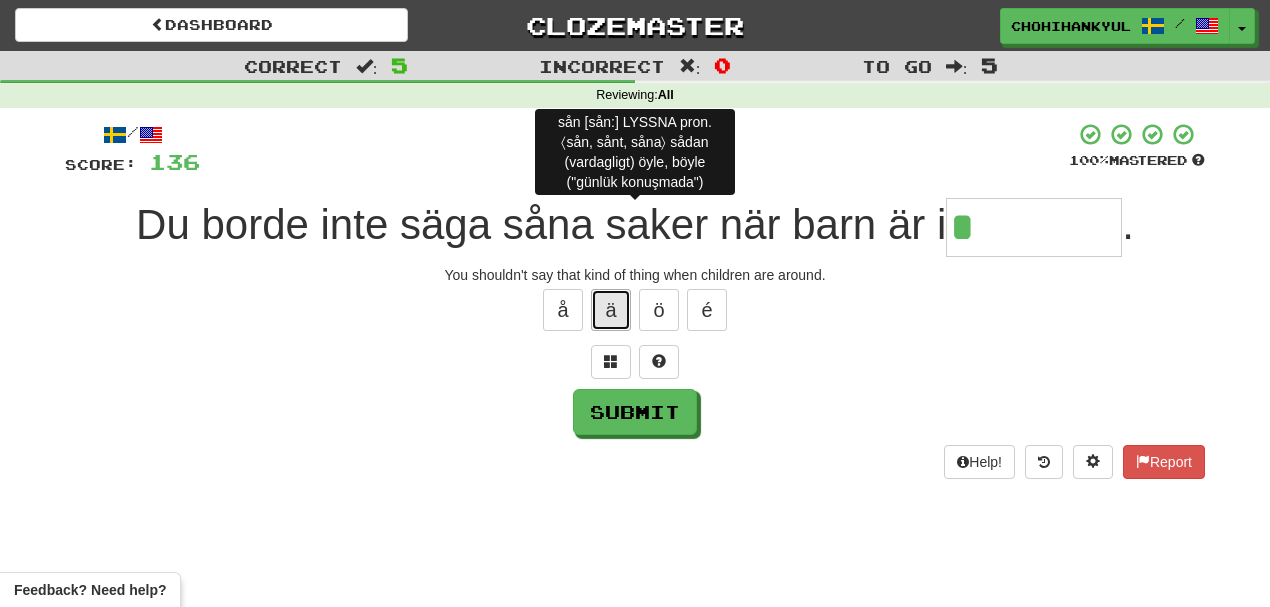 click on "ä" at bounding box center (611, 310) 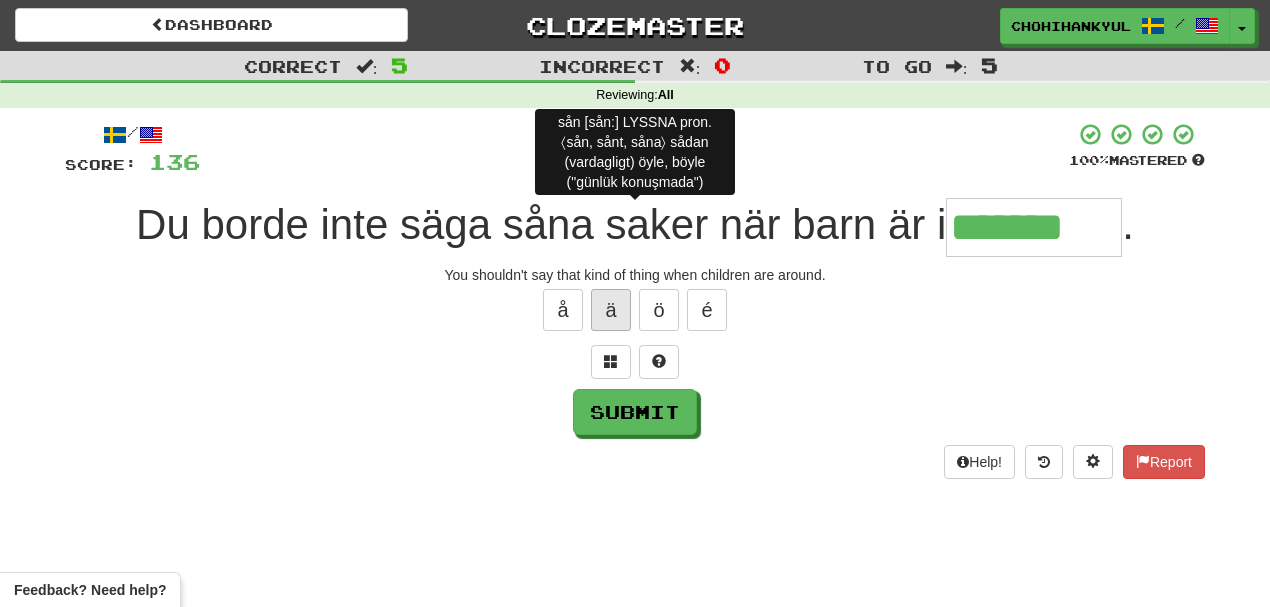 type on "********" 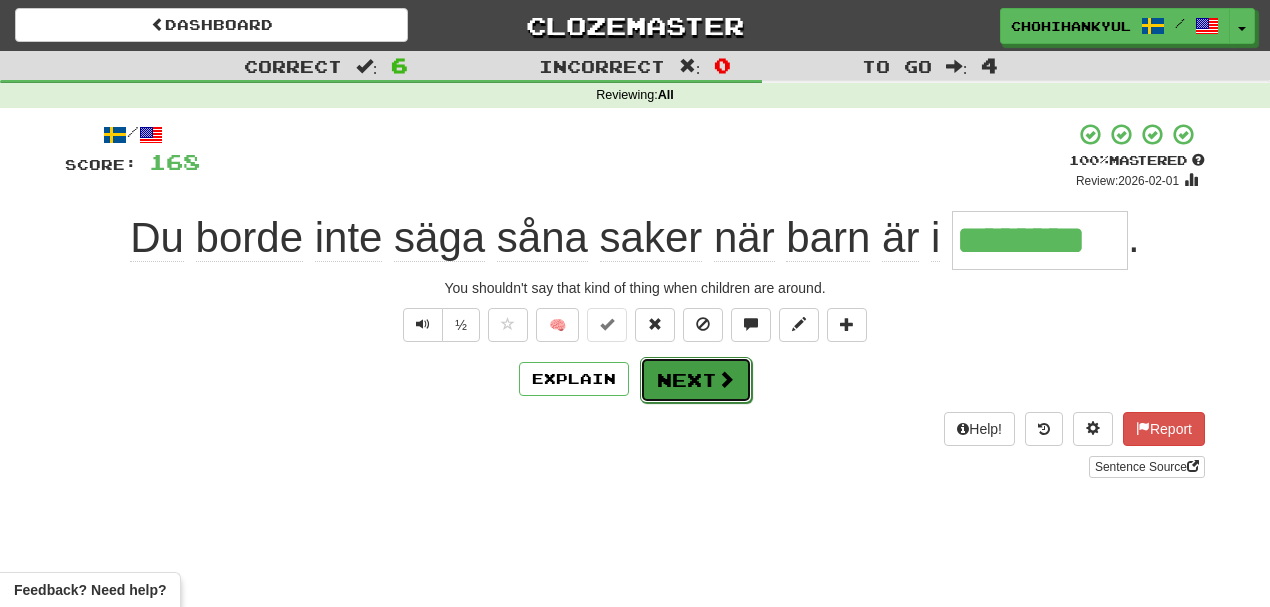 click at bounding box center [726, 379] 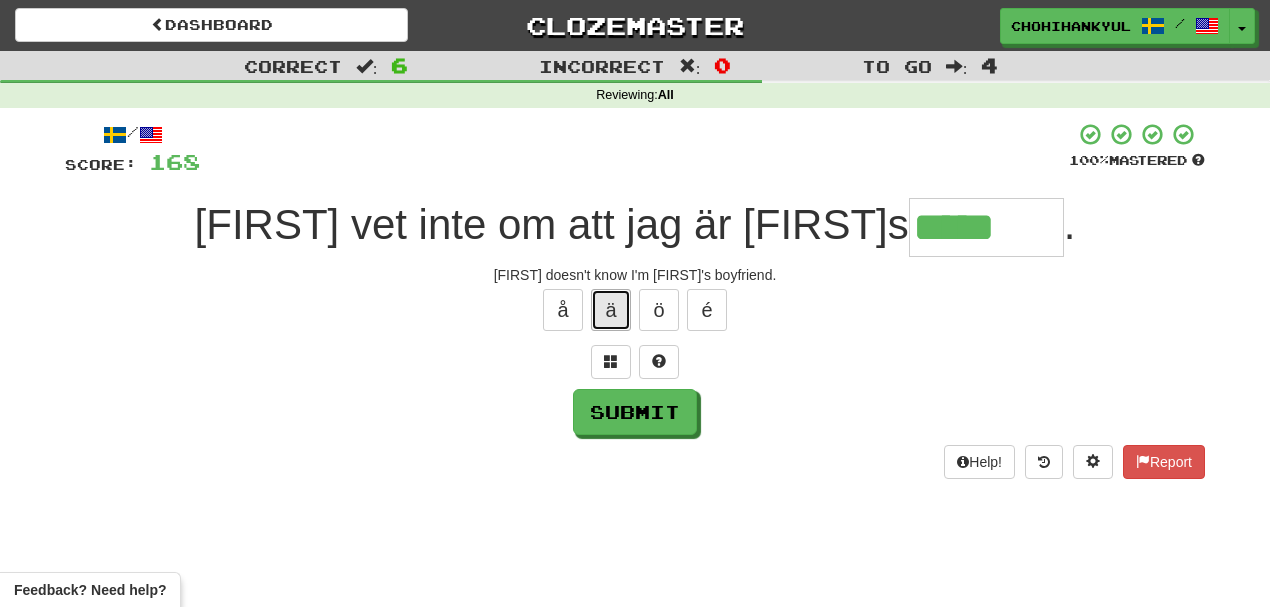 click on "ä" at bounding box center [611, 310] 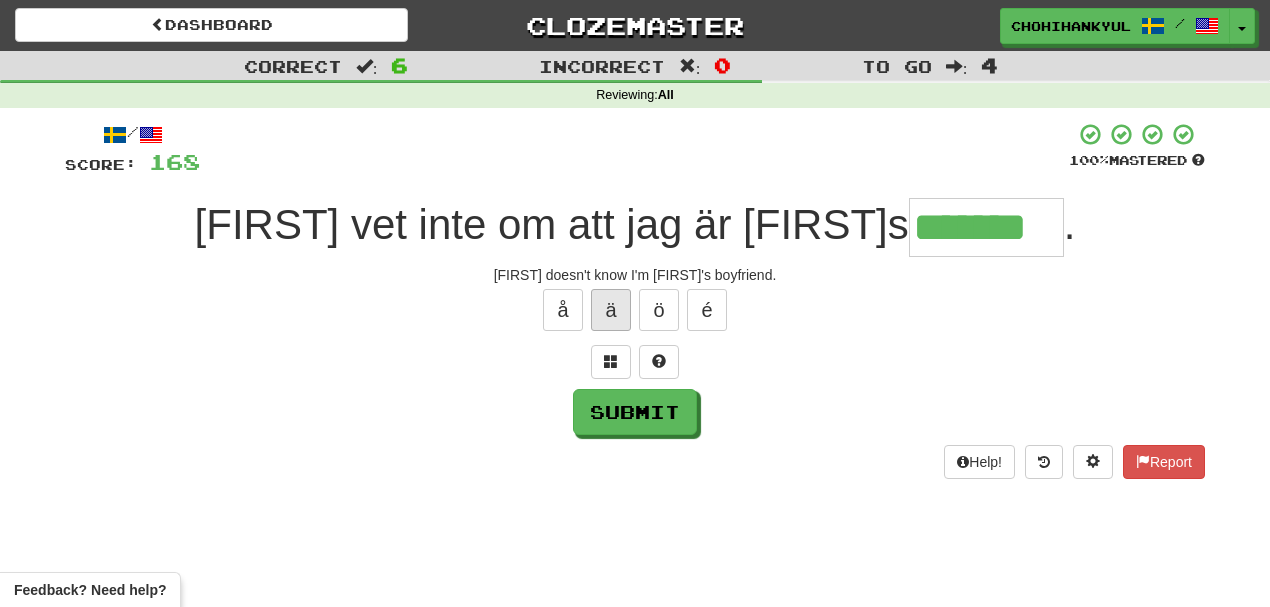 type on "*******" 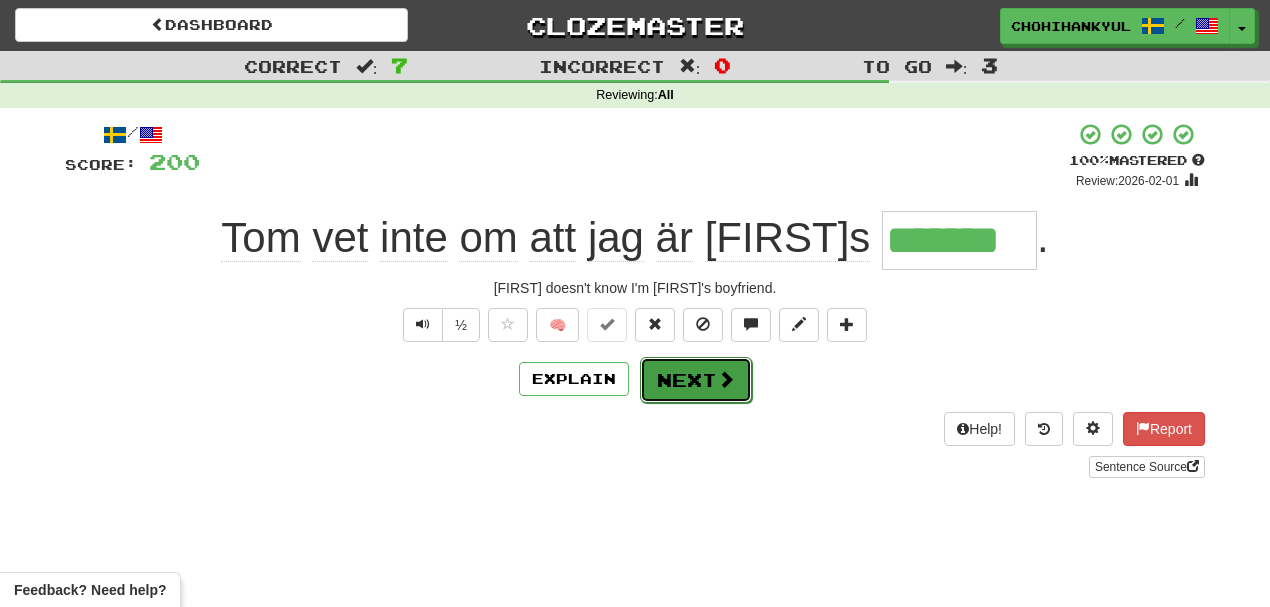 click on "Next" at bounding box center [696, 380] 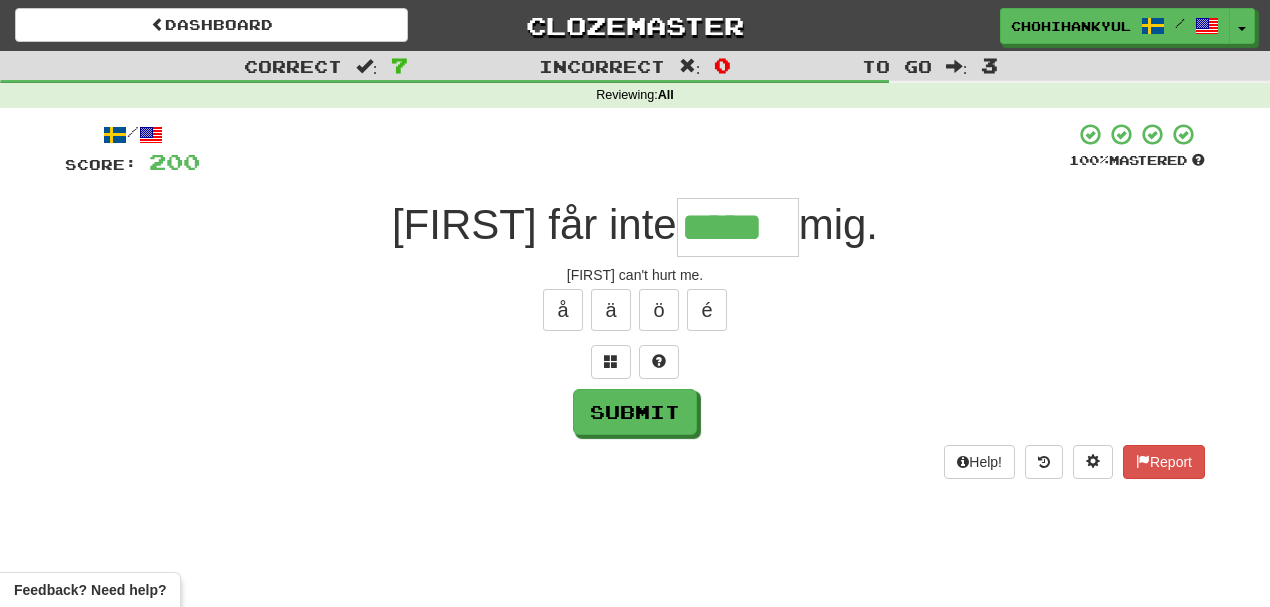 type on "*****" 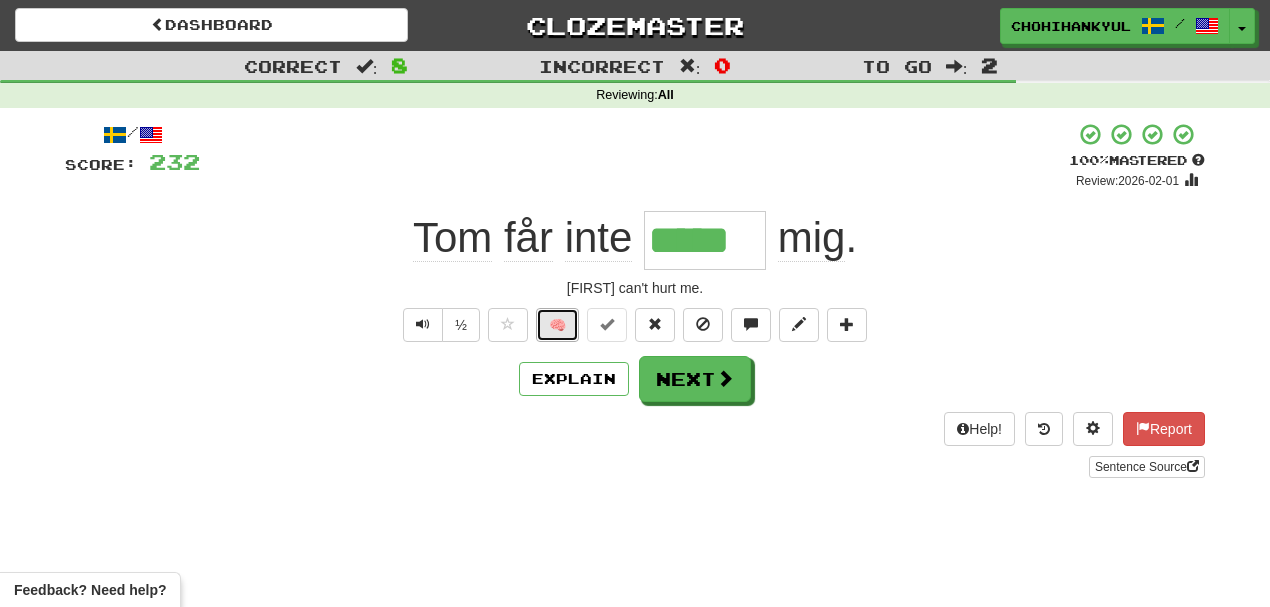 click on "🧠" at bounding box center [557, 325] 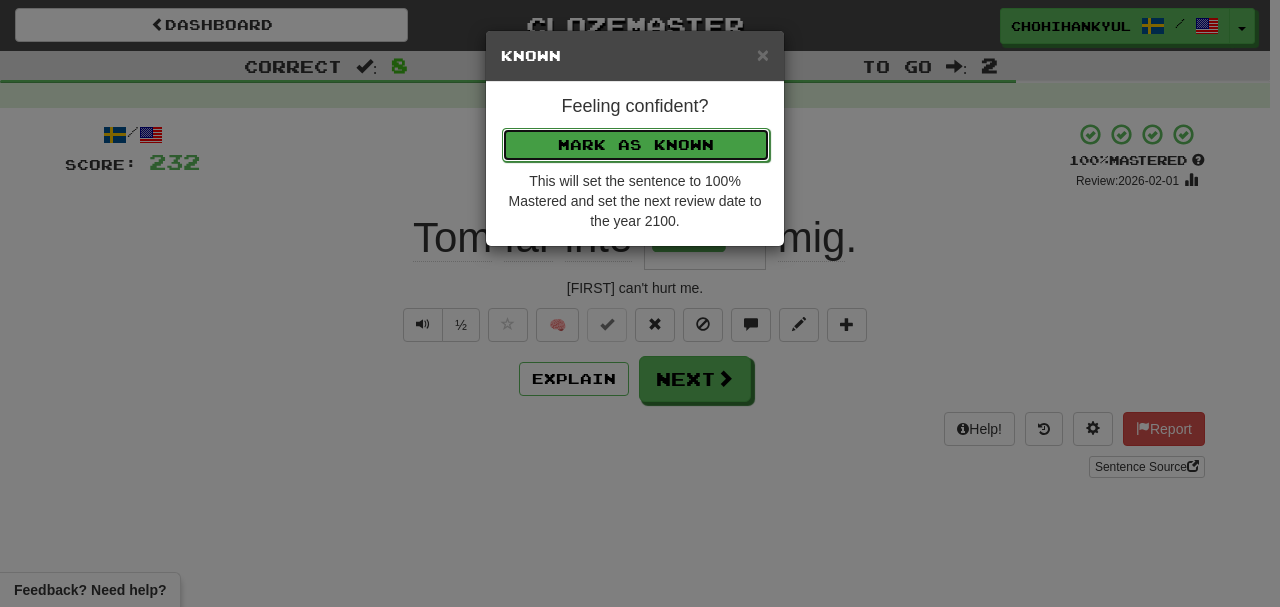 click on "Mark as Known" at bounding box center [636, 145] 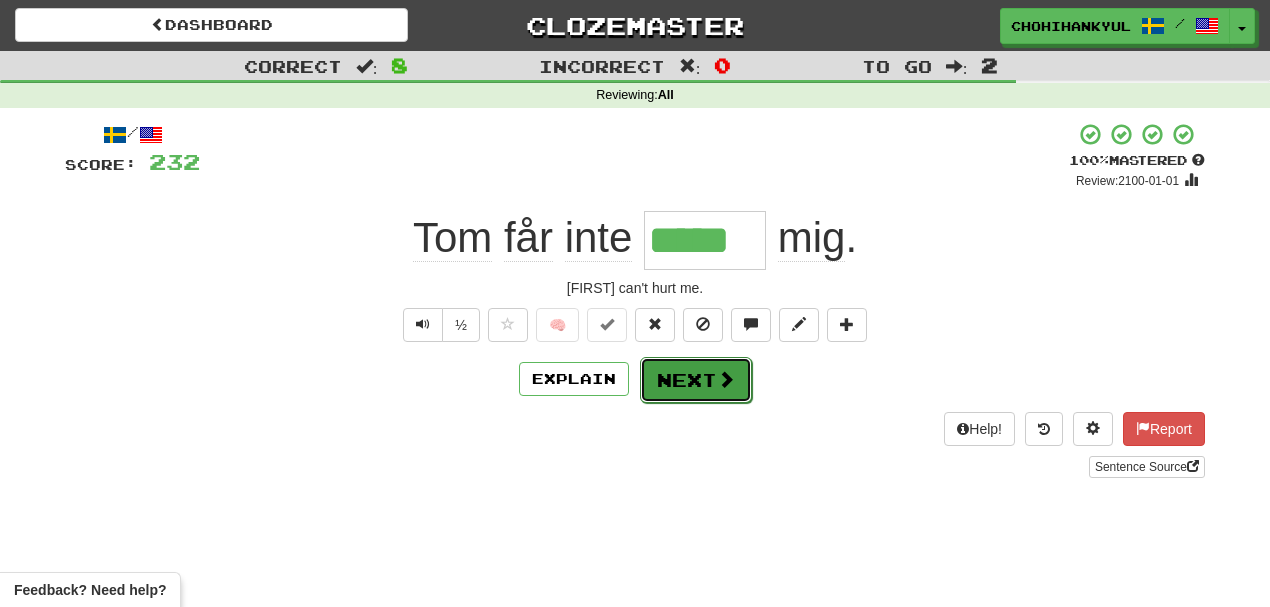 click at bounding box center [726, 379] 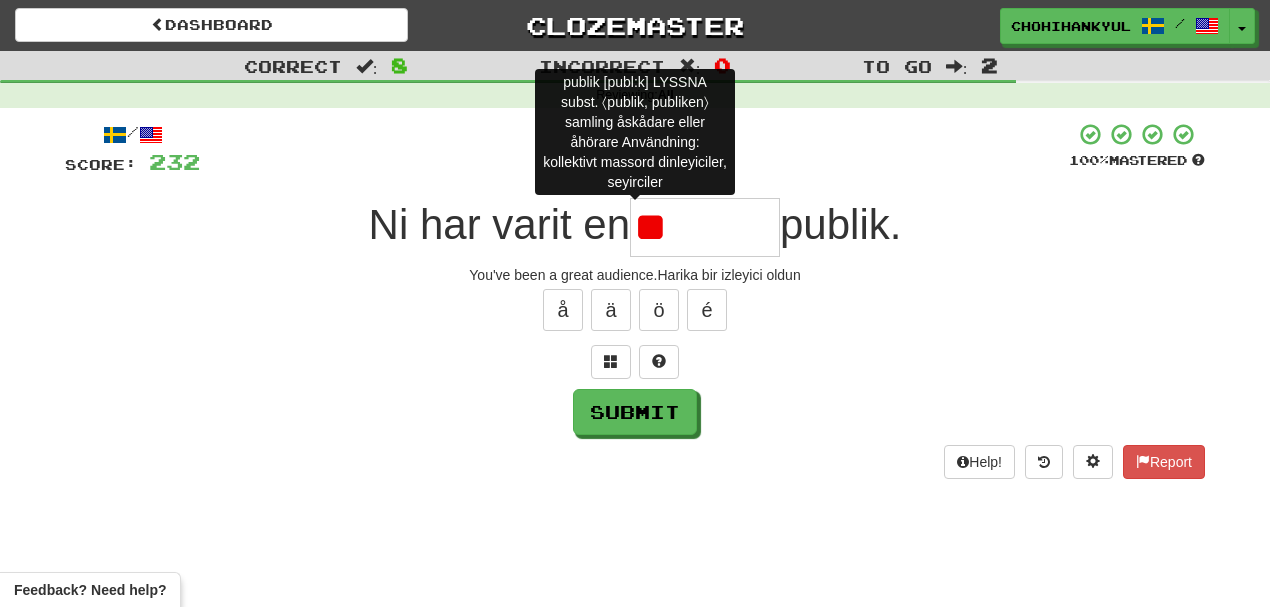 type on "*" 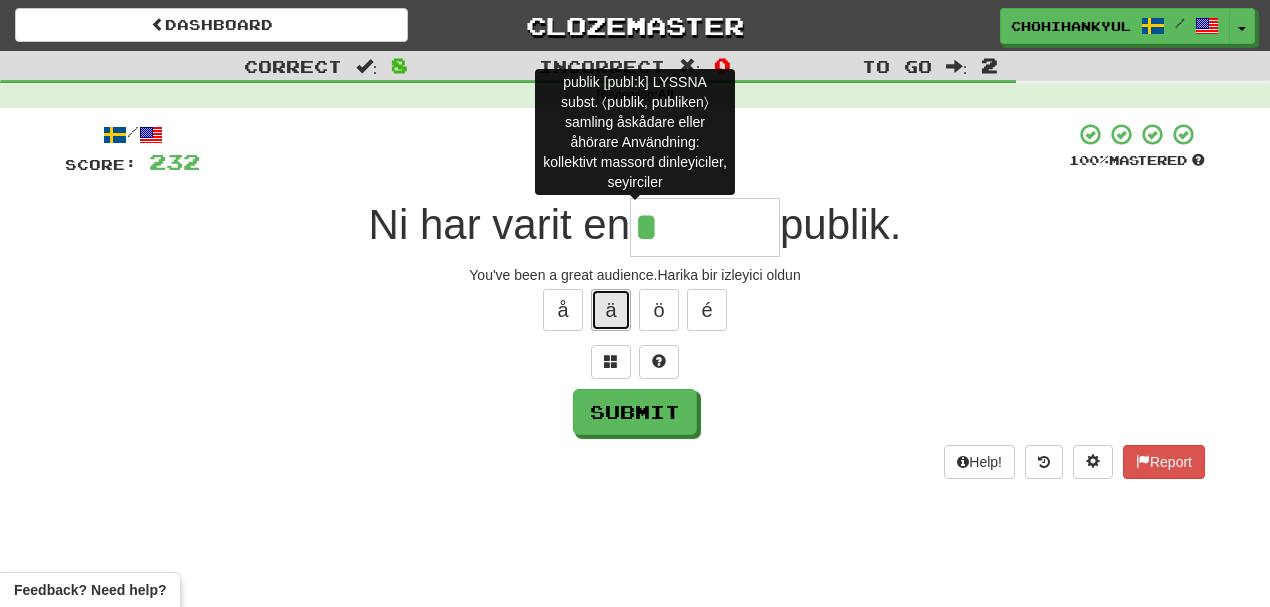 click on "ä" at bounding box center (611, 310) 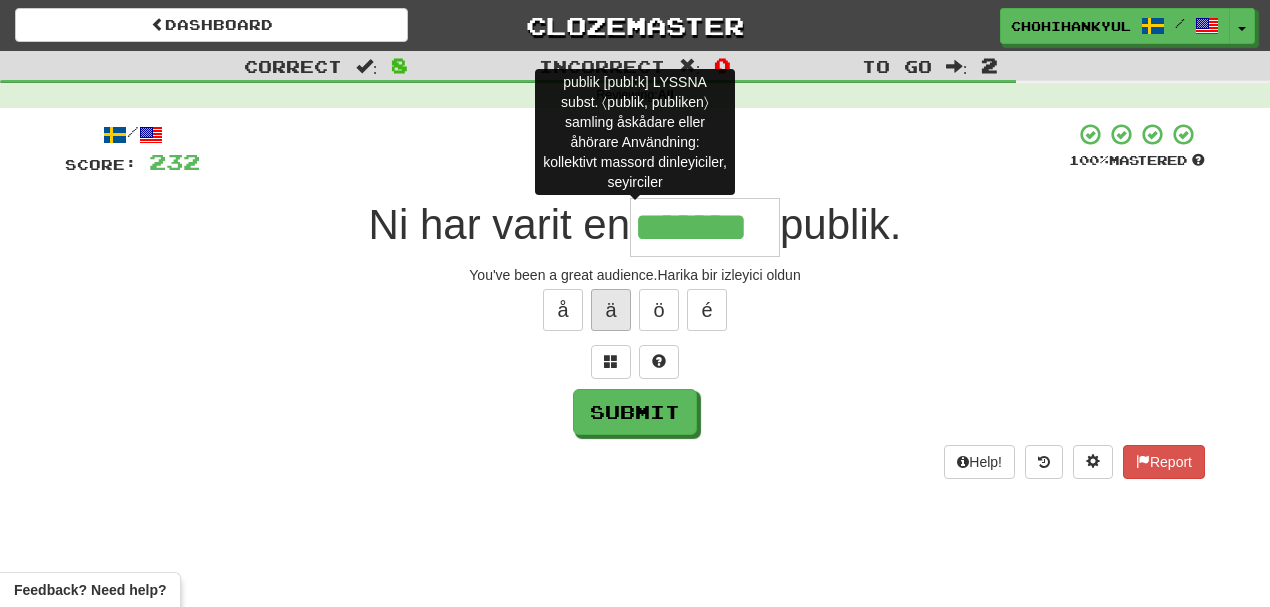 type on "********" 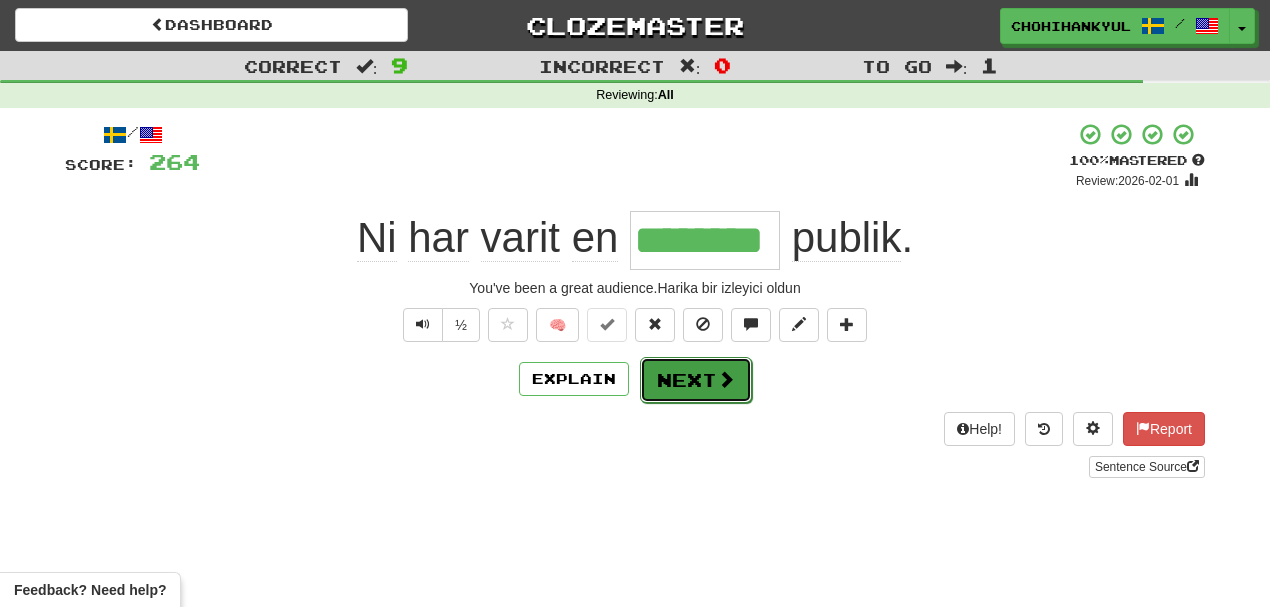 click on "Next" at bounding box center (696, 380) 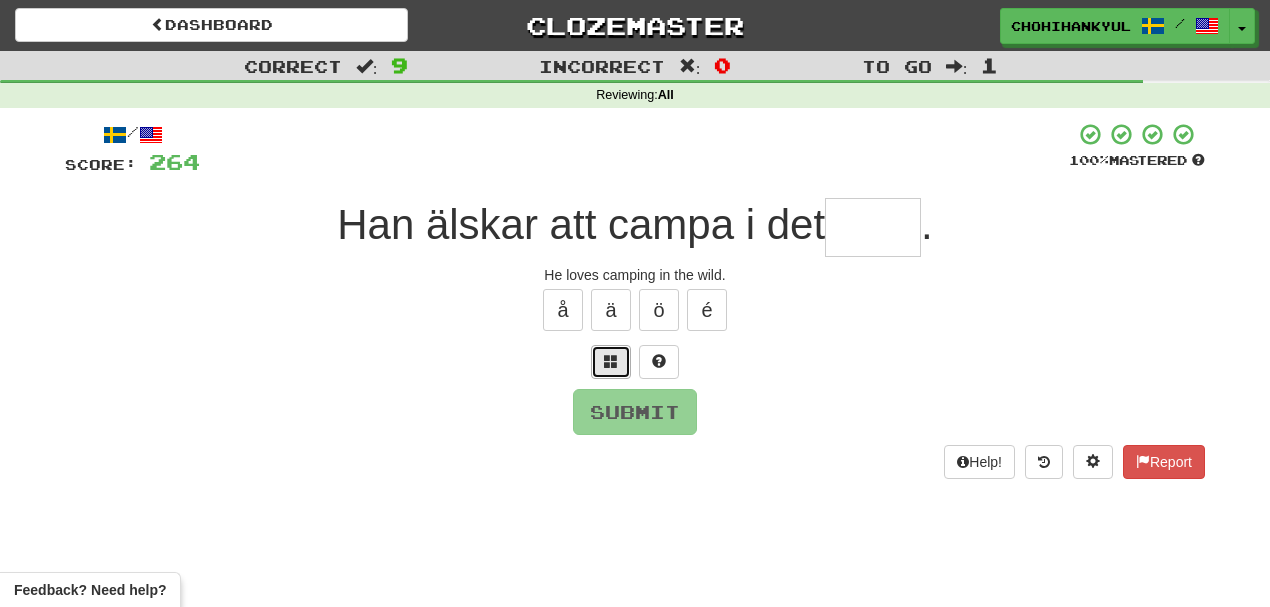 click at bounding box center [611, 362] 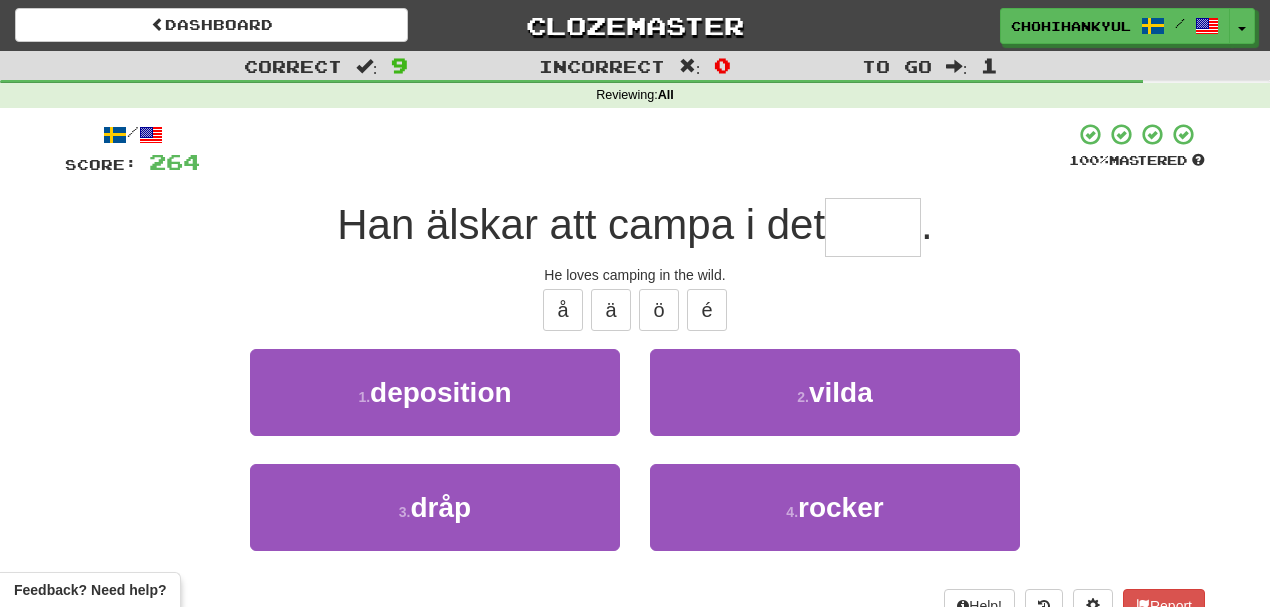 click on "2 . vilda" at bounding box center (835, 406) 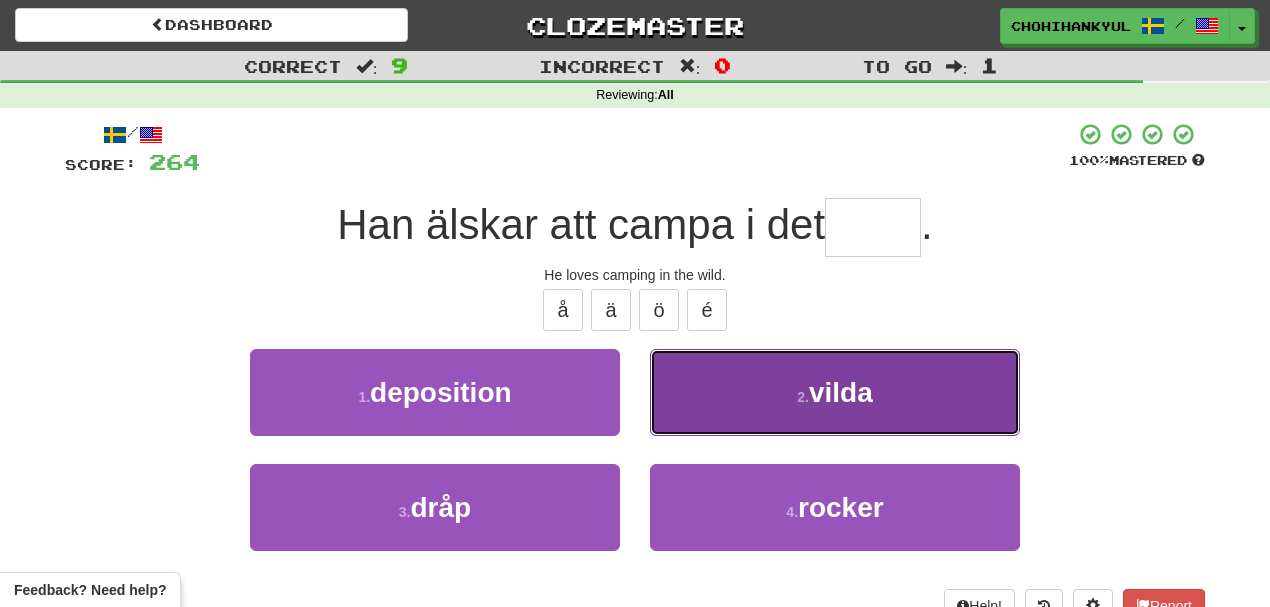 click on "2 . vilda" at bounding box center [835, 392] 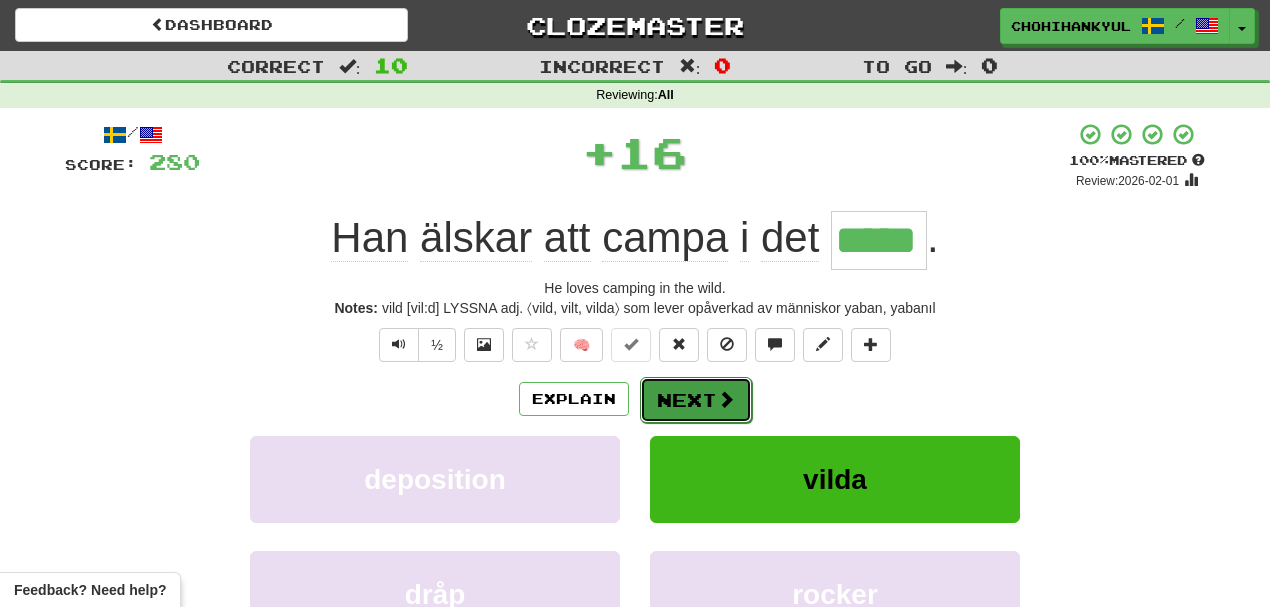 click on "Next" at bounding box center (696, 400) 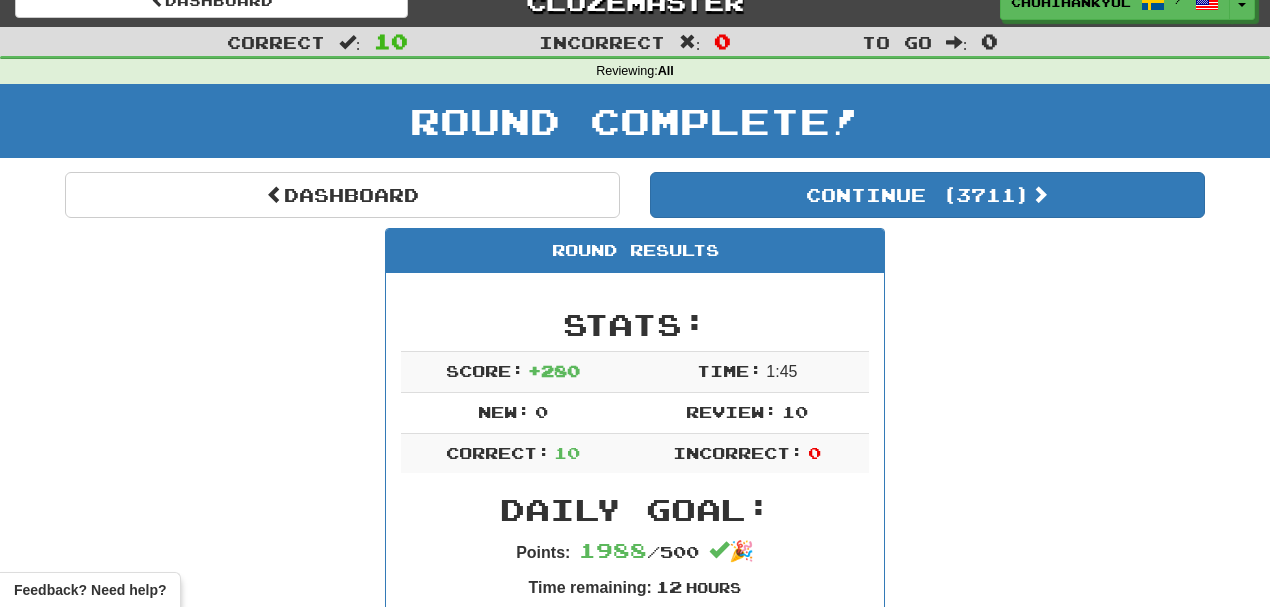 scroll, scrollTop: 0, scrollLeft: 0, axis: both 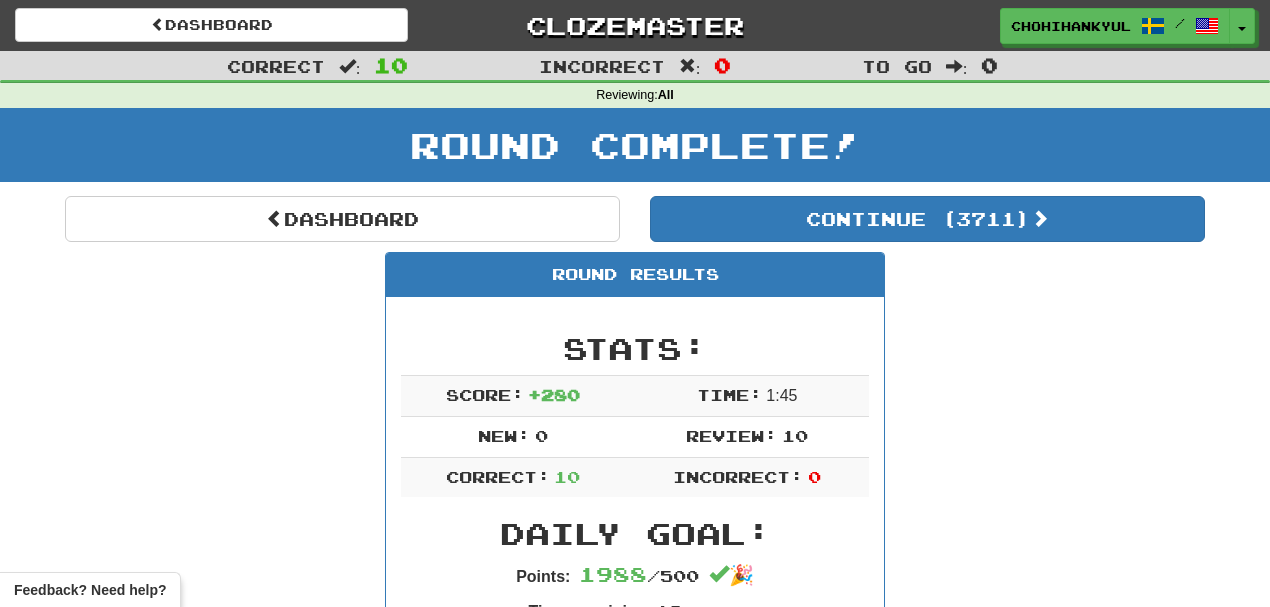 click on "Dashboard Continue ( 3711 ) Round Results Stats: Score: + 280 Time: 1 : 45 New: 0 Review: 10 Correct: 10 Incorrect: 0 Daily Goal: Points: 1988 / 500 🎉 Time remaining: 12 Hours Progress: / Level: 159 ⬆🎉🙌 34.270 points to level 160 - keep going! Ranked: 10 th this week ( 200 points to 9 th ) Sentences: Report Mary sa att hon inte kunde hjälpa oss idag. Mary said she couldn't help us today. Report Man kan sällan göra en god soppa på billigt kött. You can rarely make good soup with cheap meat.Ucuz etle iyi çorba yapamazsın. Report Tom är stark . Tom is strong. Report Hellre död än röd . Rather dead than red.Ölü olması kırmızı olmasından iyidir.(komunizme karşı bir cümle) Report Är din syster där? Is your sister there? Report Du borde inte säga såna saker när barn är i närheten . You shouldn't say that kind of thing when children are around. Report Tom vet inte om att jag är Marys pojkvän . Report Tom får inte skada mig. ." at bounding box center [635, 1101] 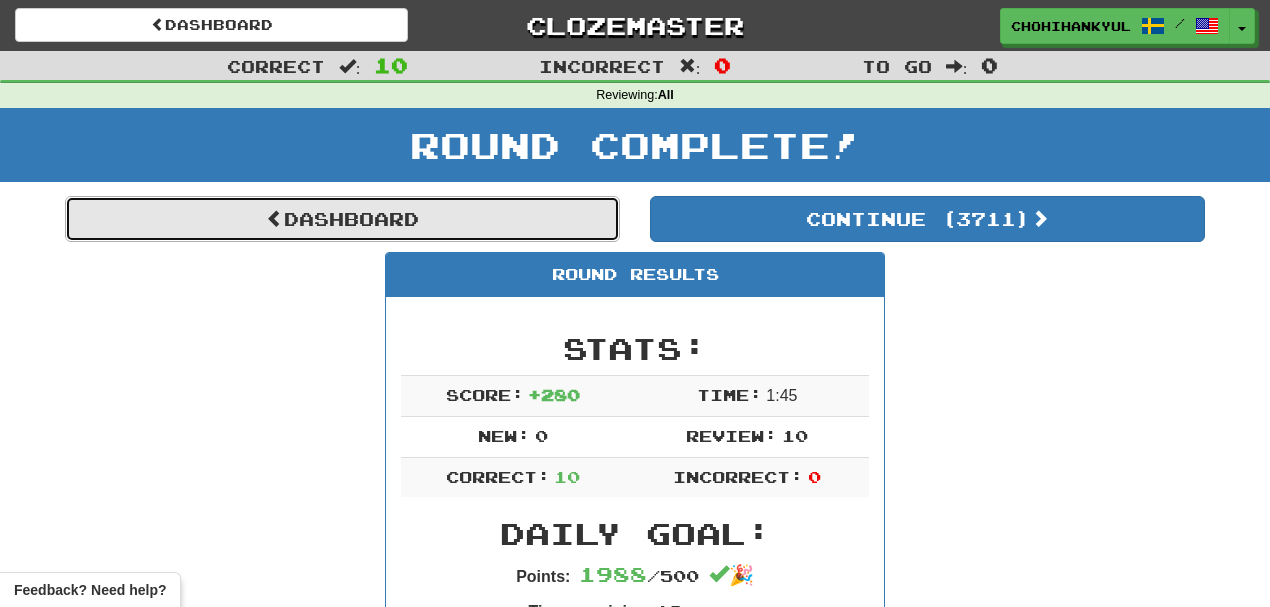 click on "Dashboard" at bounding box center (342, 219) 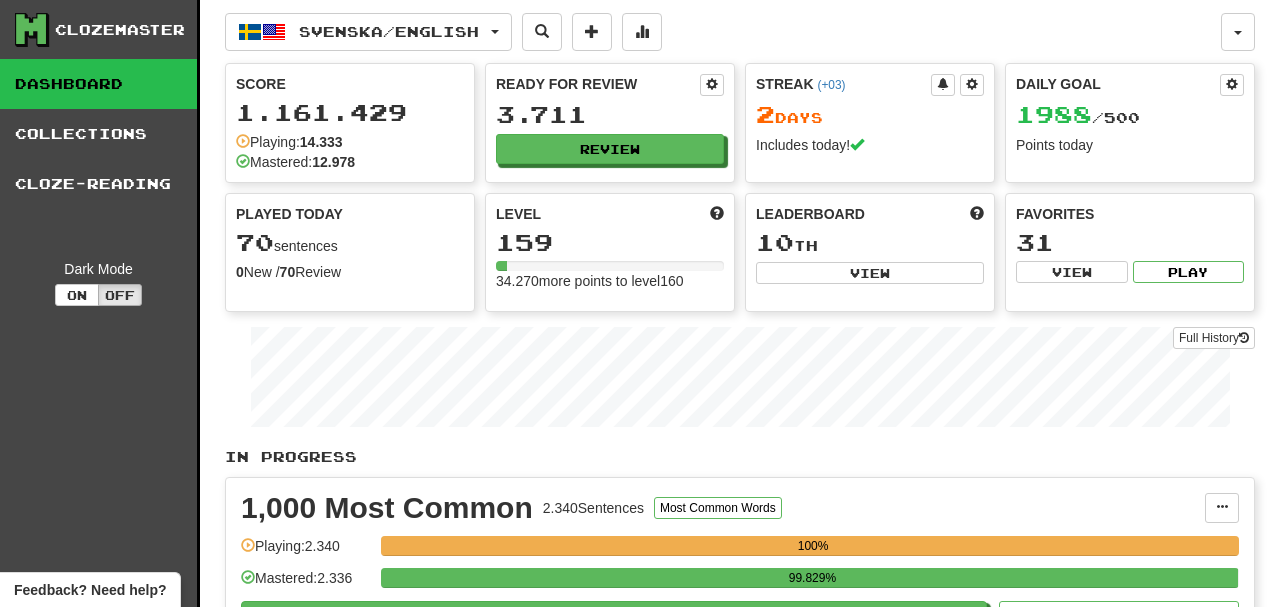 scroll, scrollTop: 0, scrollLeft: 0, axis: both 